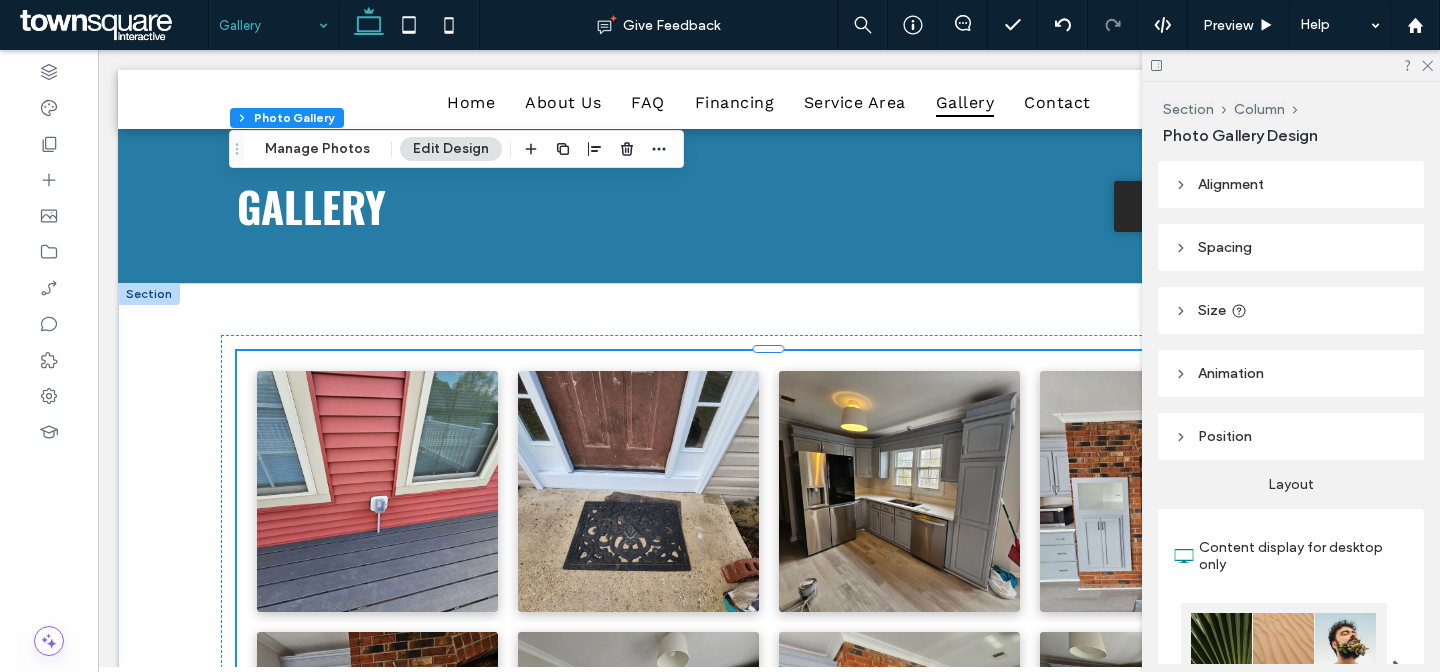 scroll, scrollTop: 19003, scrollLeft: 0, axis: vertical 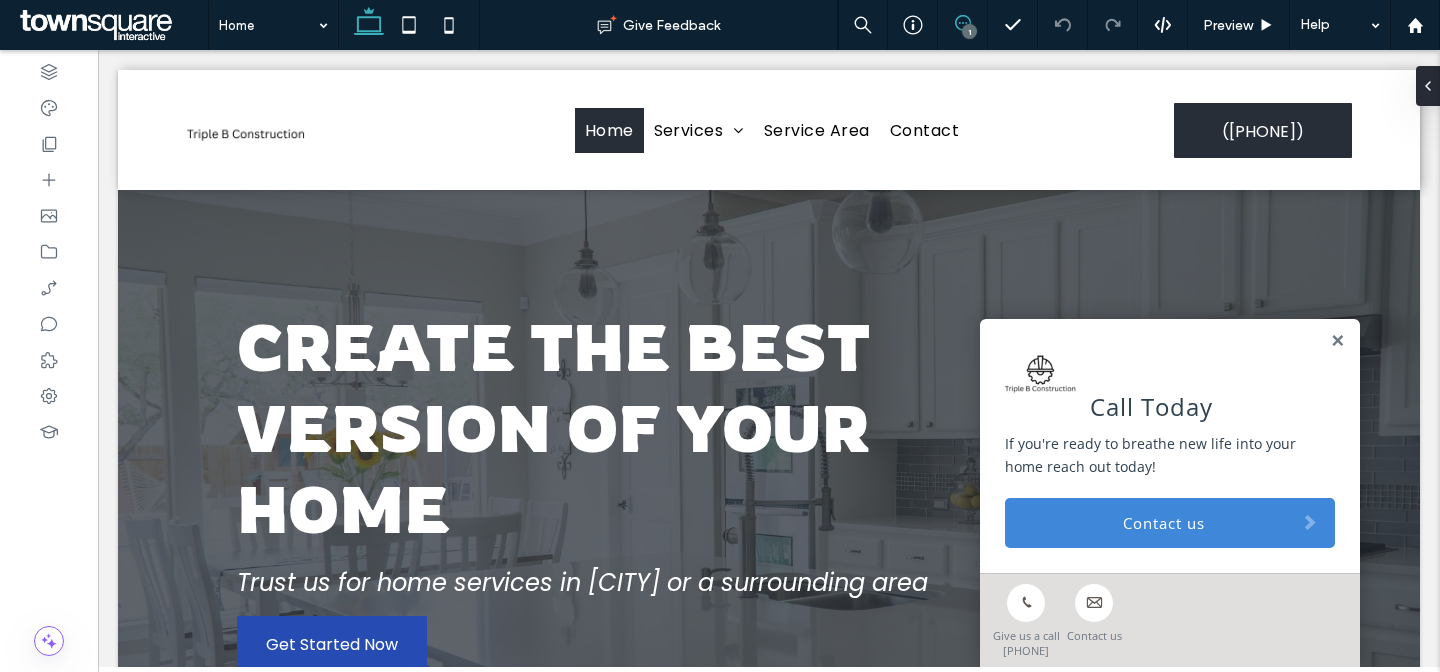 click 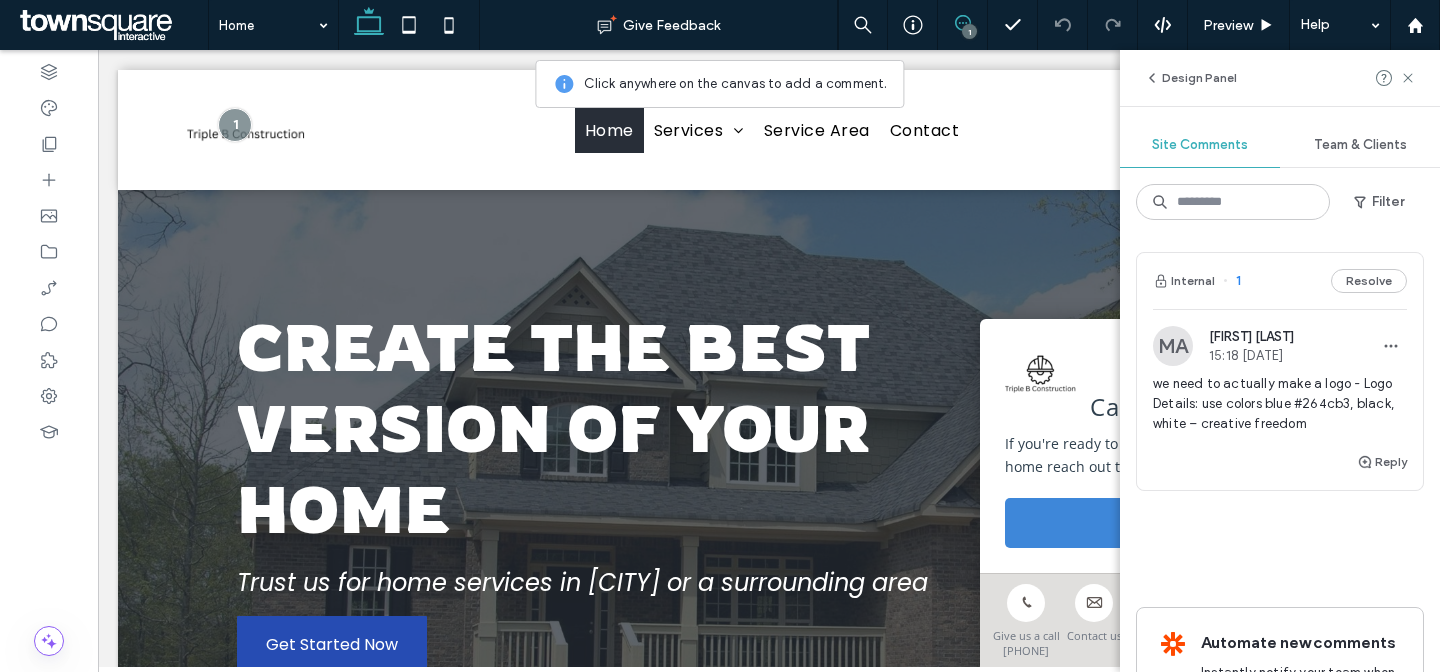 click on "1" at bounding box center [969, 31] 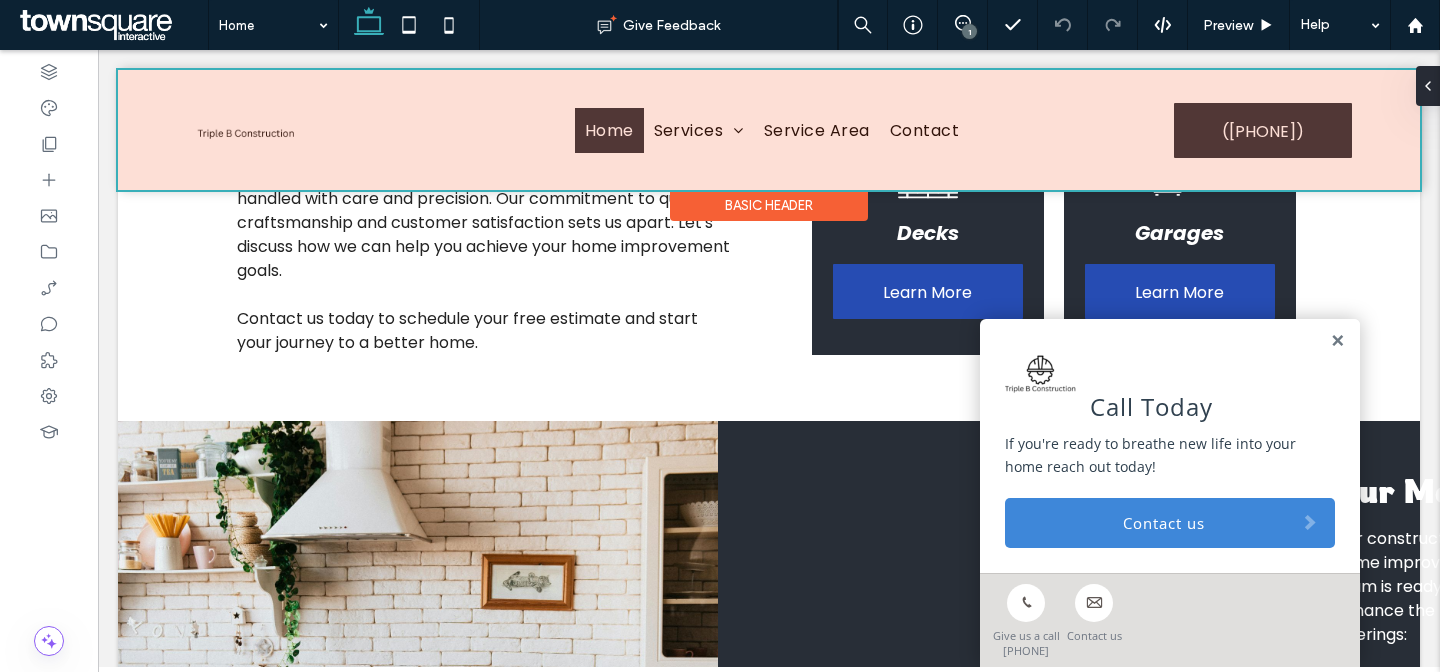 scroll, scrollTop: 1177, scrollLeft: 0, axis: vertical 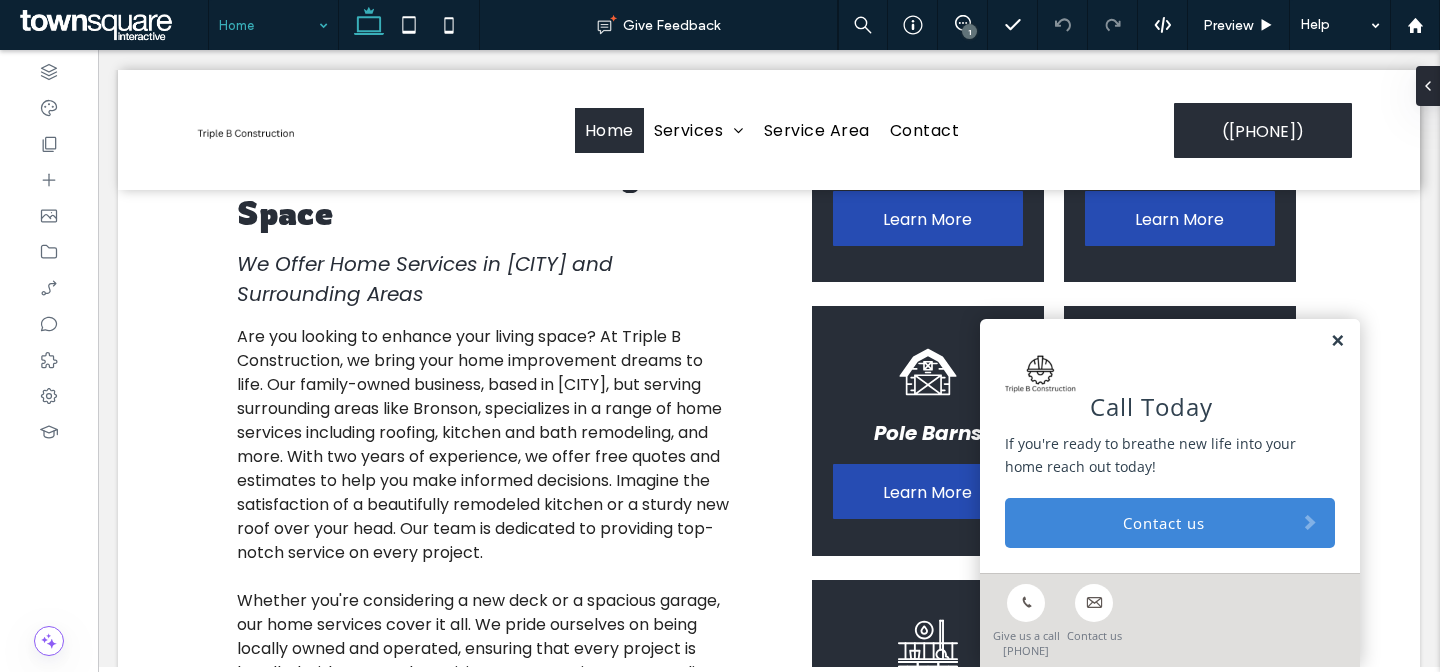 click at bounding box center (1337, 341) 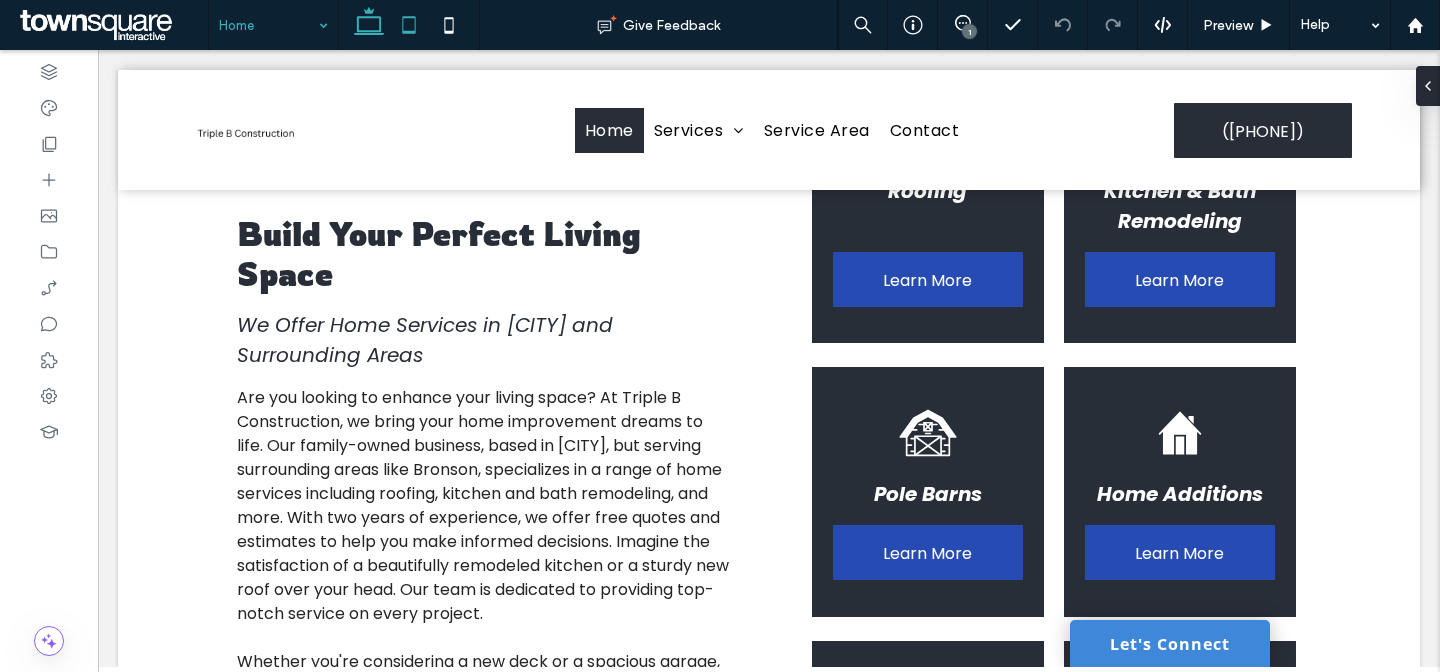 scroll, scrollTop: 0, scrollLeft: 0, axis: both 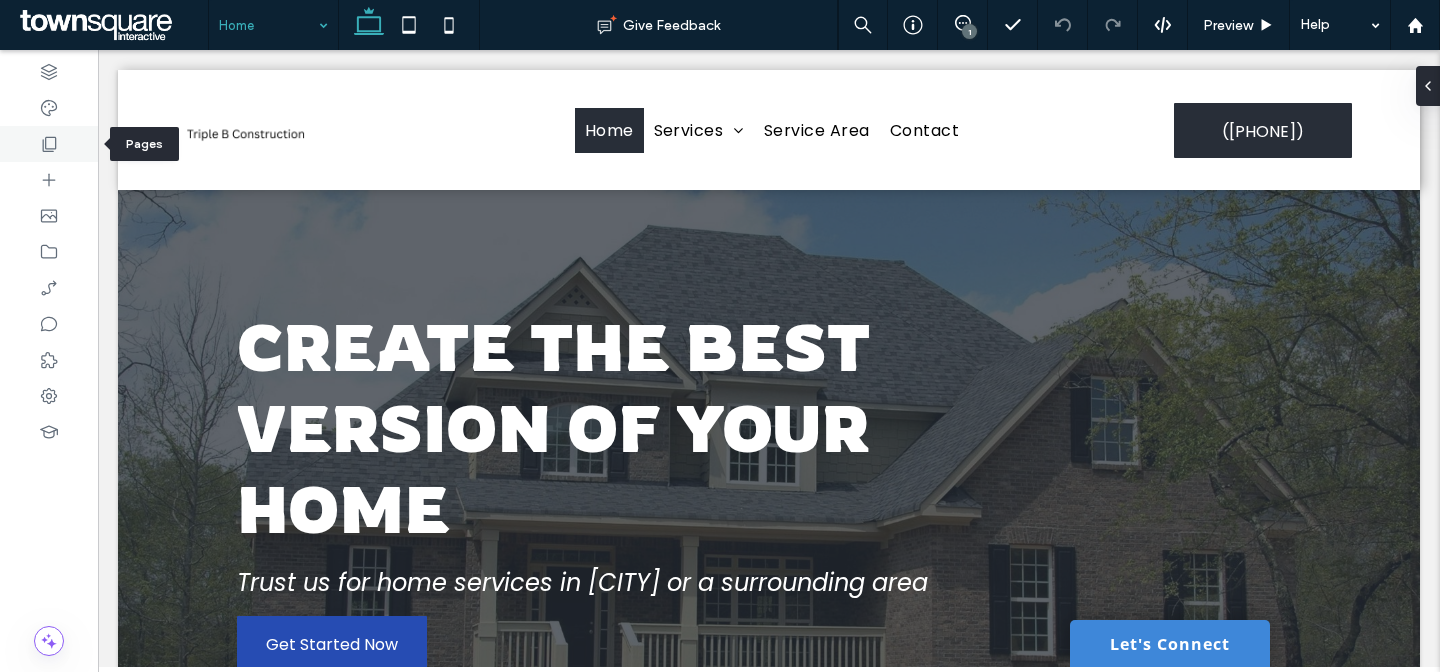 click 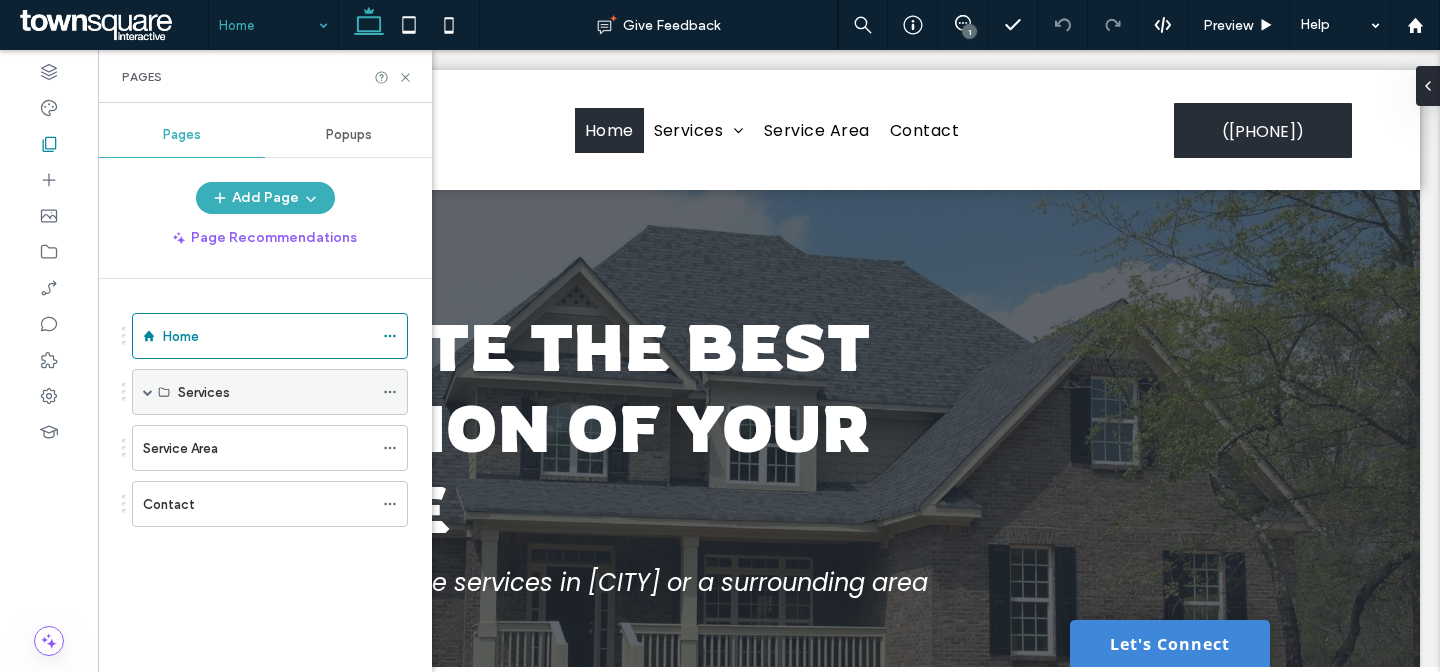 click at bounding box center (148, 392) 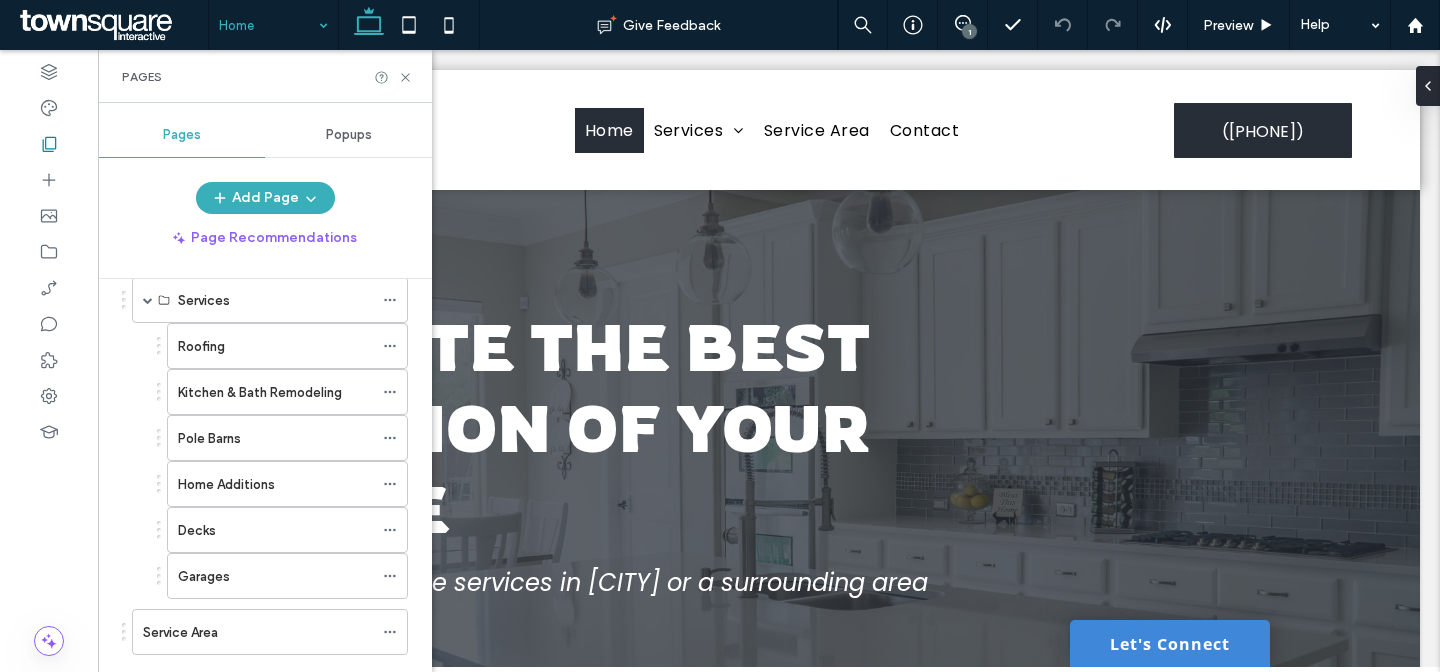 scroll, scrollTop: 96, scrollLeft: 0, axis: vertical 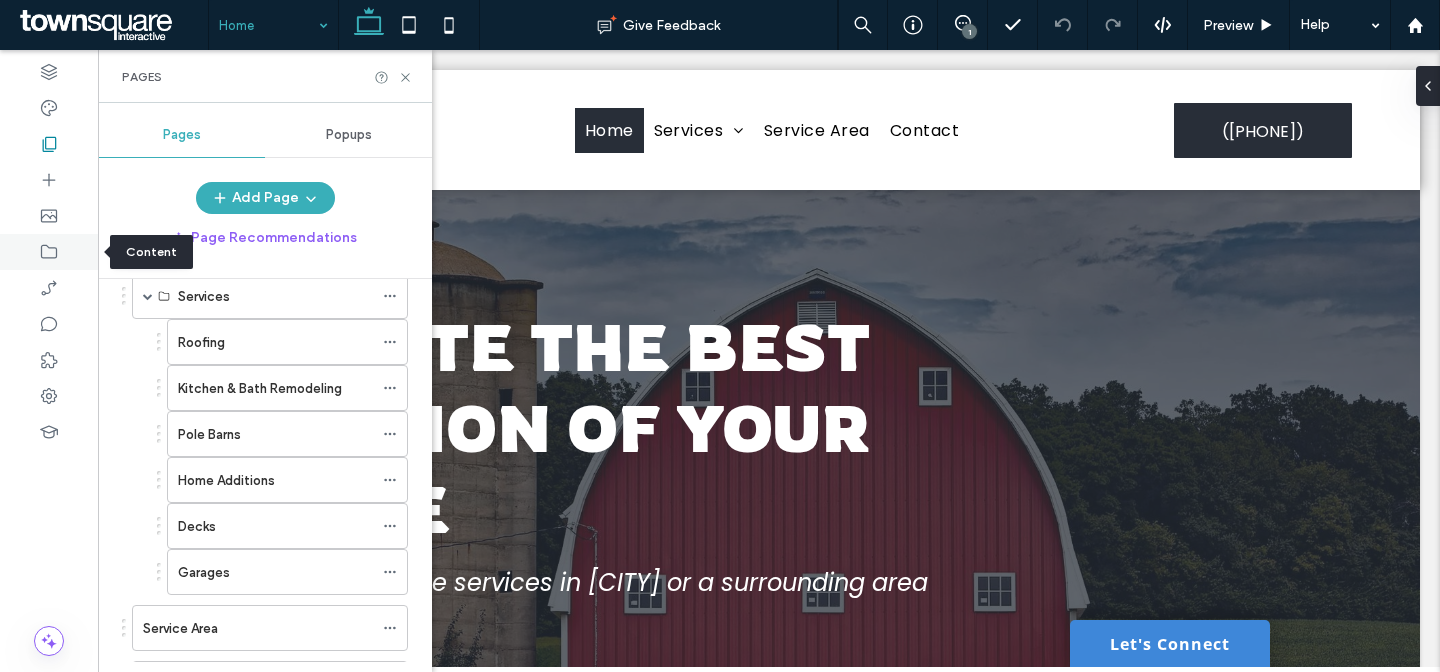 click 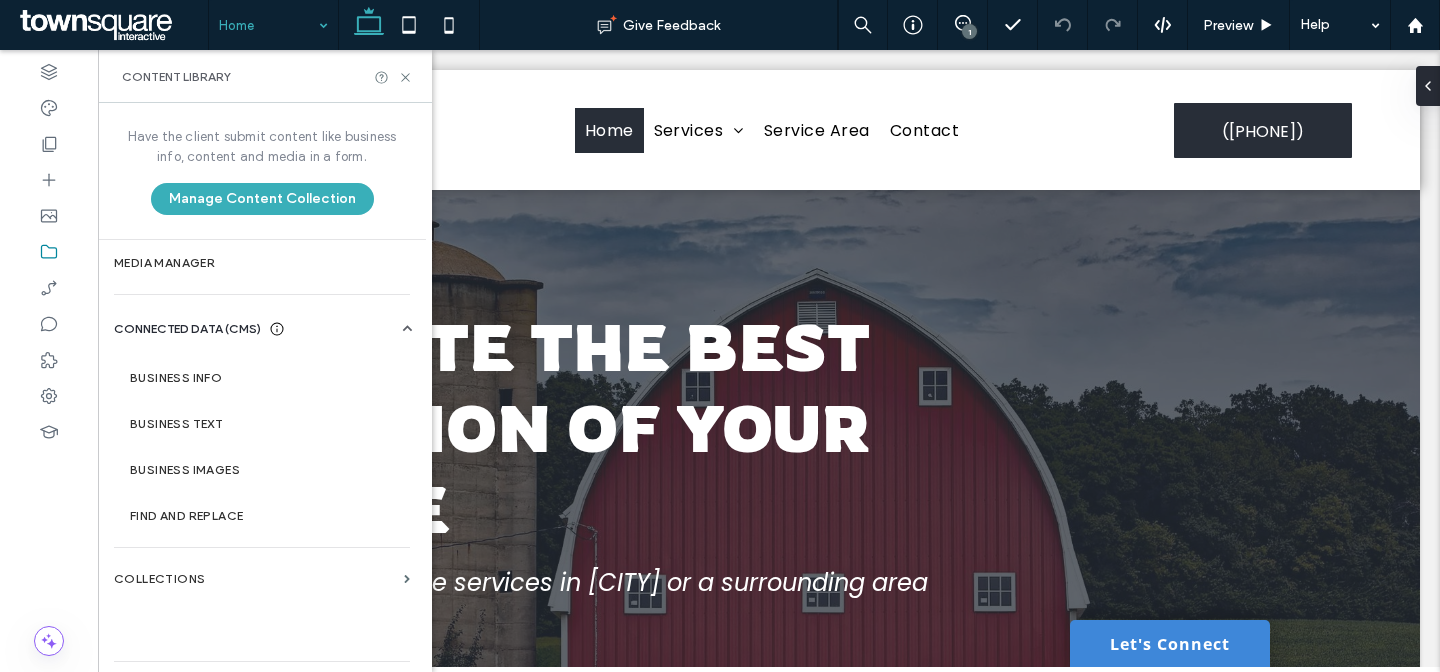 click on "Business Info" at bounding box center [266, 378] 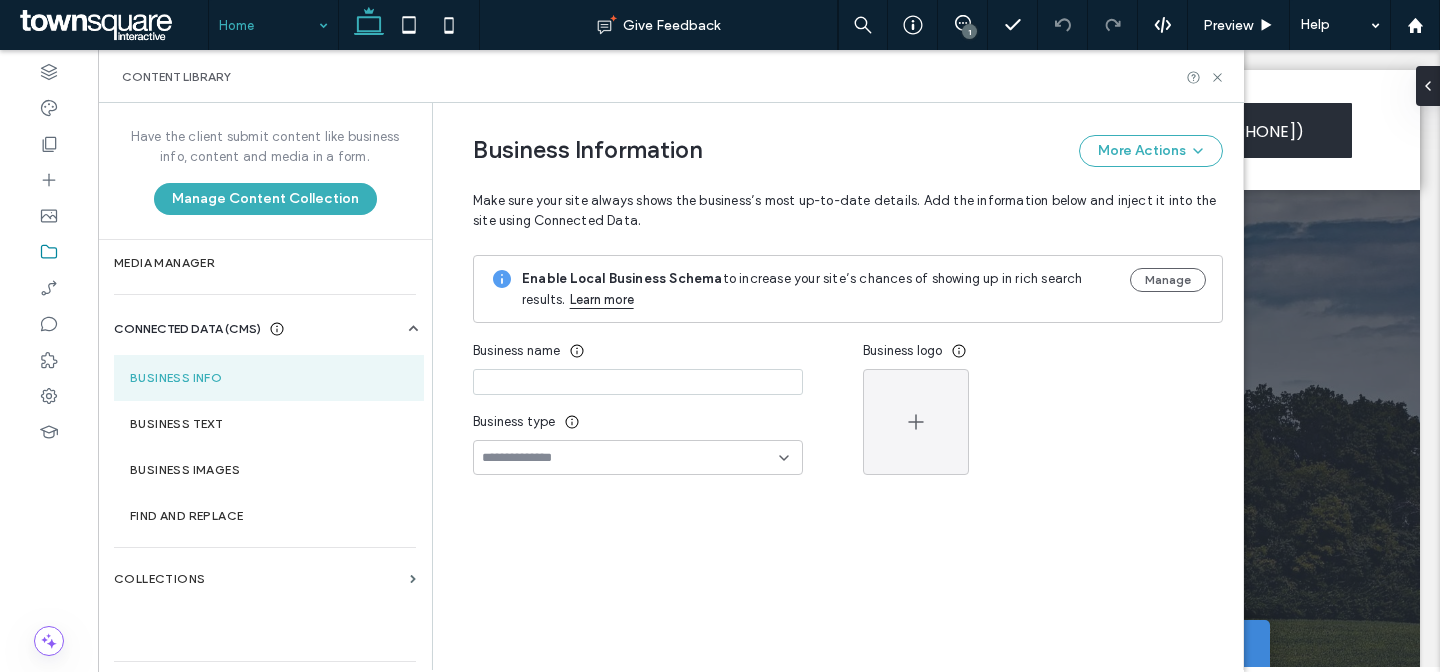 type on "**********" 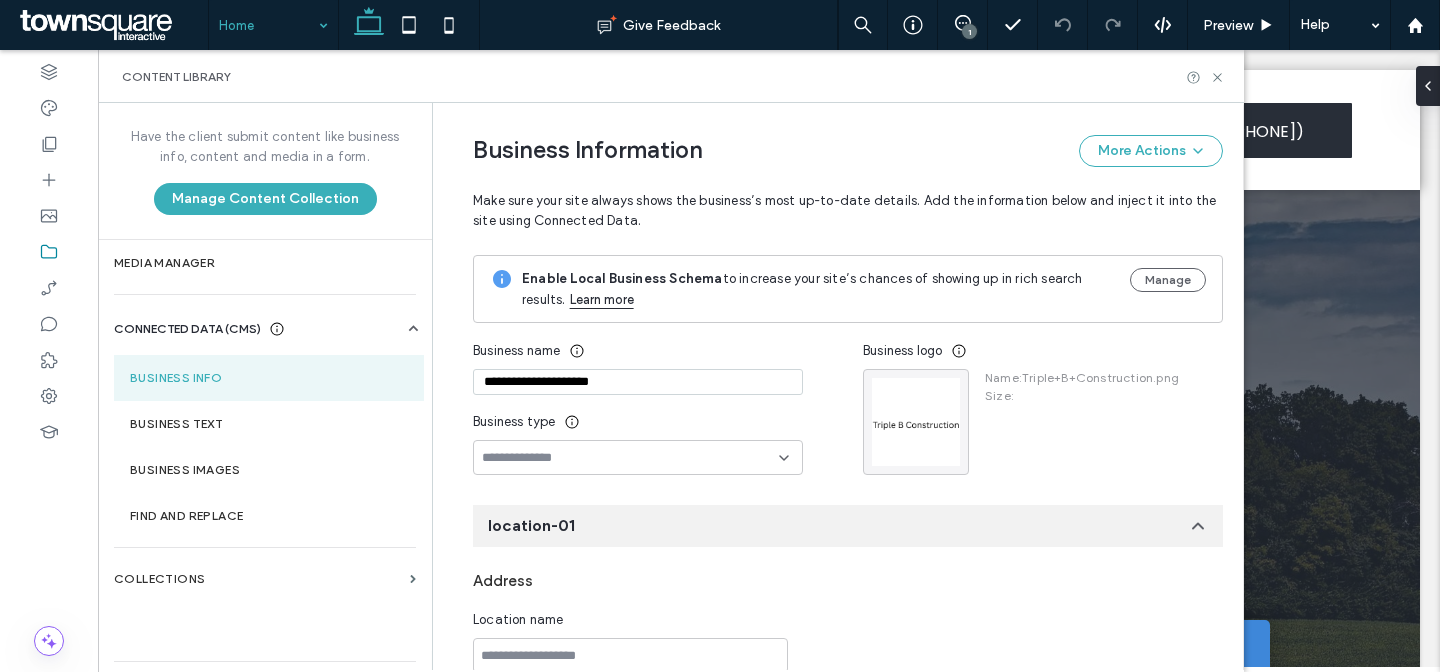 scroll, scrollTop: 51, scrollLeft: 0, axis: vertical 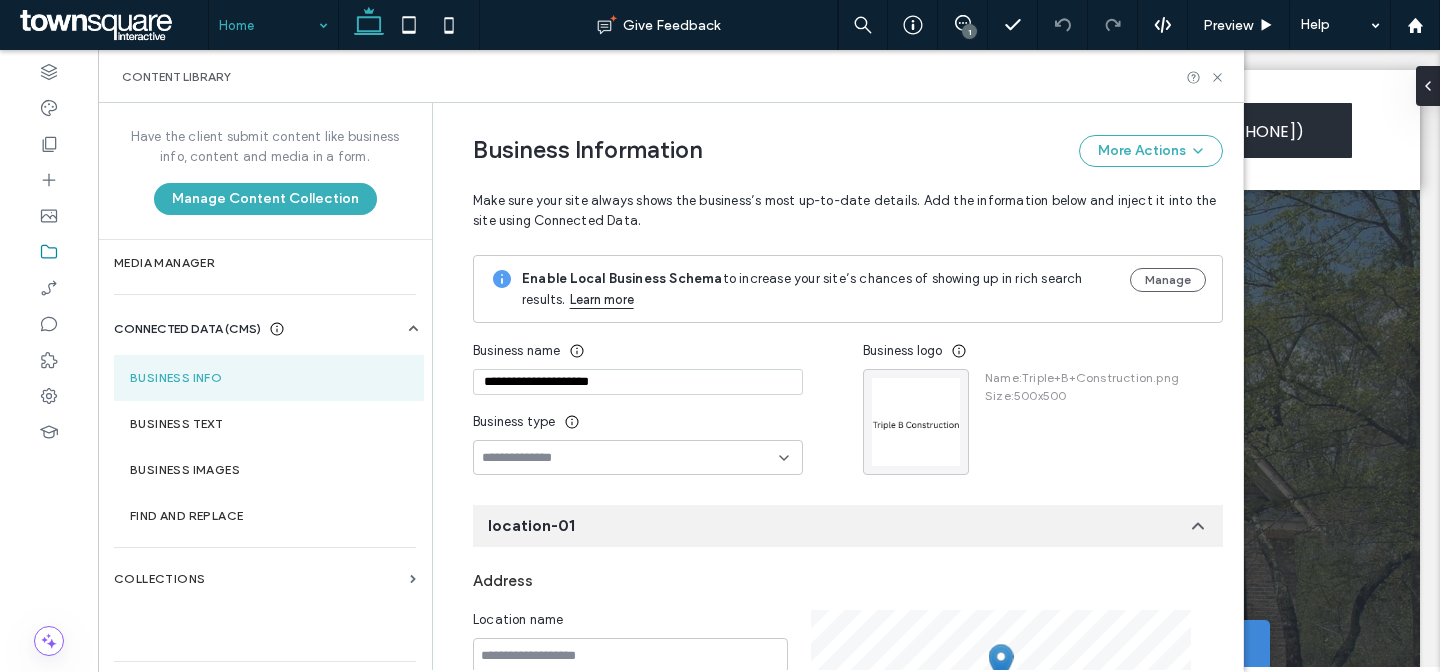 click on "**********" at bounding box center [638, 382] 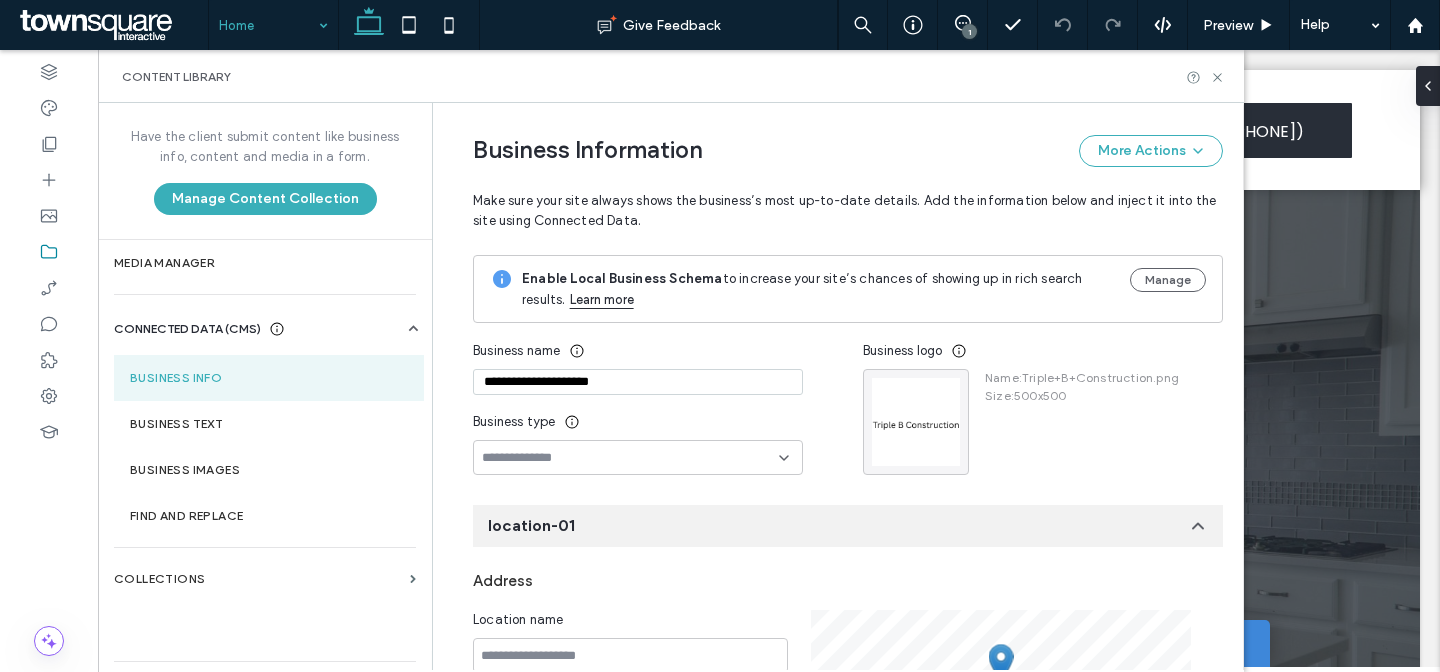 click on "**********" at bounding box center (638, 382) 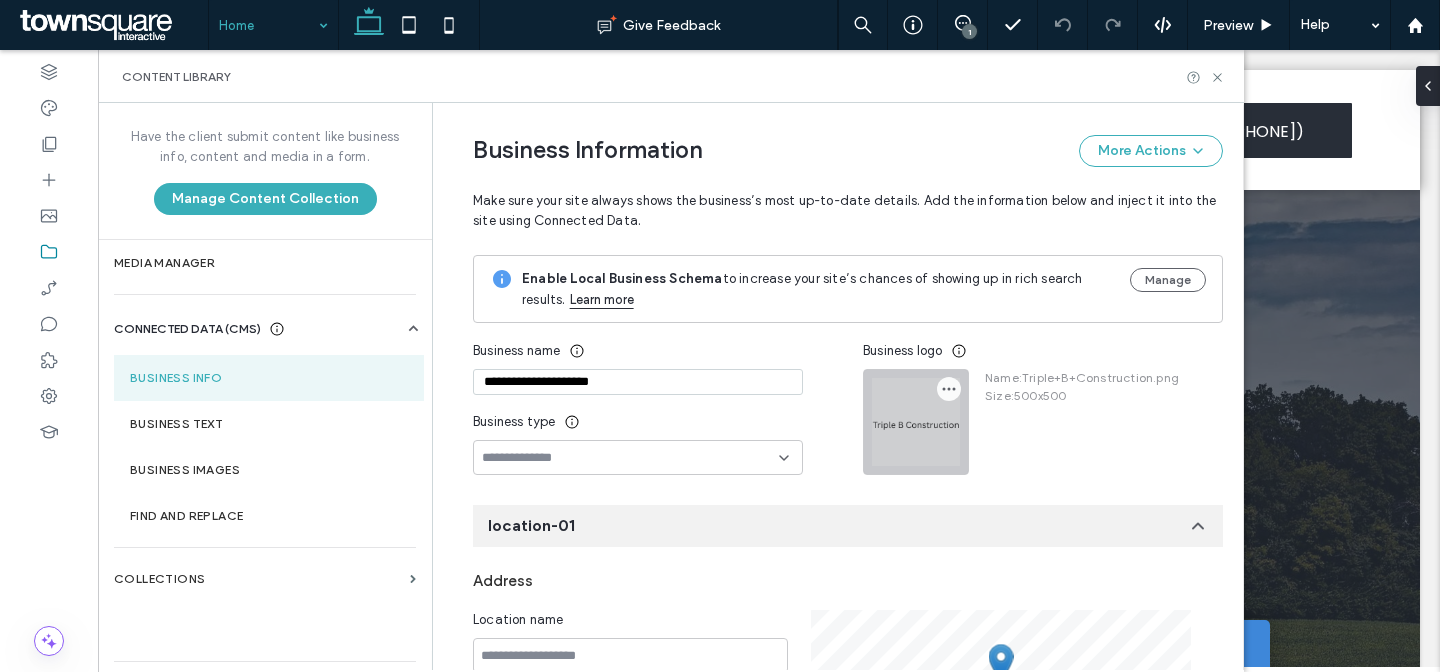 click 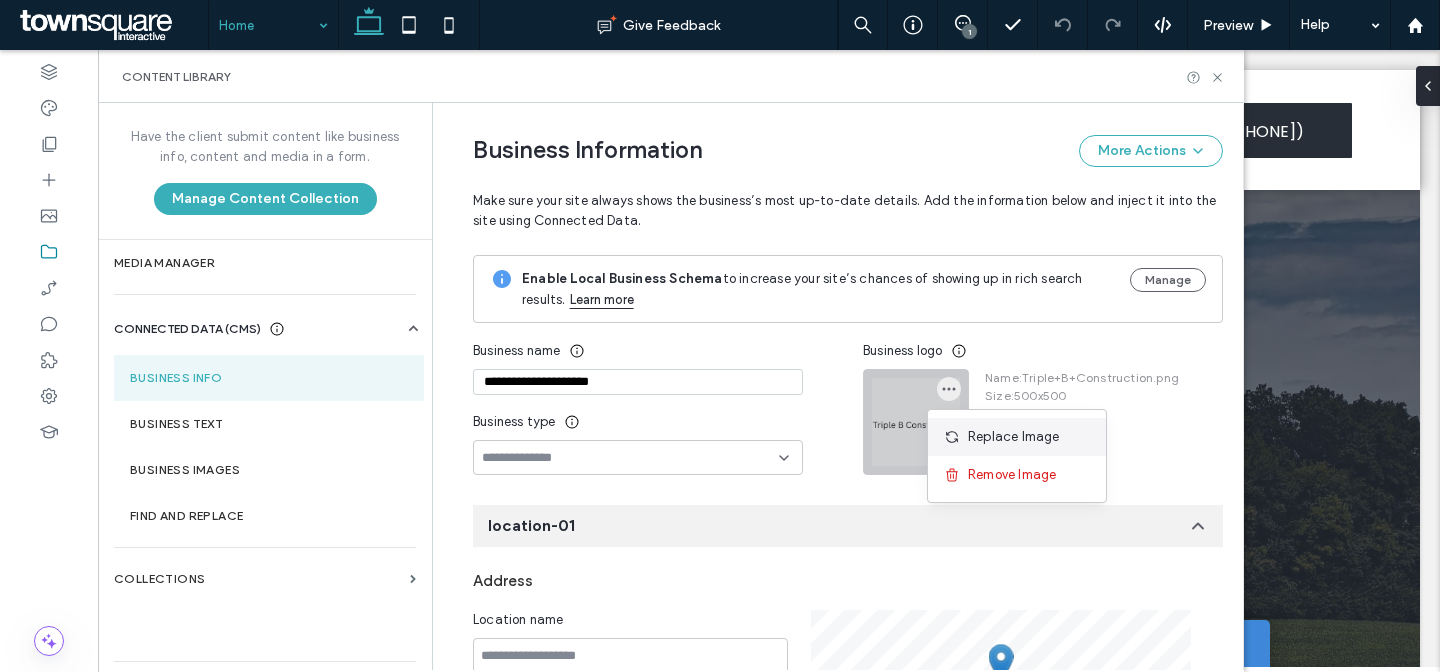 click on "Replace Image" at bounding box center [1014, 437] 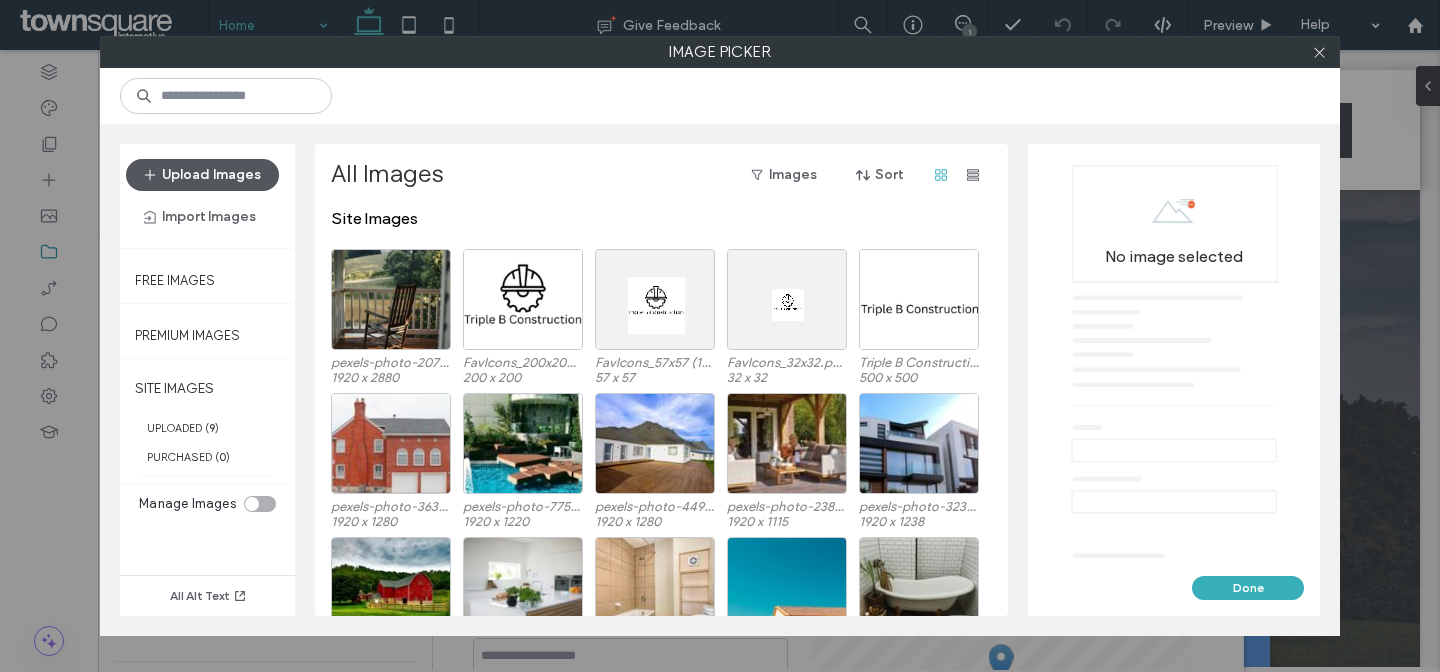 click on "Upload Images" at bounding box center (202, 175) 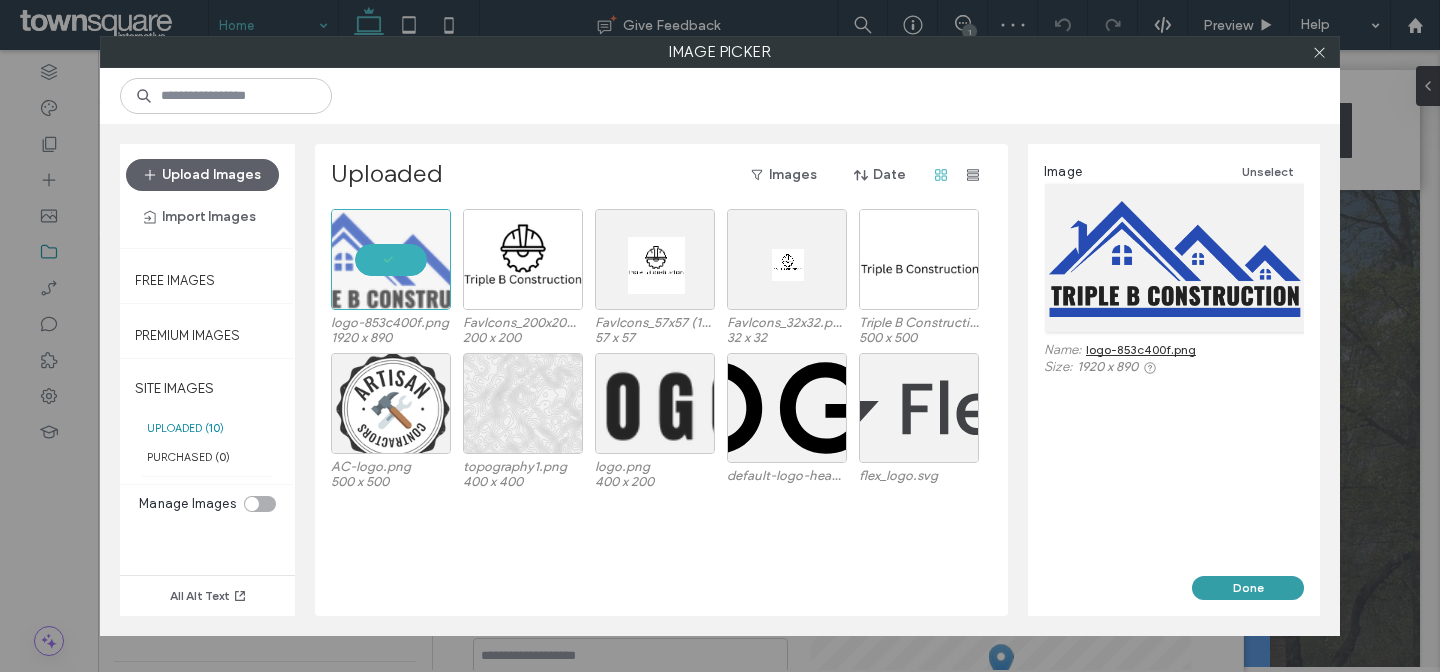 click on "Done" at bounding box center (1248, 588) 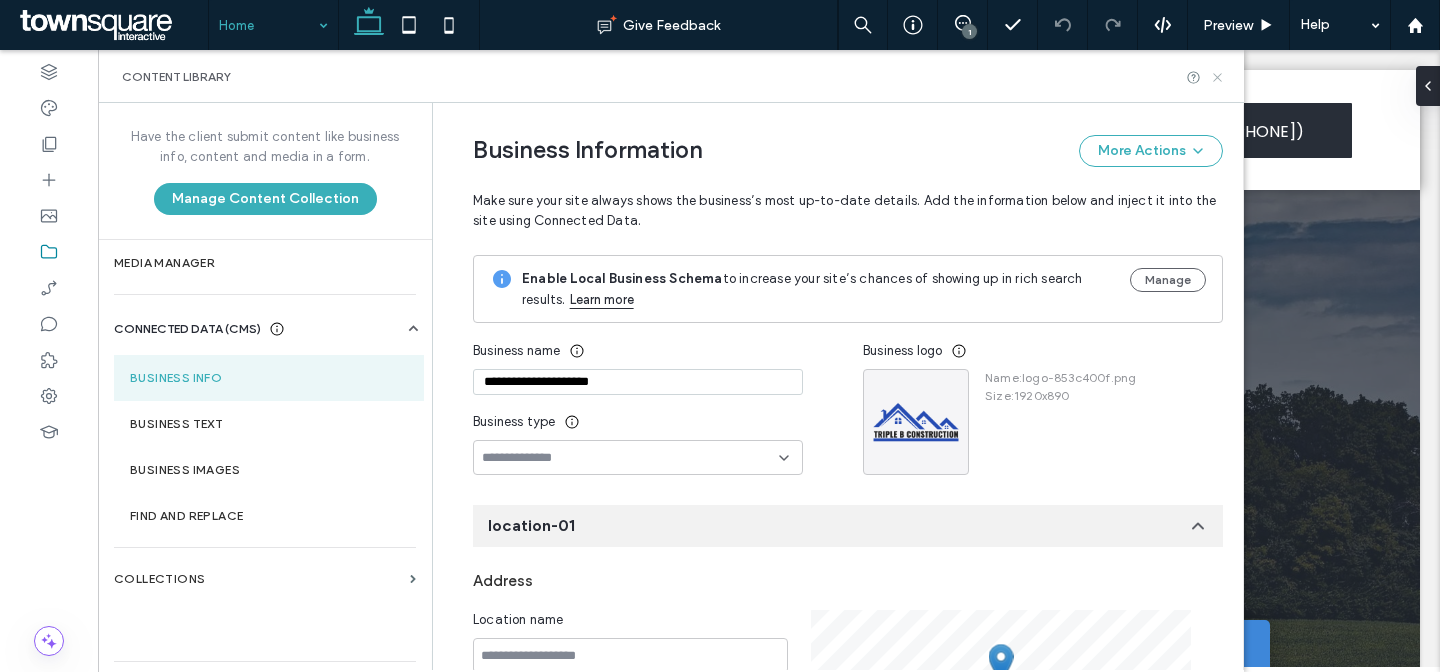 click 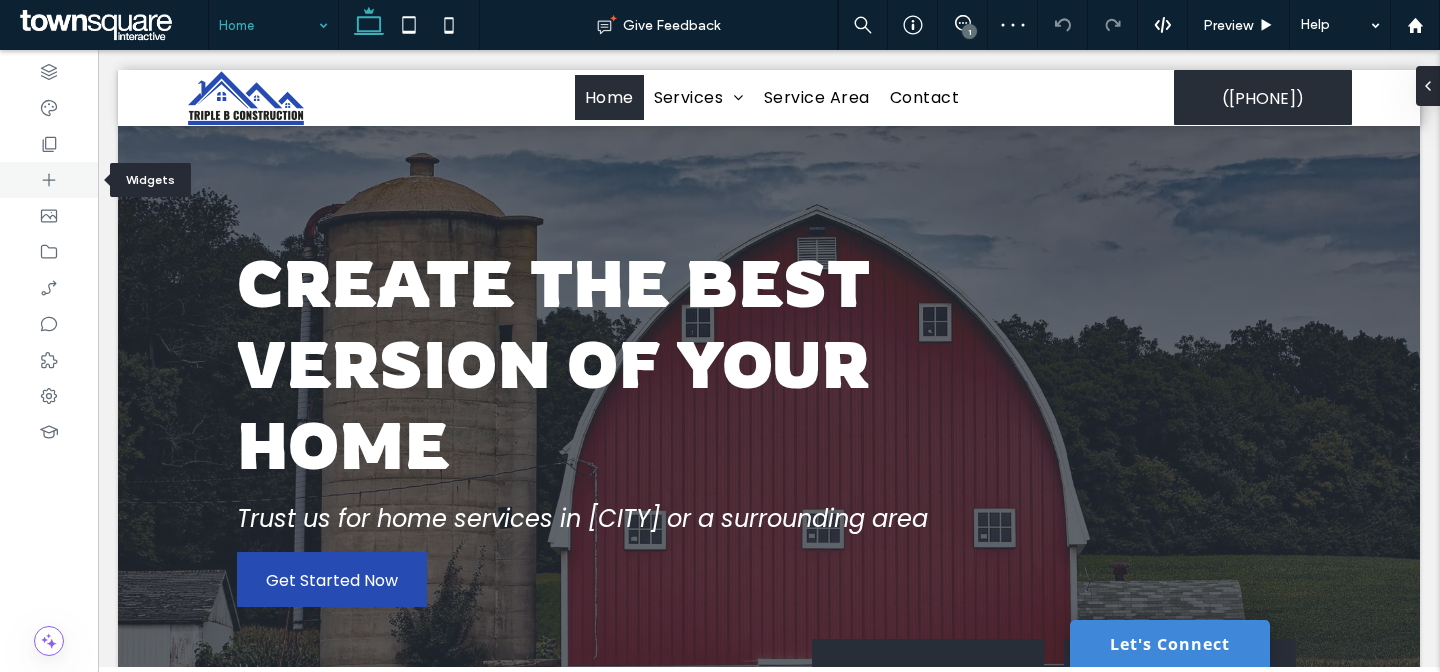 scroll, scrollTop: 0, scrollLeft: 0, axis: both 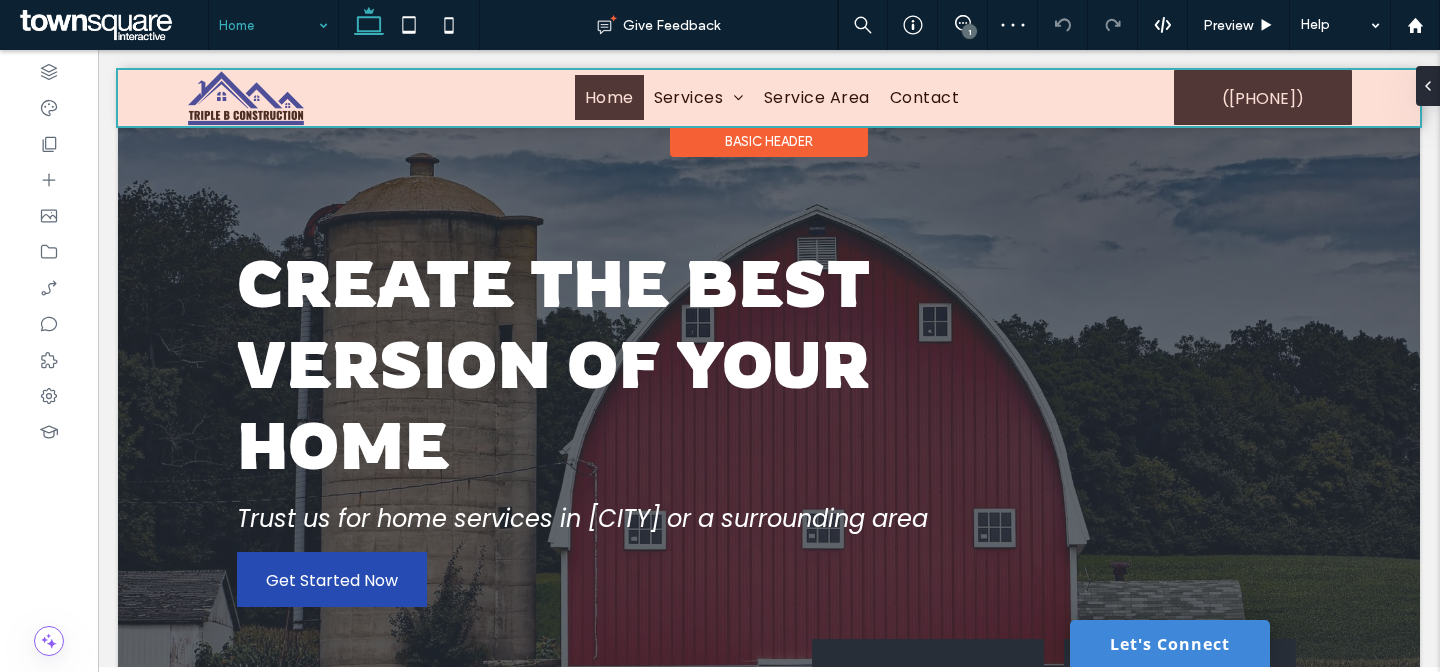 click at bounding box center [769, 98] 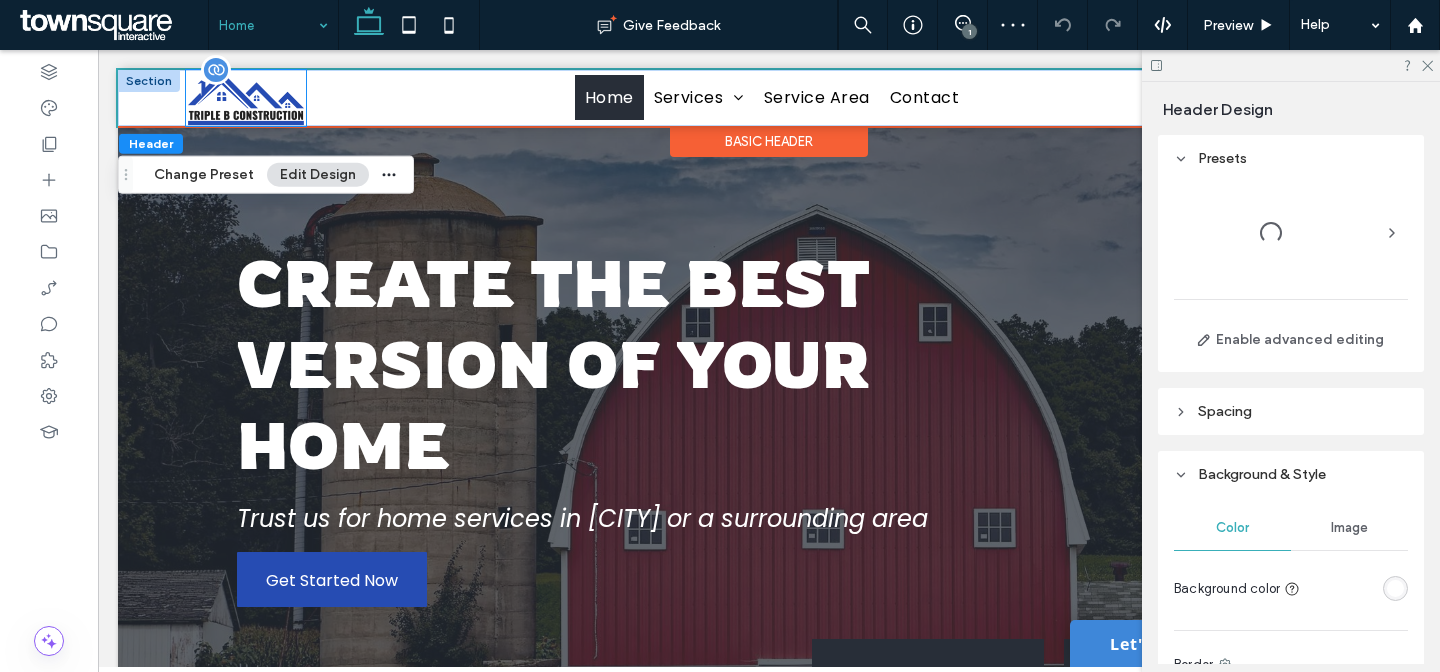 click at bounding box center (246, 98) 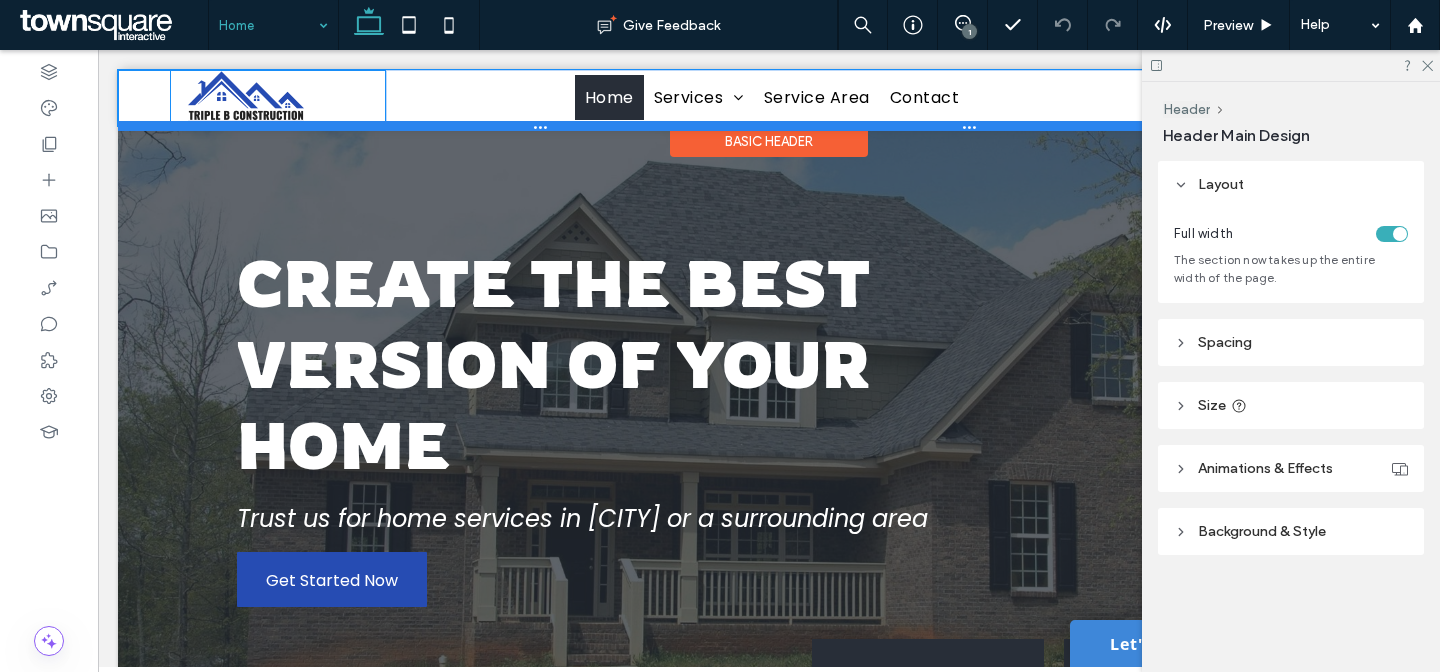 click at bounding box center (761, 126) 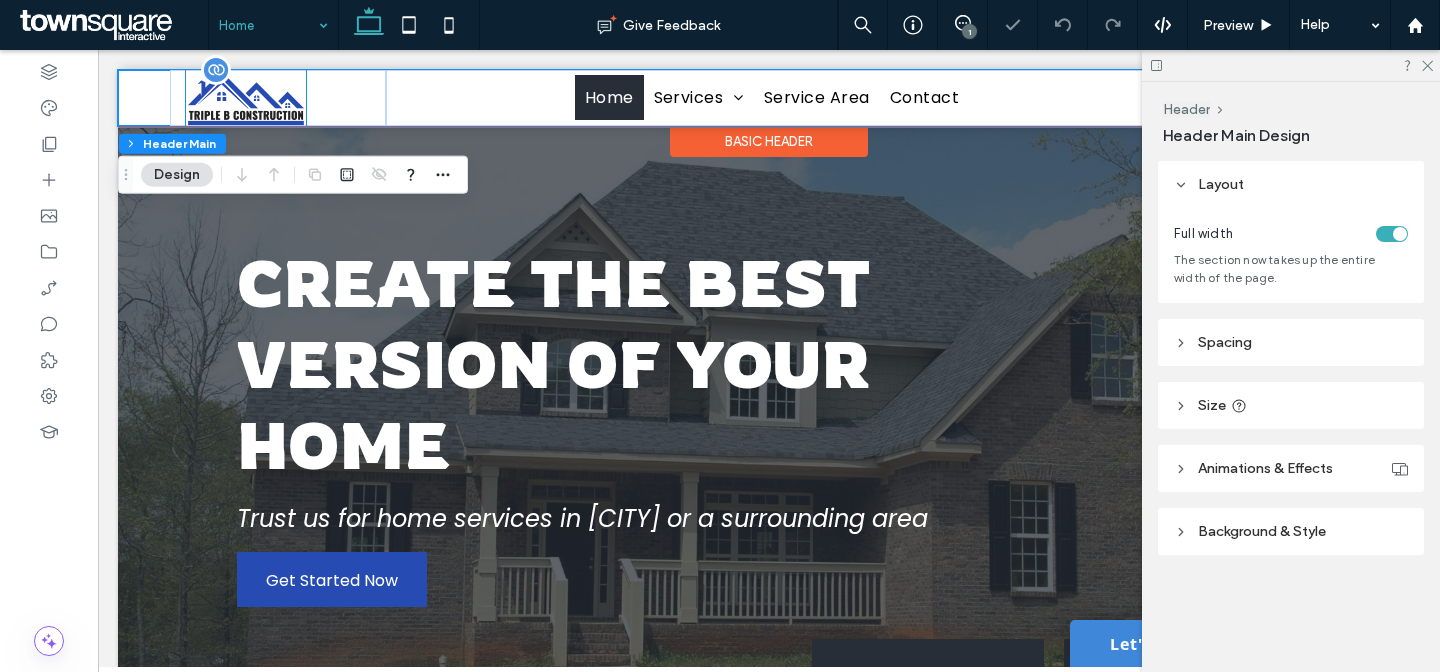 click at bounding box center [246, 98] 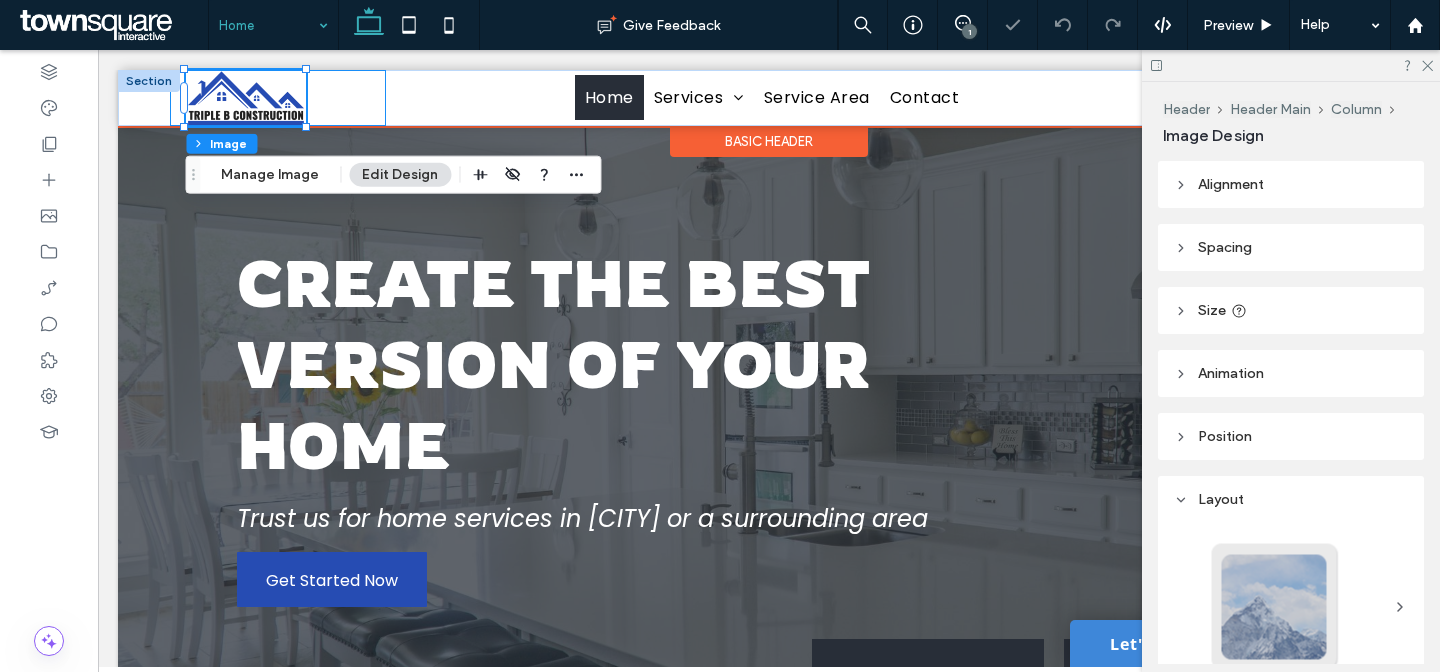 click at bounding box center [278, 98] 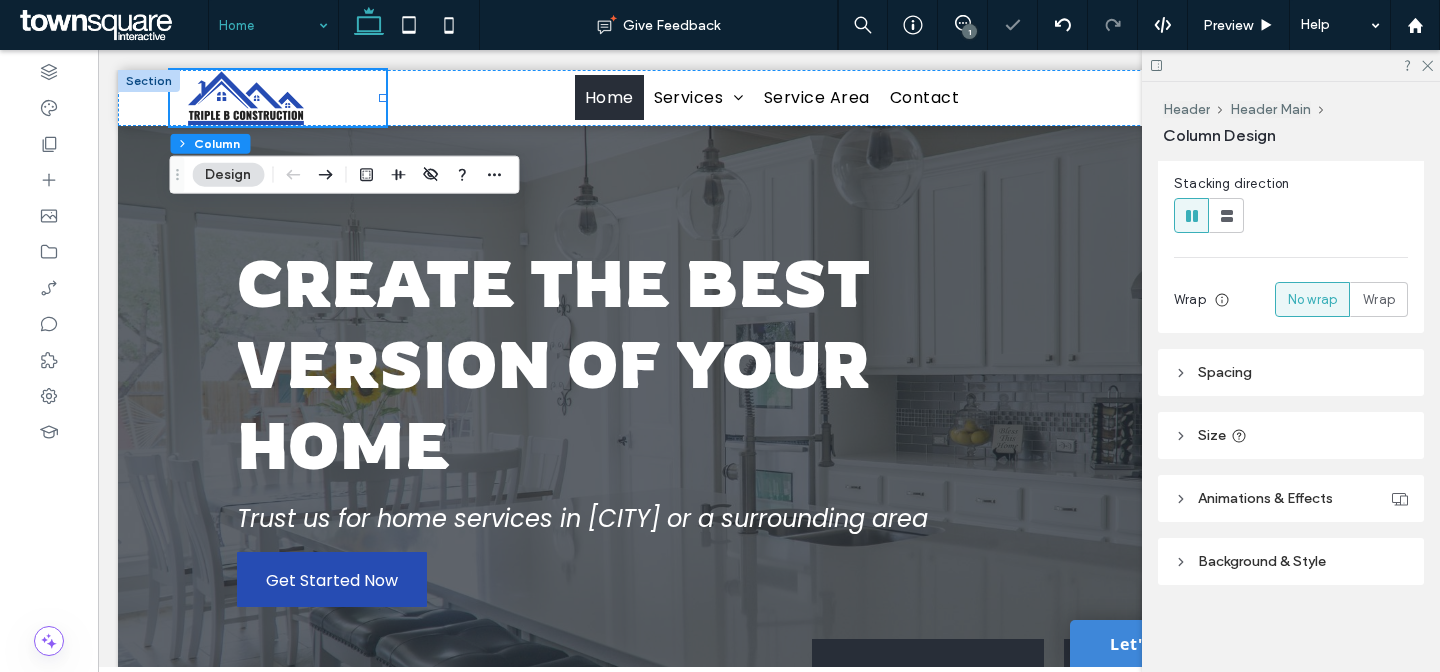scroll, scrollTop: 229, scrollLeft: 0, axis: vertical 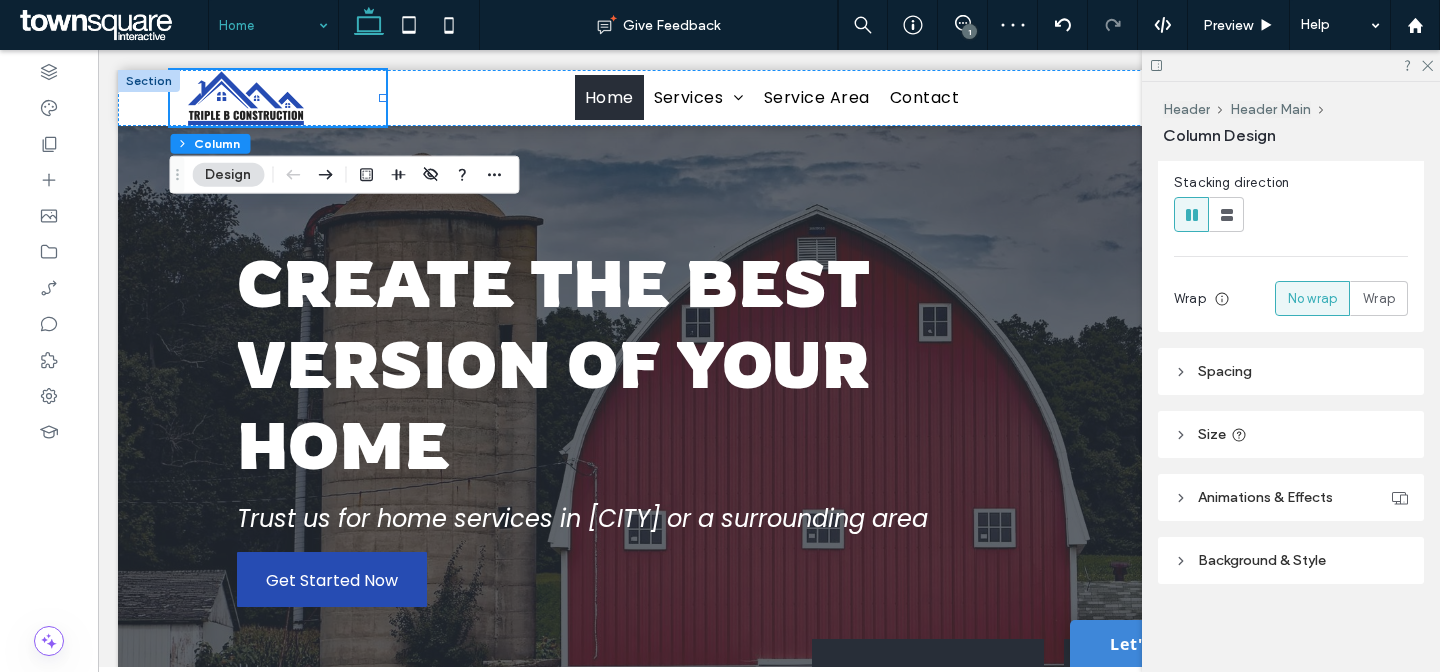 click on "Spacing" at bounding box center [1291, 371] 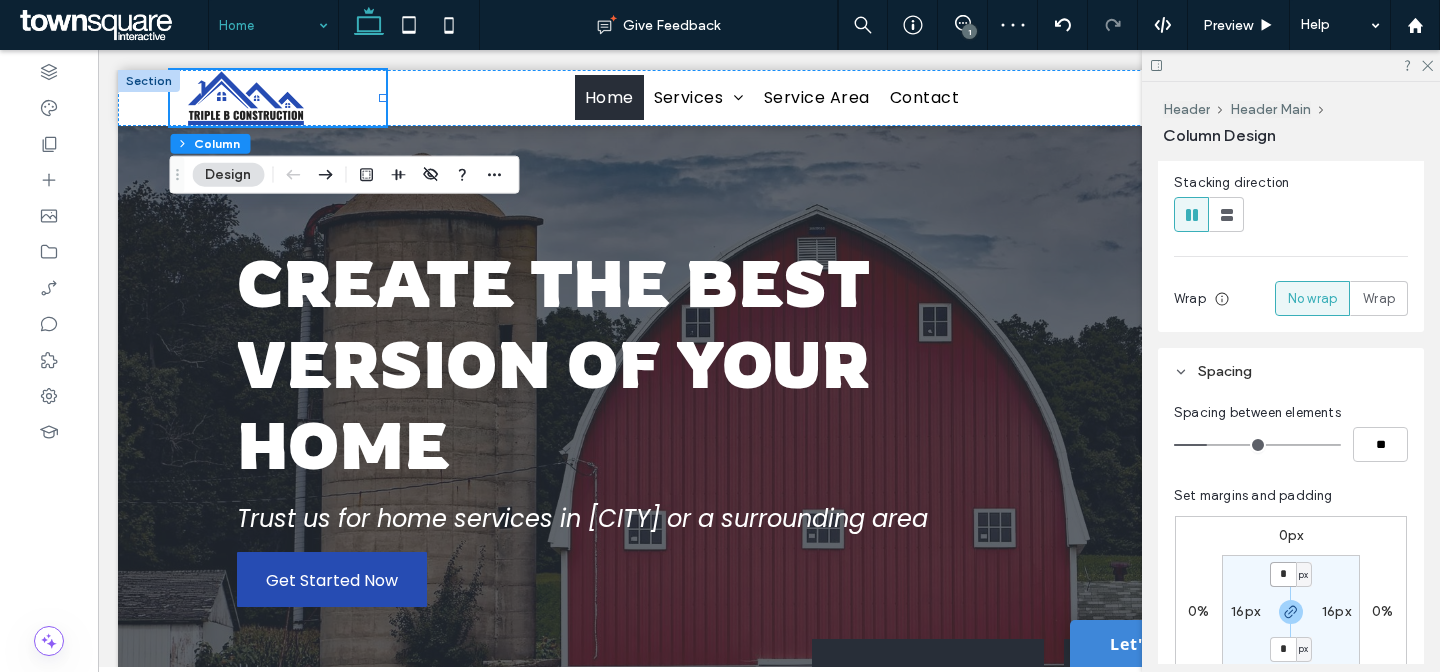 click on "*" at bounding box center [1283, 574] 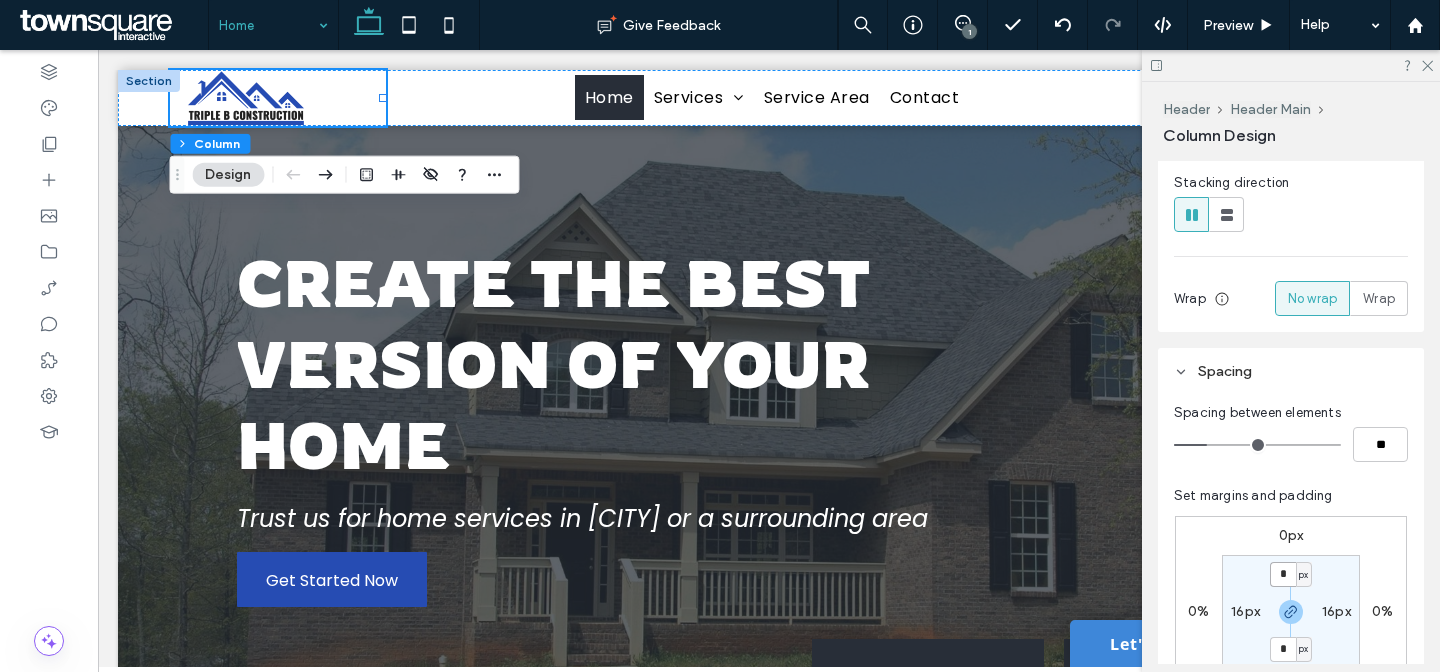 type on "*" 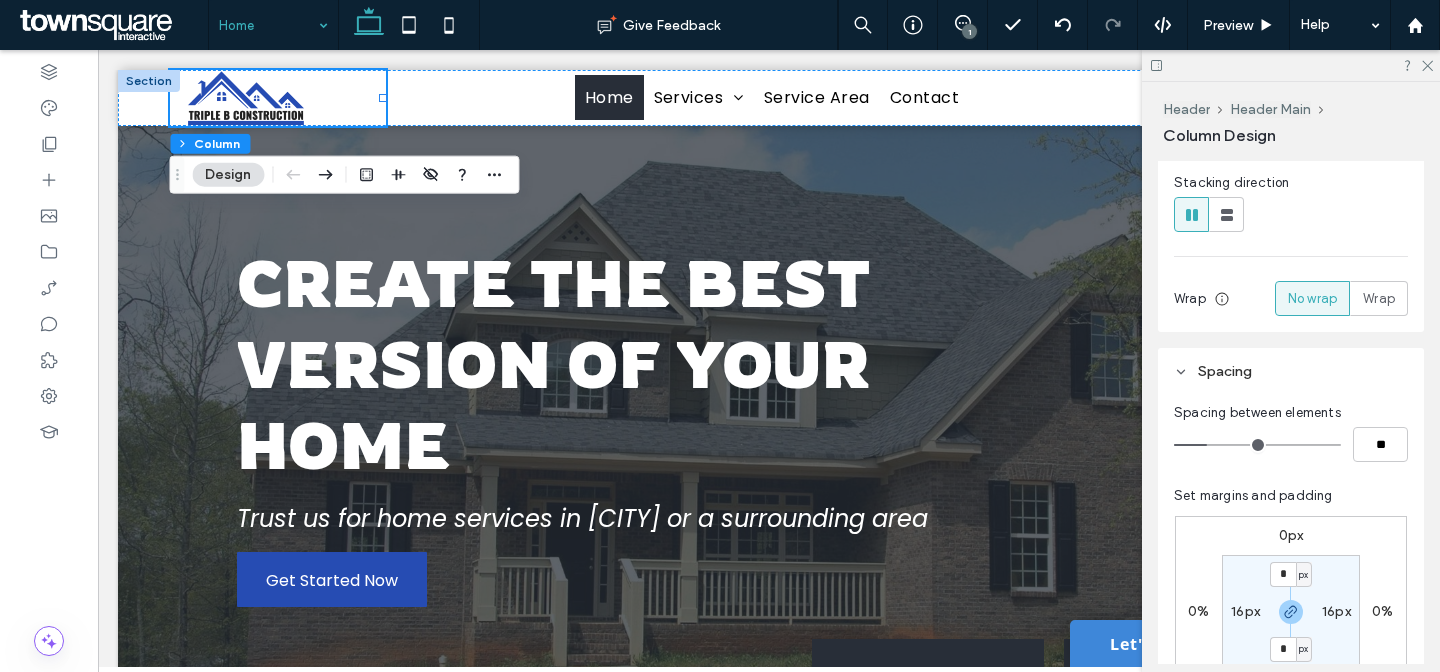 type on "*" 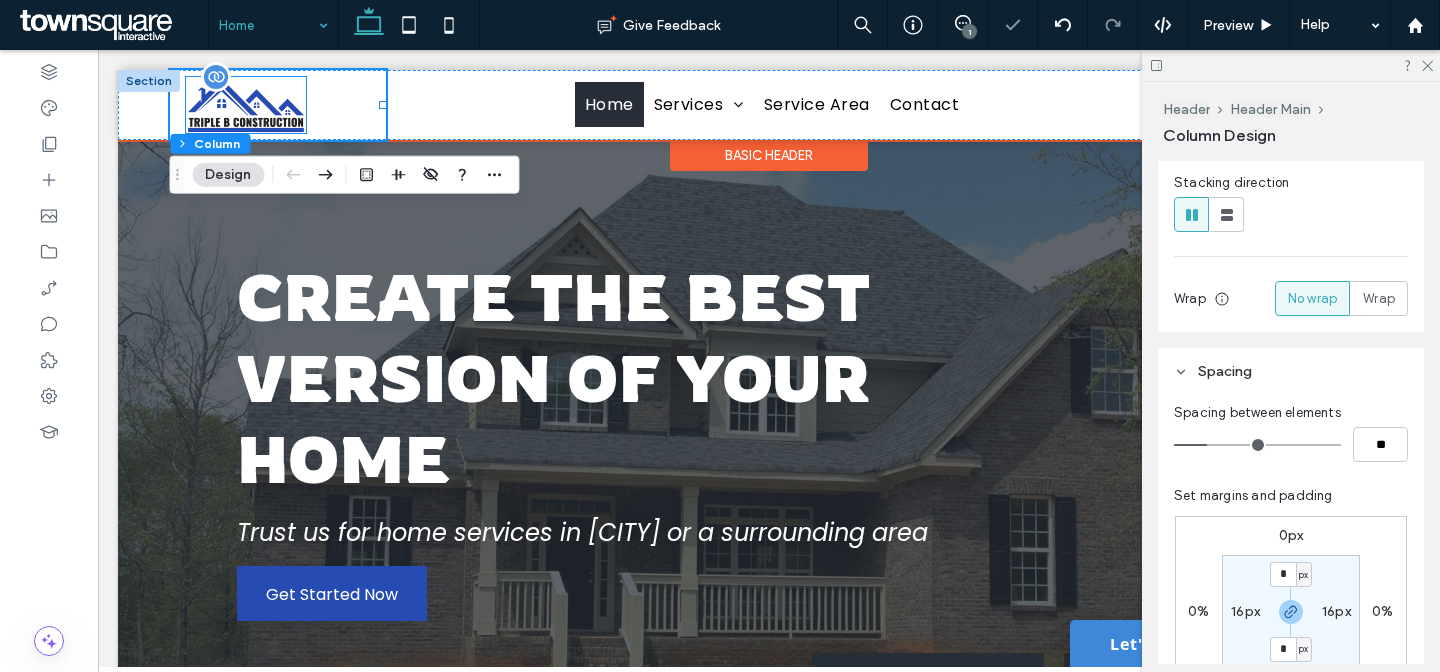 click at bounding box center [246, 105] 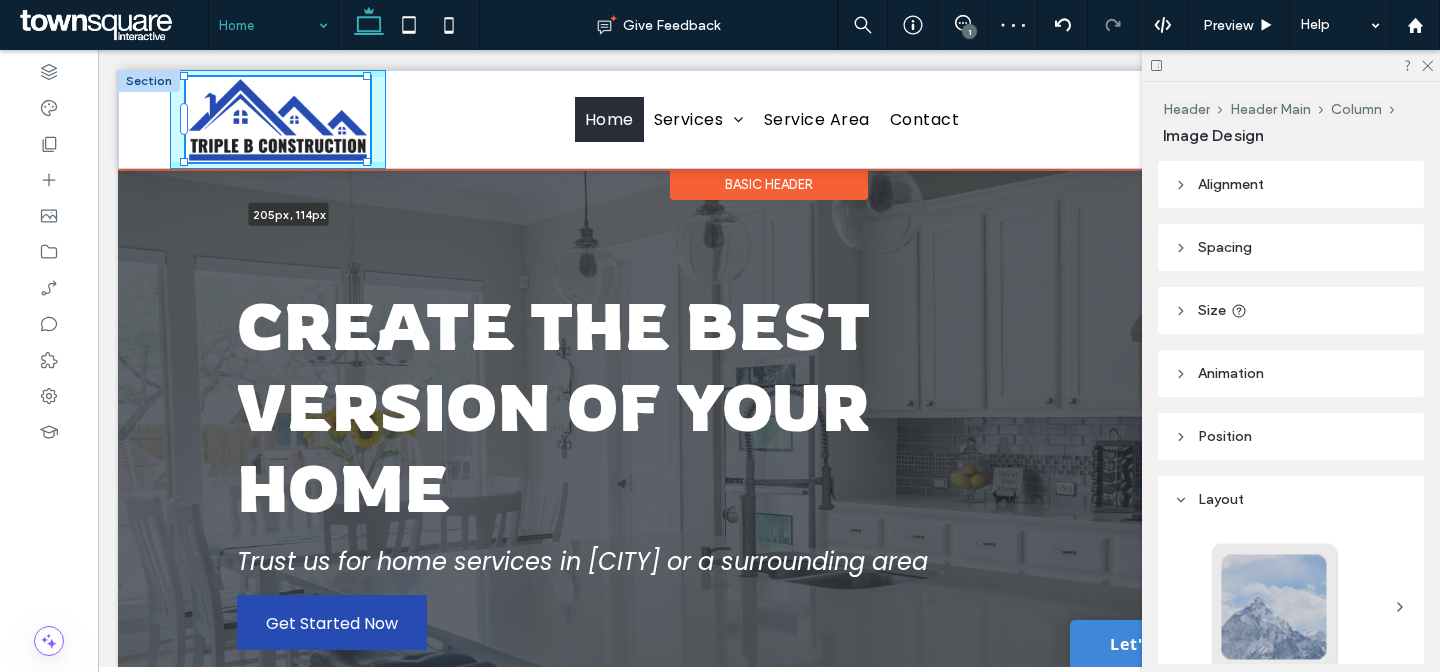 drag, startPoint x: 304, startPoint y: 130, endPoint x: 411, endPoint y: 162, distance: 111.68259 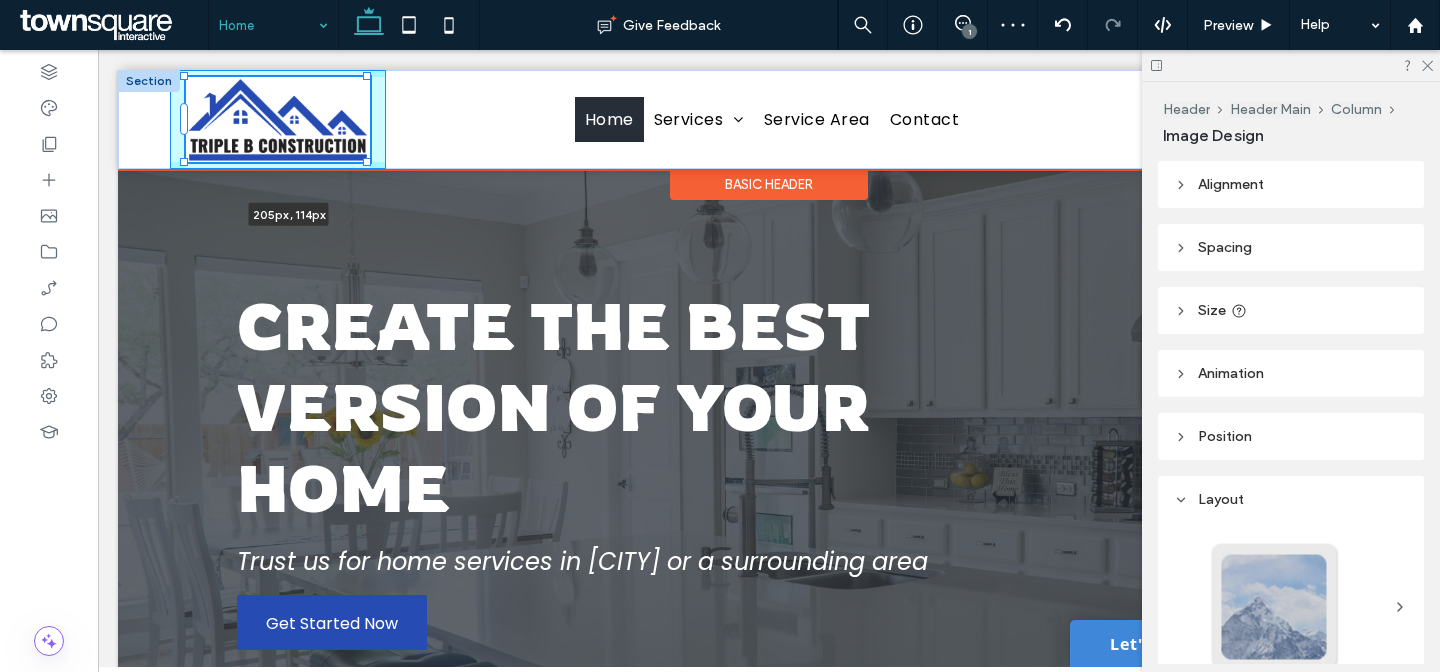 click on "205px , 114px
Home
Services
Roofing
Kitchen & Bath Remodeling
Pole Barns
Home Additions
Decks
Garages
Service Area
Contact
(269) 221-2704
(269) 221-2704" at bounding box center (769, 119) 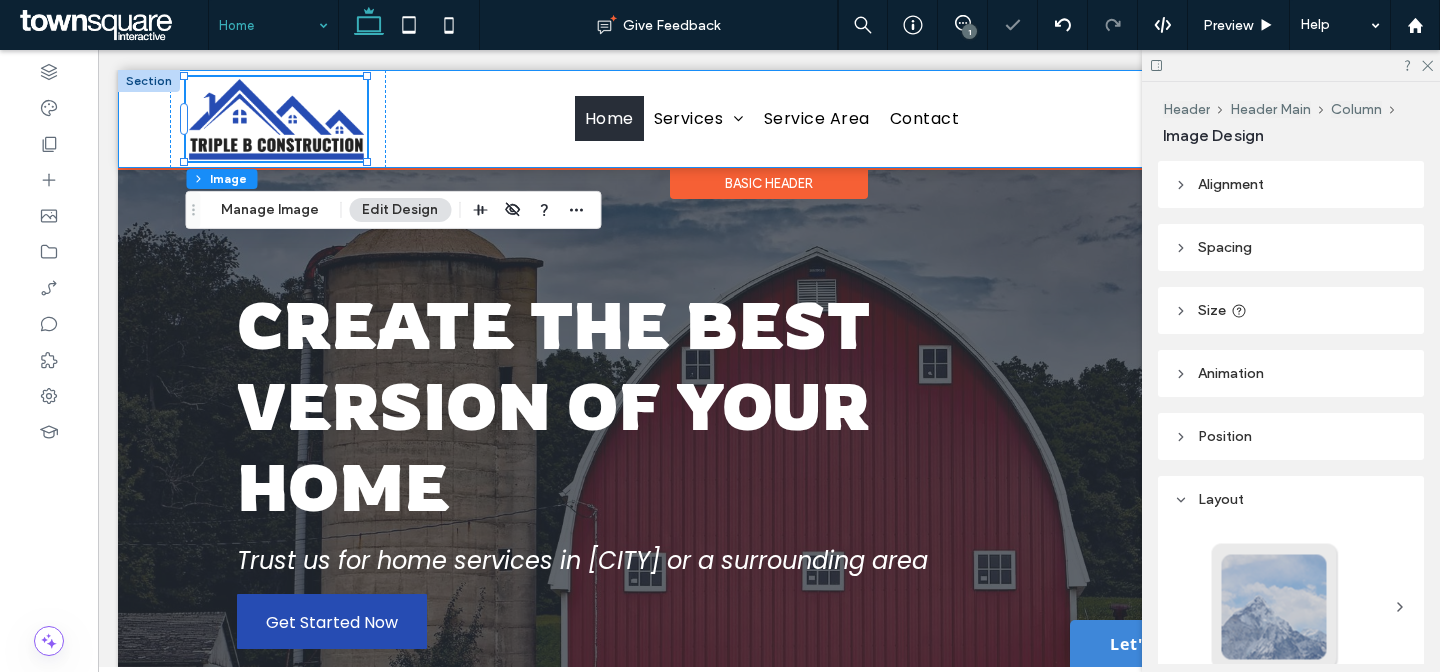 click on "205px , 114px
Home
Services
Roofing
Kitchen & Bath Remodeling
Pole Barns
Home Additions
Decks
Garages
Service Area
Contact
(269) 221-2704
(269) 221-2704" at bounding box center [769, 119] 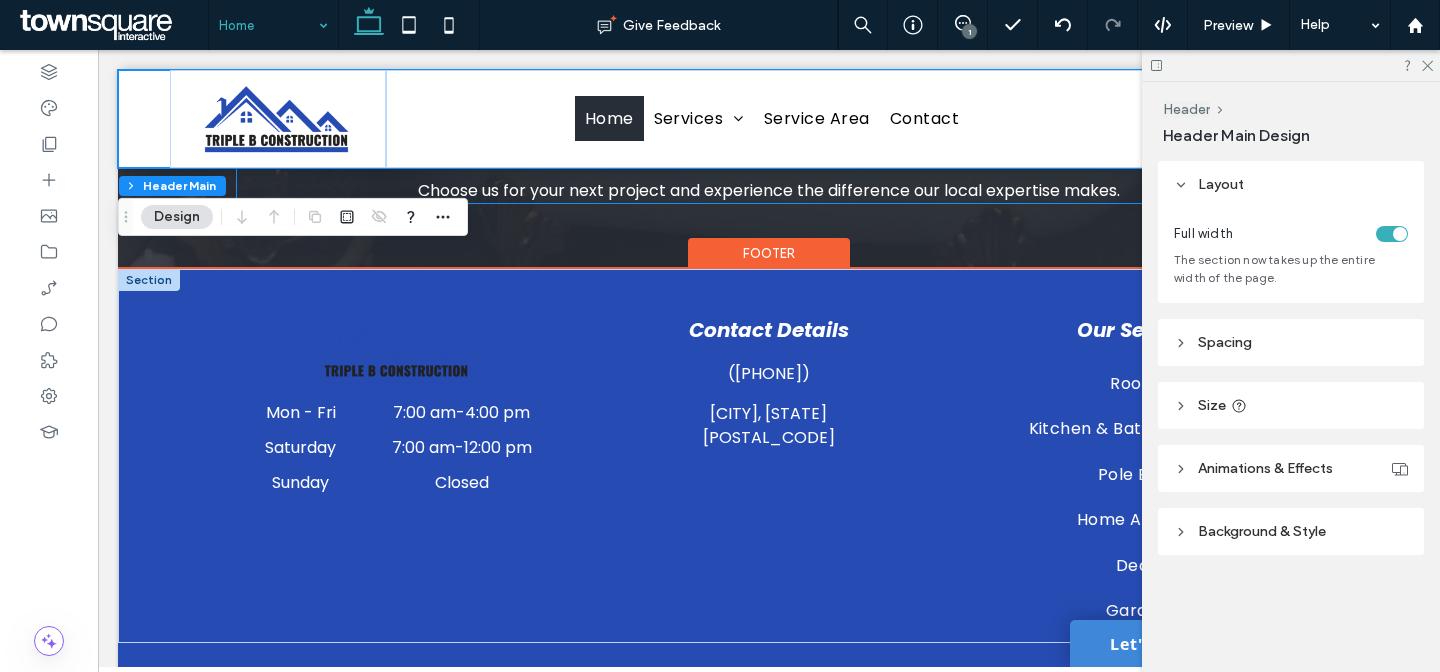 scroll, scrollTop: 2504, scrollLeft: 0, axis: vertical 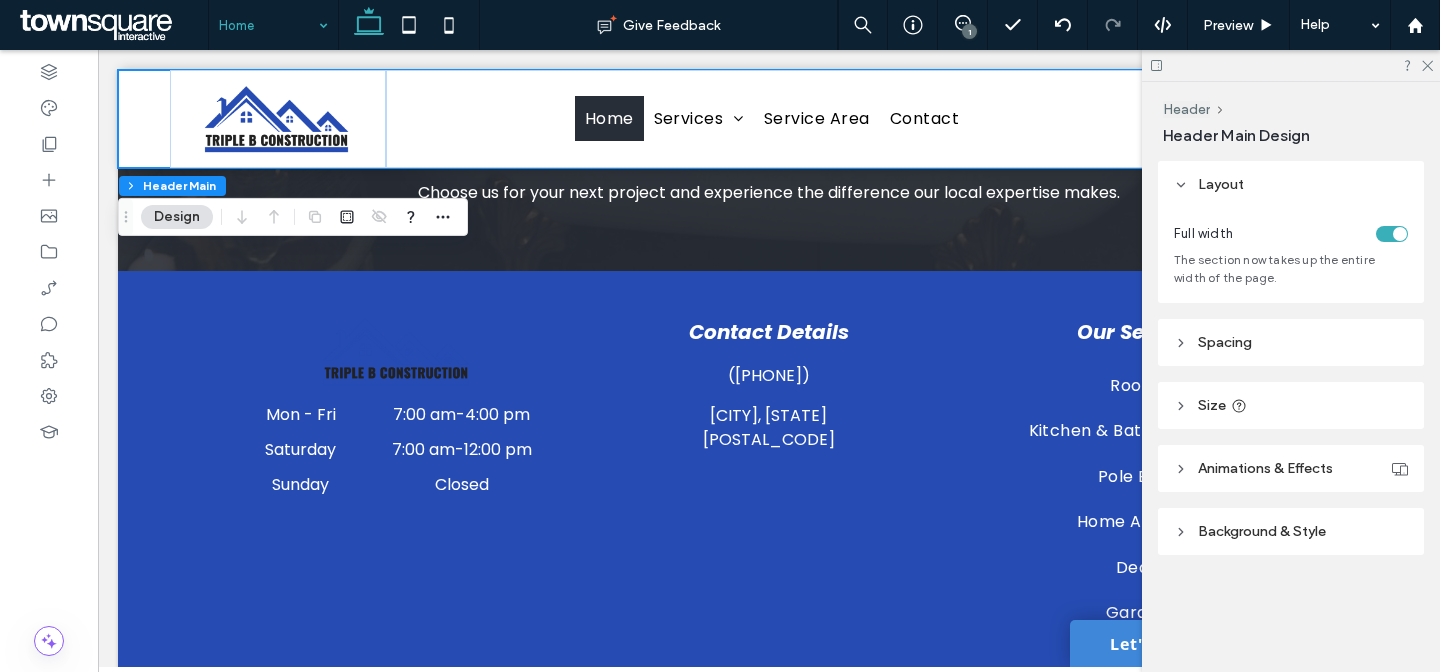 type on "*" 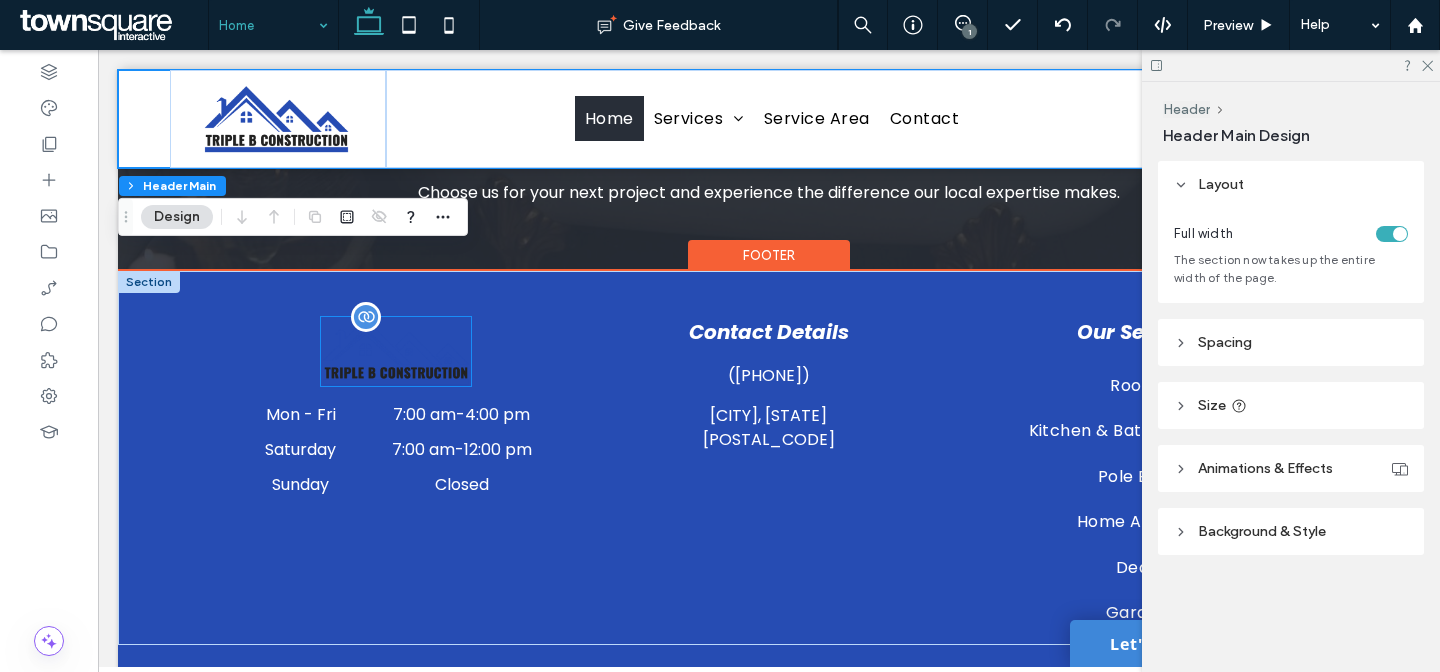 click at bounding box center [366, 317] 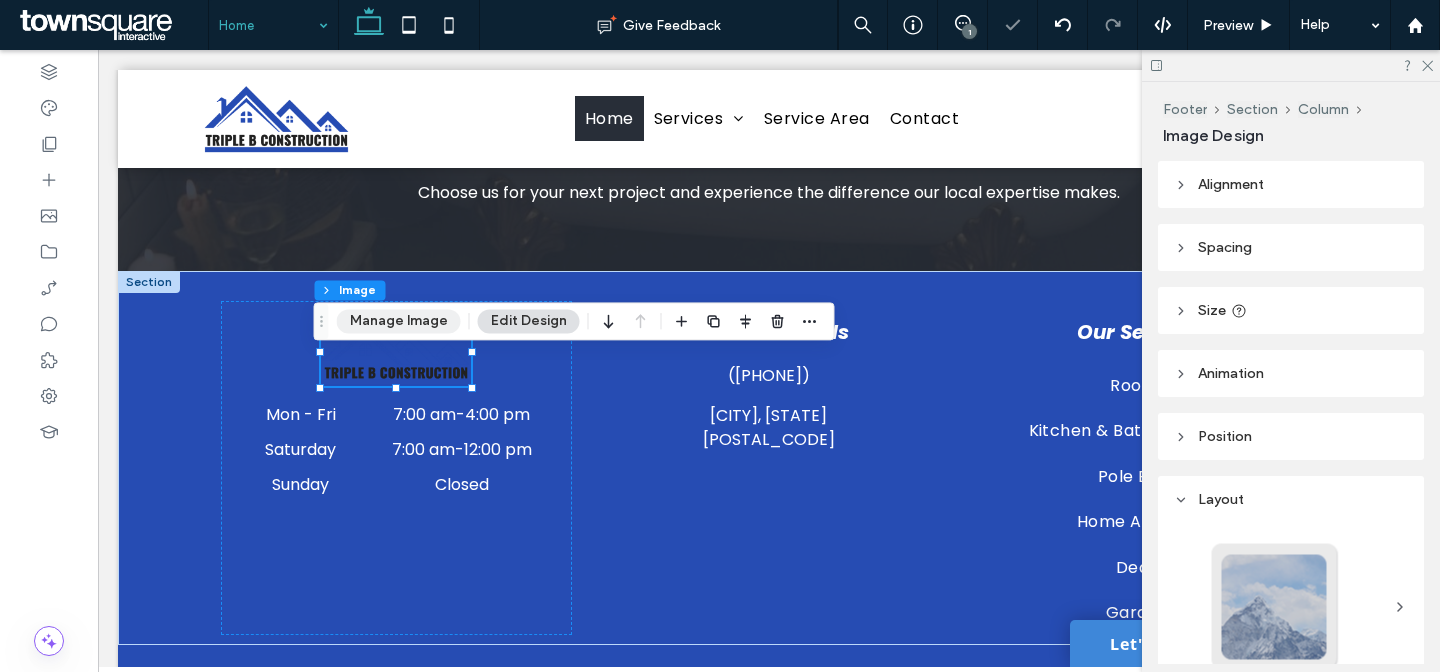 click on "Manage Image" at bounding box center [399, 321] 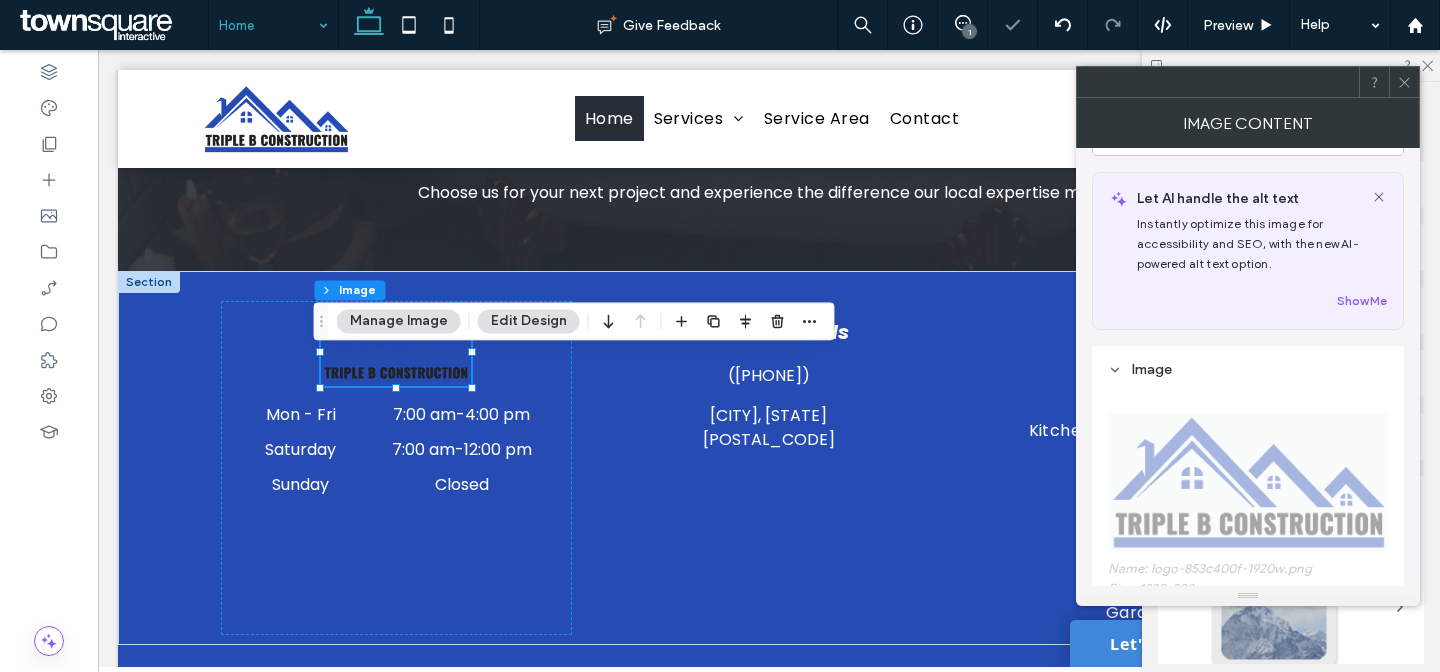 scroll, scrollTop: 266, scrollLeft: 0, axis: vertical 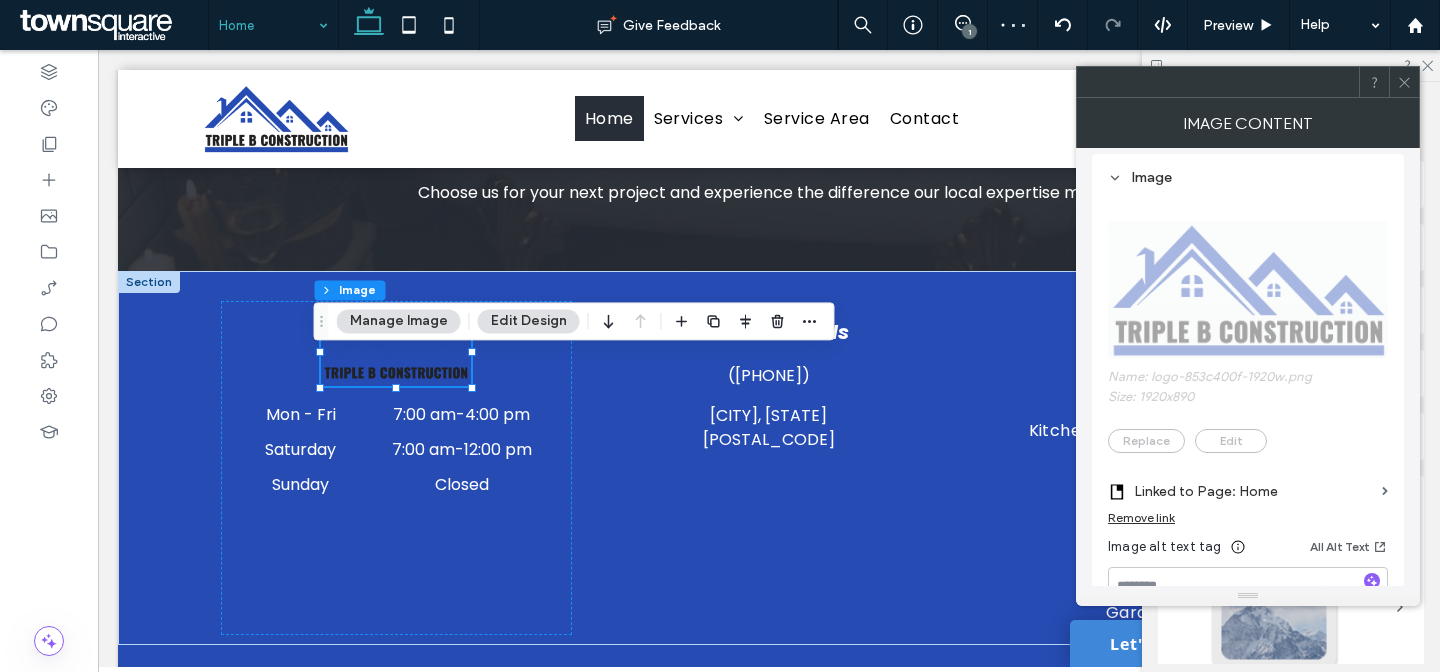 click on "Name: logo-853c400f-1920w.png Size: 1920x890 Replace Edit" at bounding box center [1248, 327] 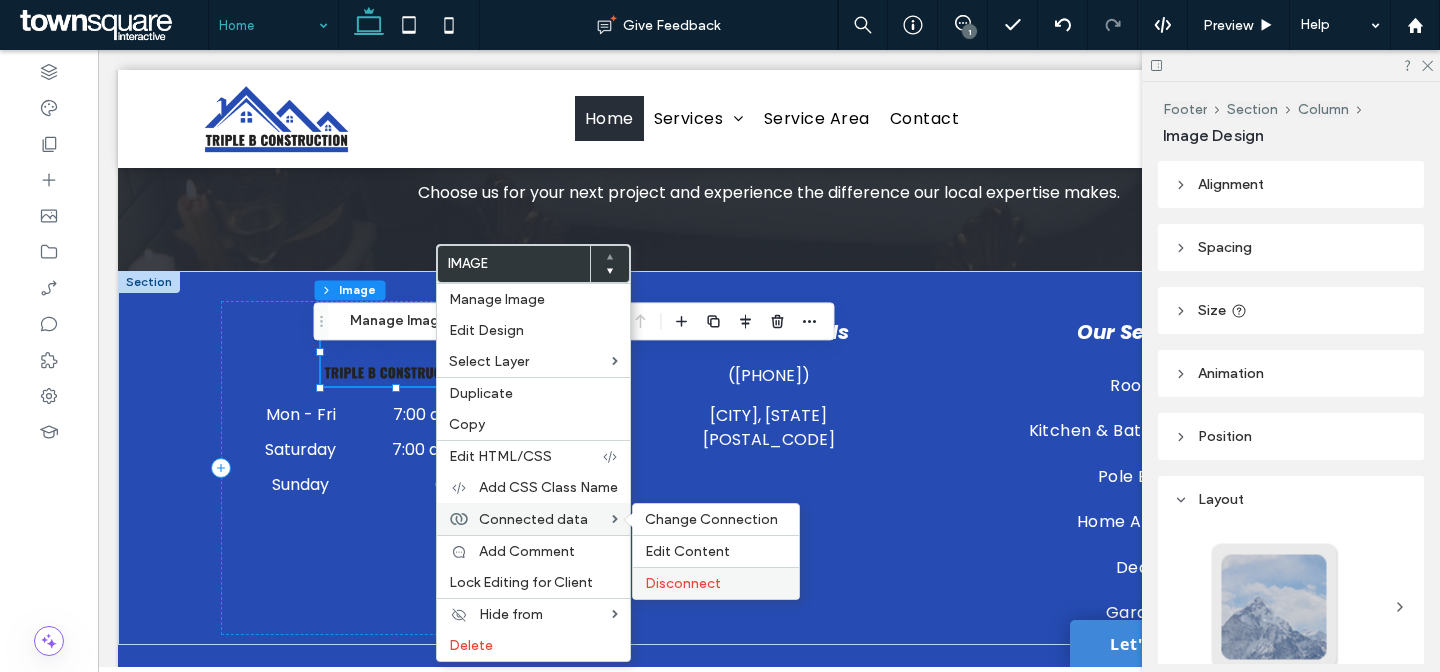 click on "Disconnect" at bounding box center (716, 583) 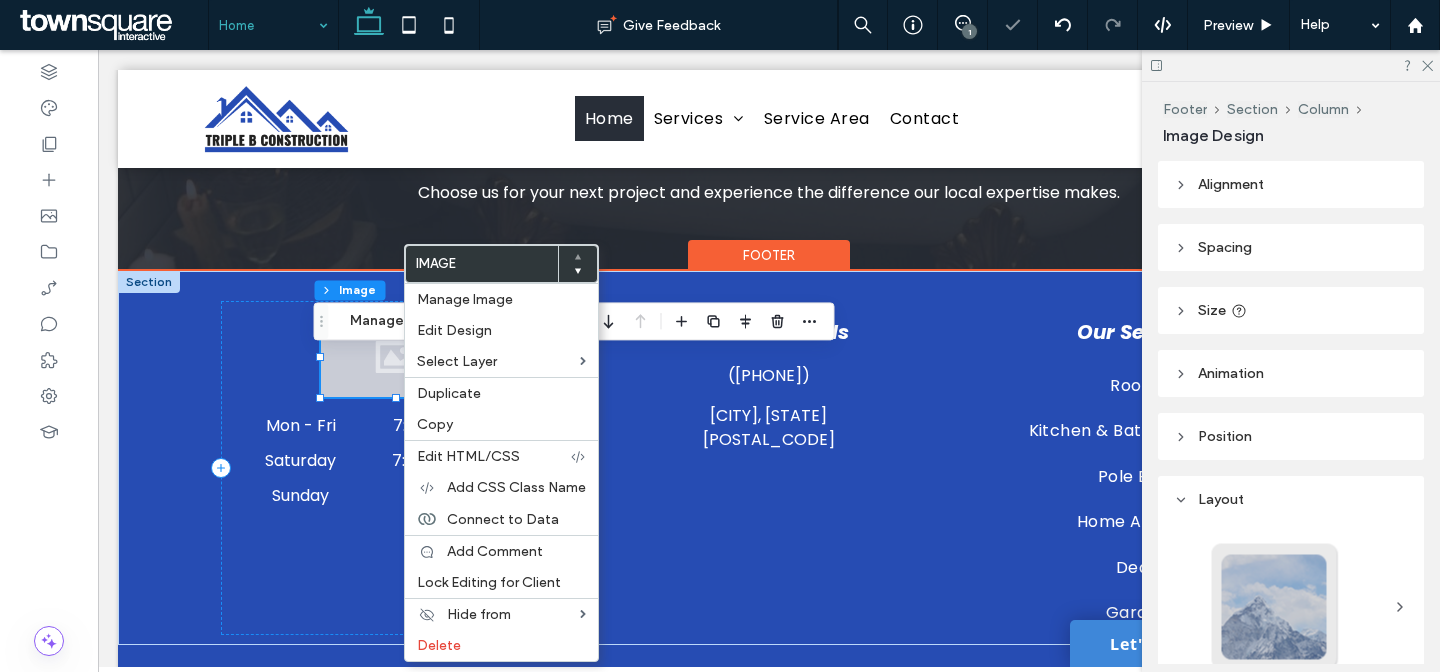 drag, startPoint x: 402, startPoint y: 390, endPoint x: 515, endPoint y: 433, distance: 120.90492 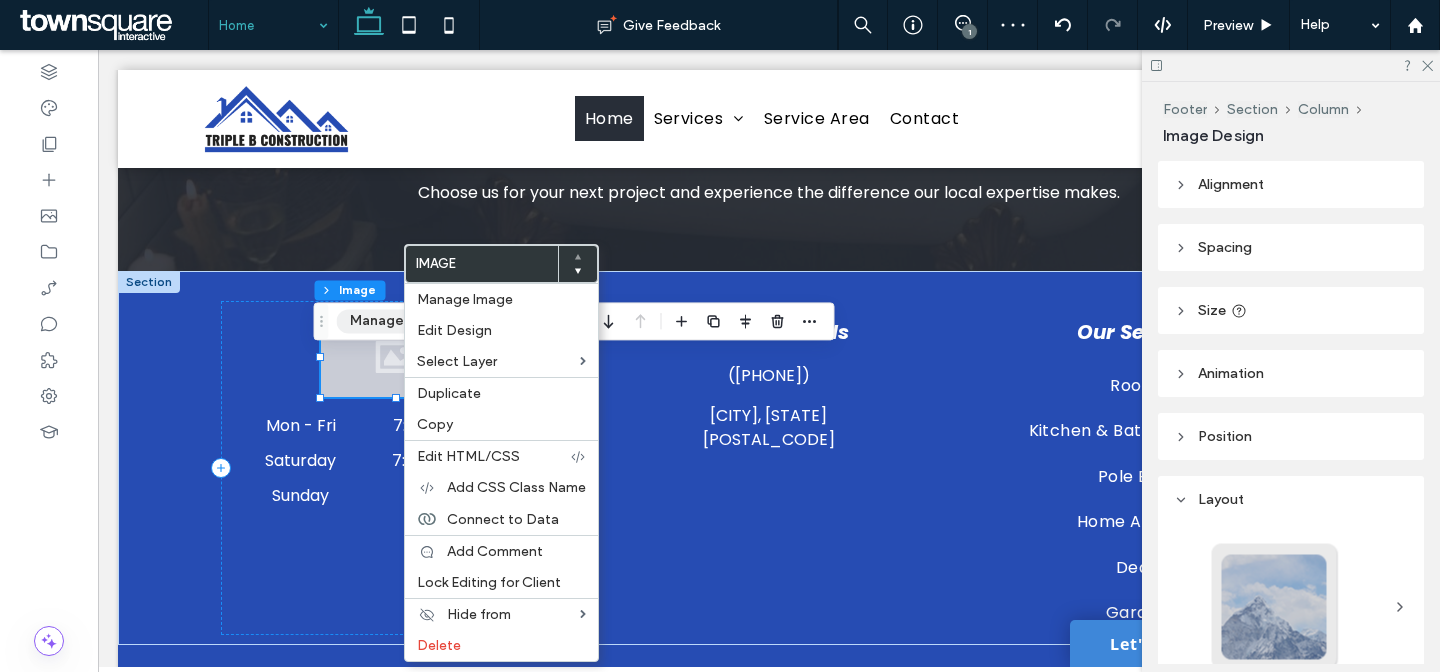 click on "Manage Image" at bounding box center [399, 321] 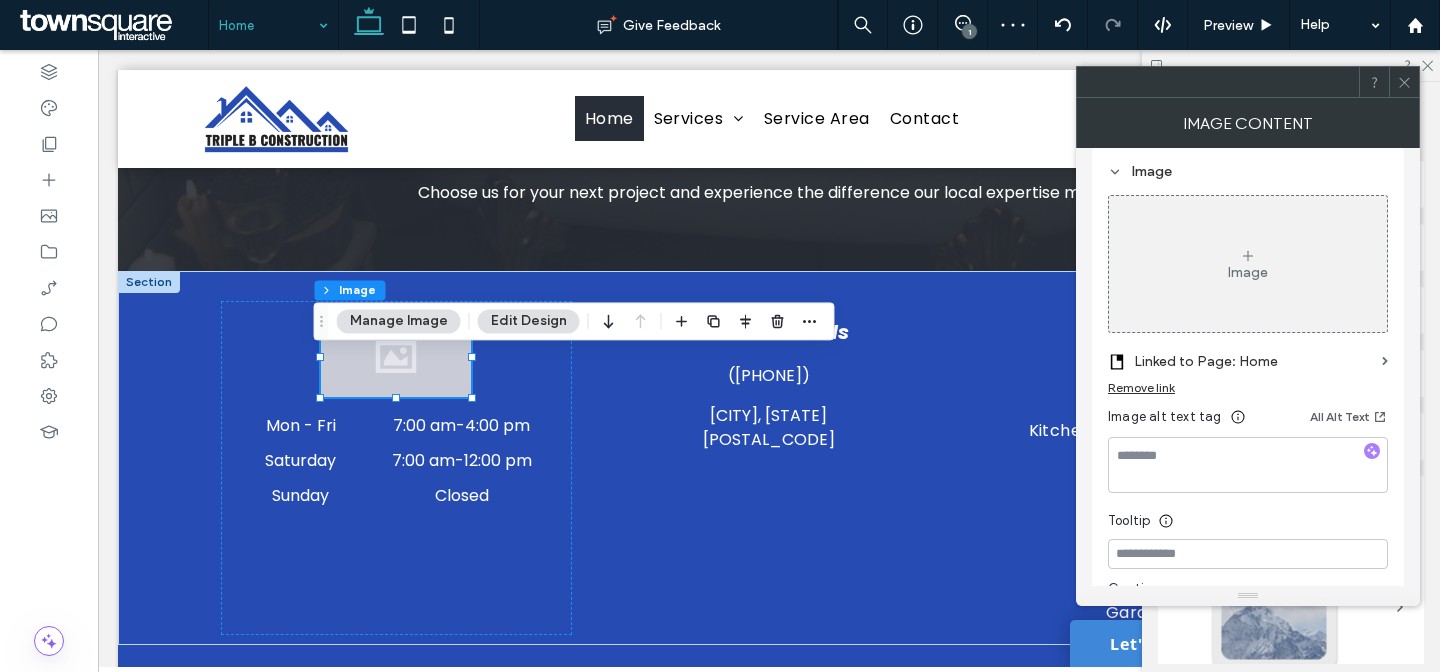 scroll, scrollTop: 35, scrollLeft: 0, axis: vertical 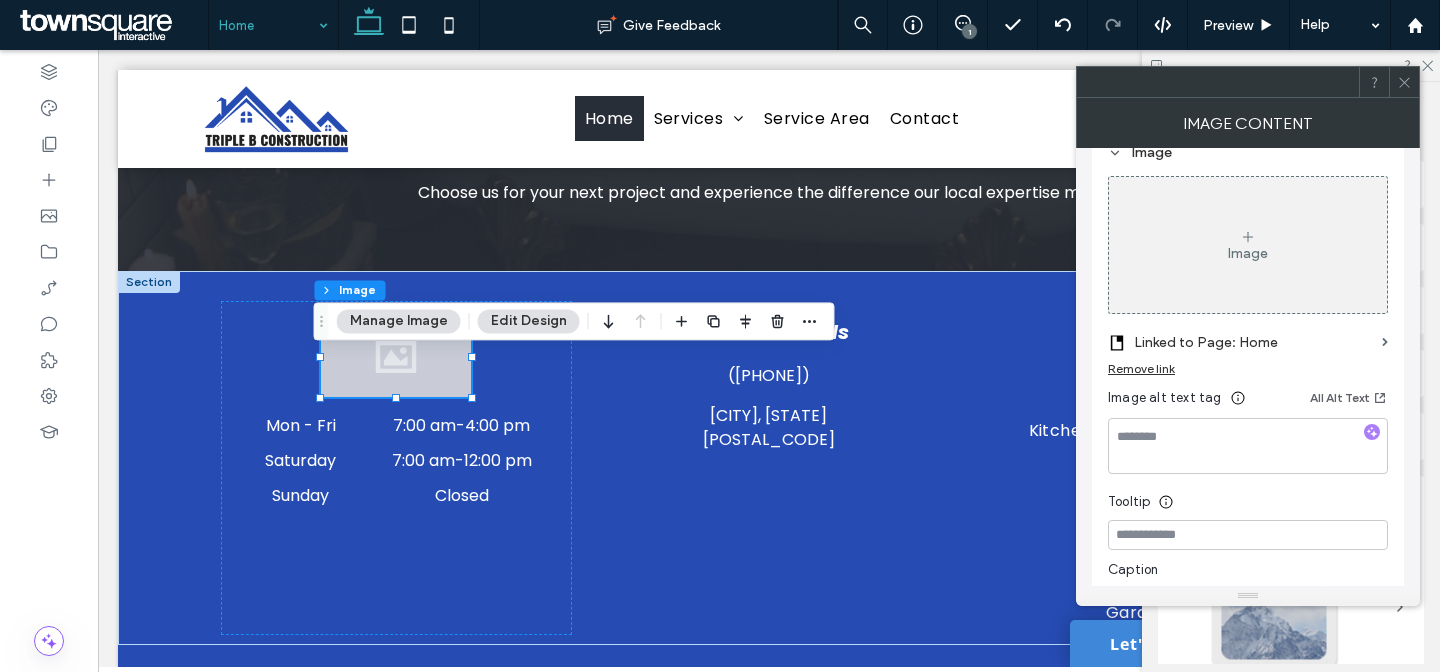 click on "Image" at bounding box center [1248, 245] 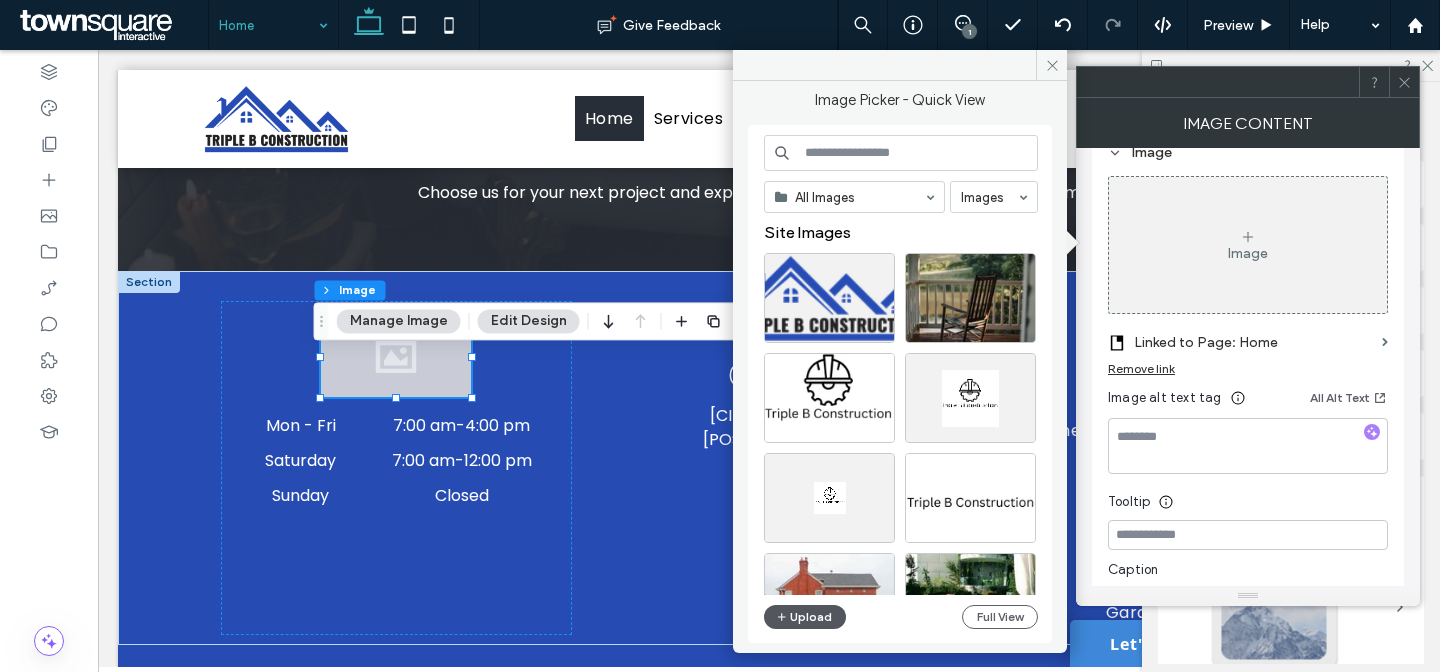 click on "Upload" at bounding box center (805, 617) 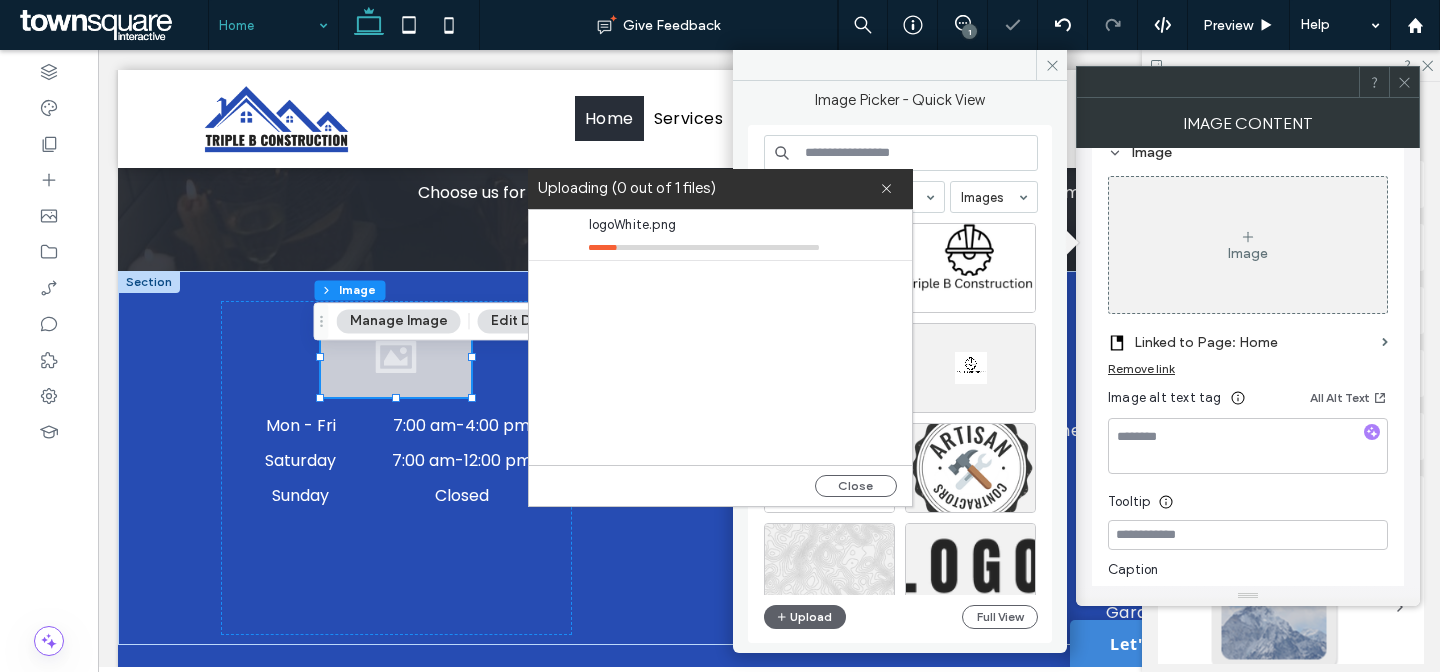 scroll, scrollTop: 211, scrollLeft: 0, axis: vertical 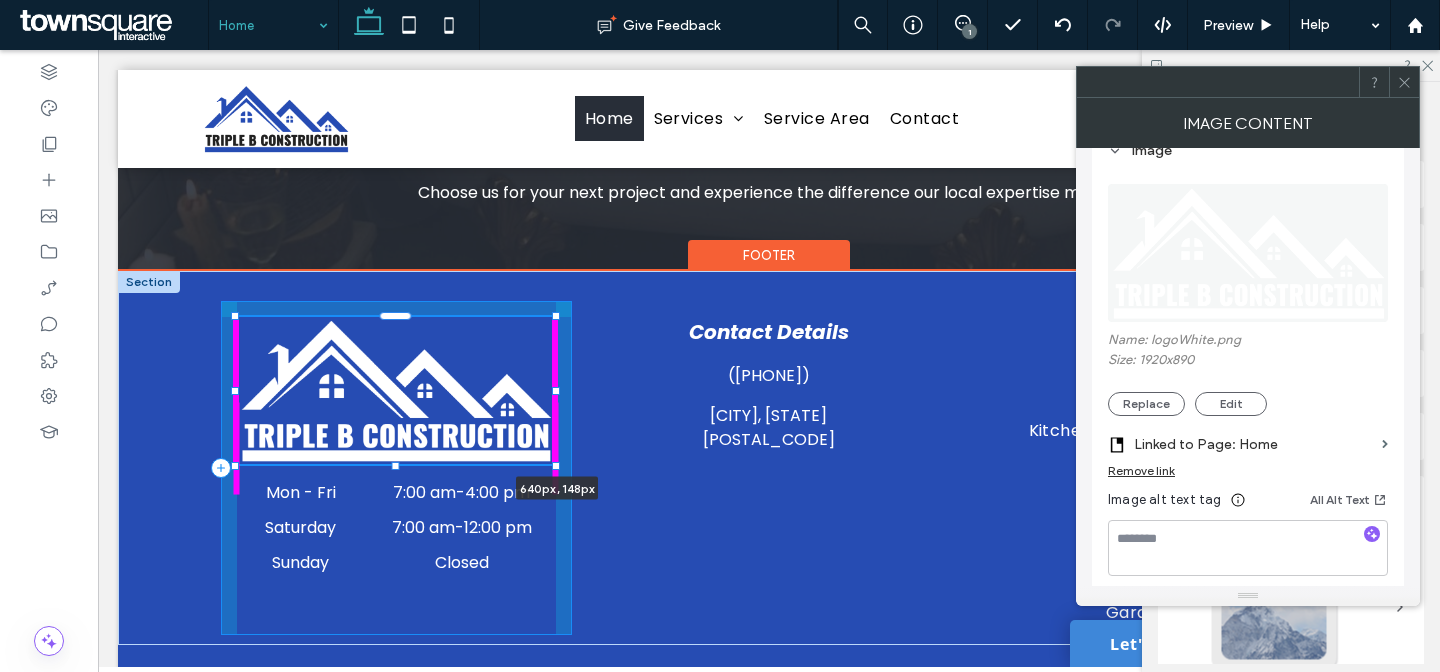 drag, startPoint x: 465, startPoint y: 423, endPoint x: 710, endPoint y: 501, distance: 257.1167 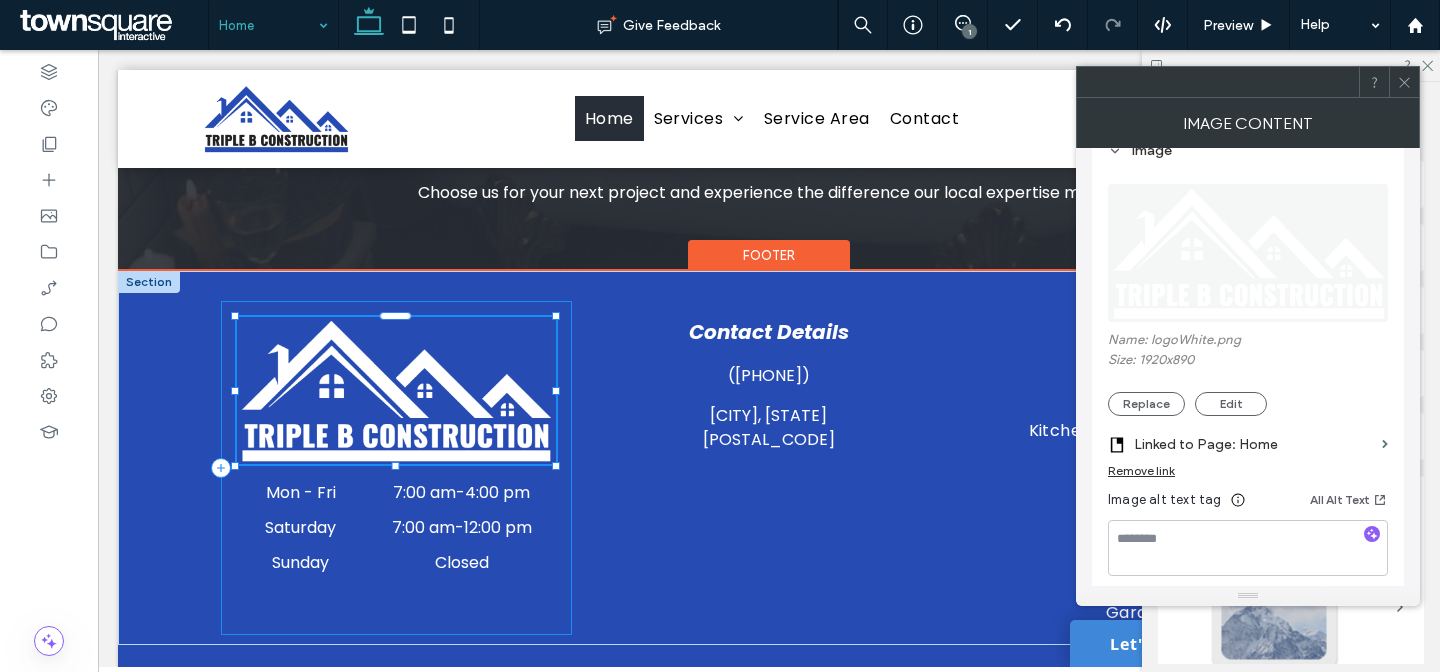 type on "***" 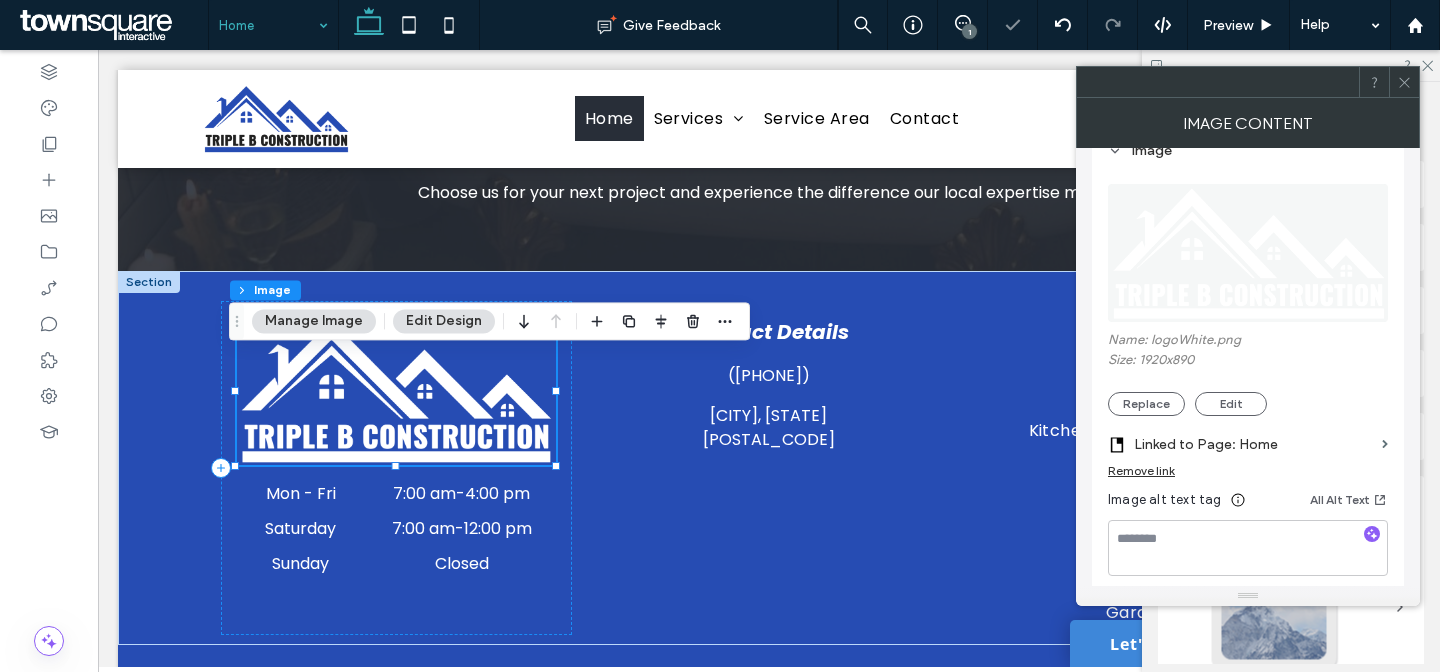 click on "Edit Design" at bounding box center [444, 321] 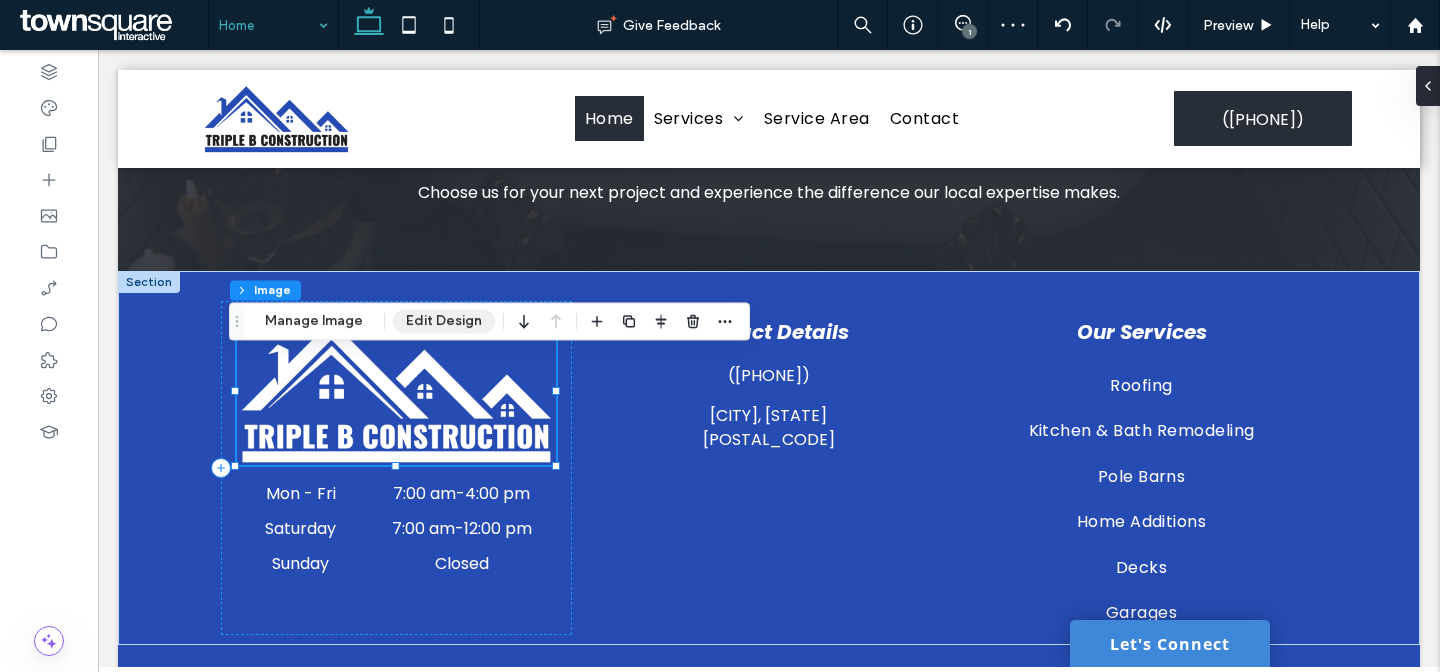 click on "Edit Design" at bounding box center (444, 321) 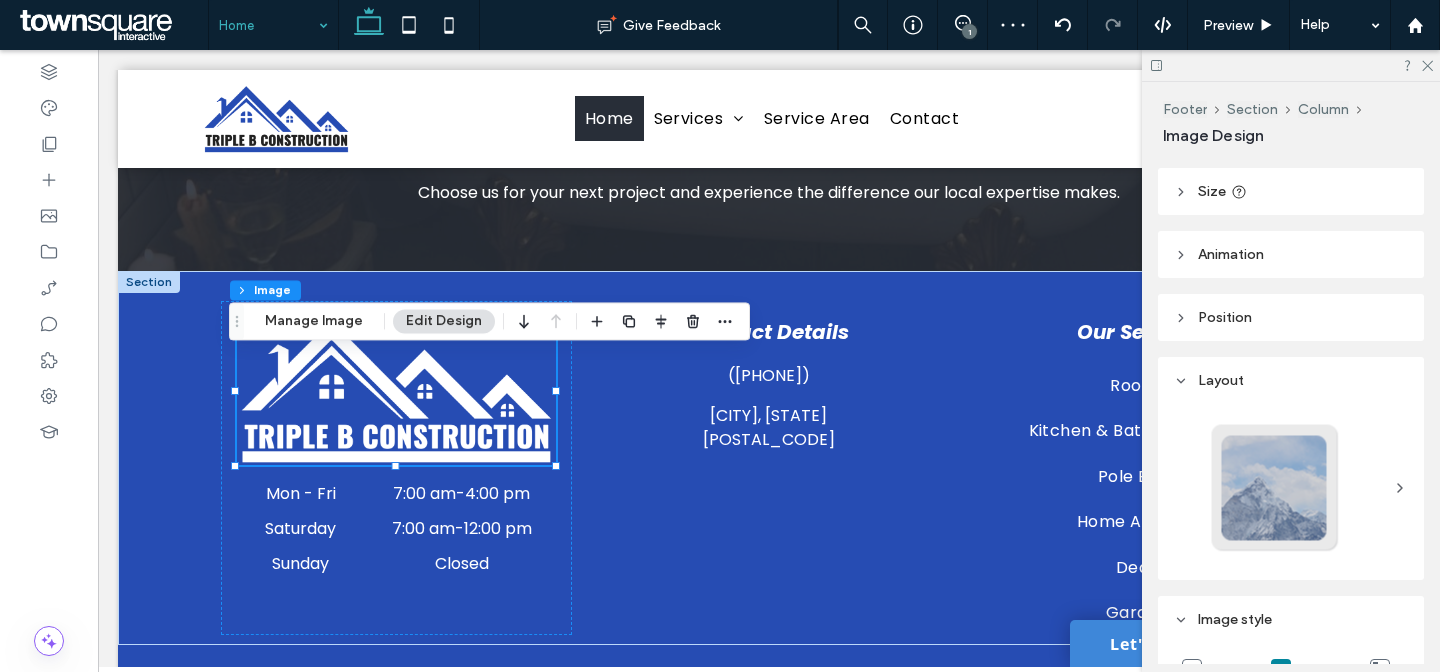scroll, scrollTop: 127, scrollLeft: 0, axis: vertical 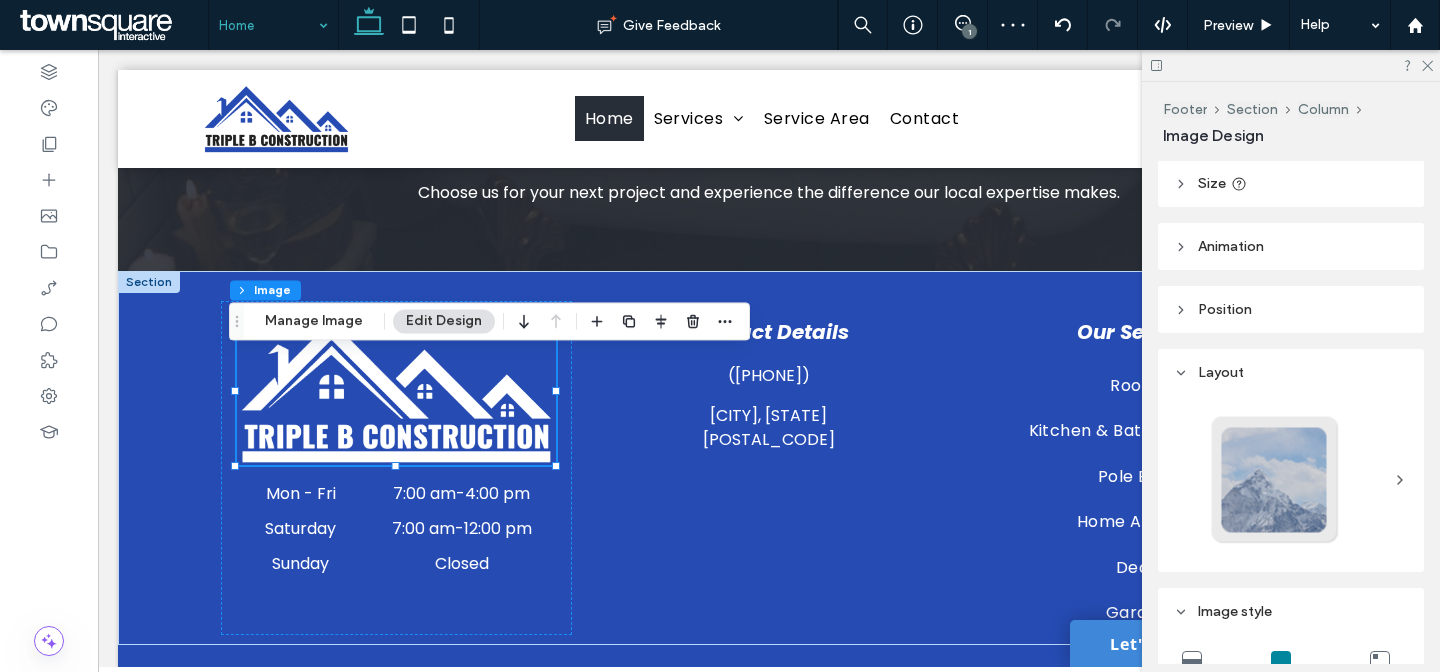 click on "Size" at bounding box center [1291, 183] 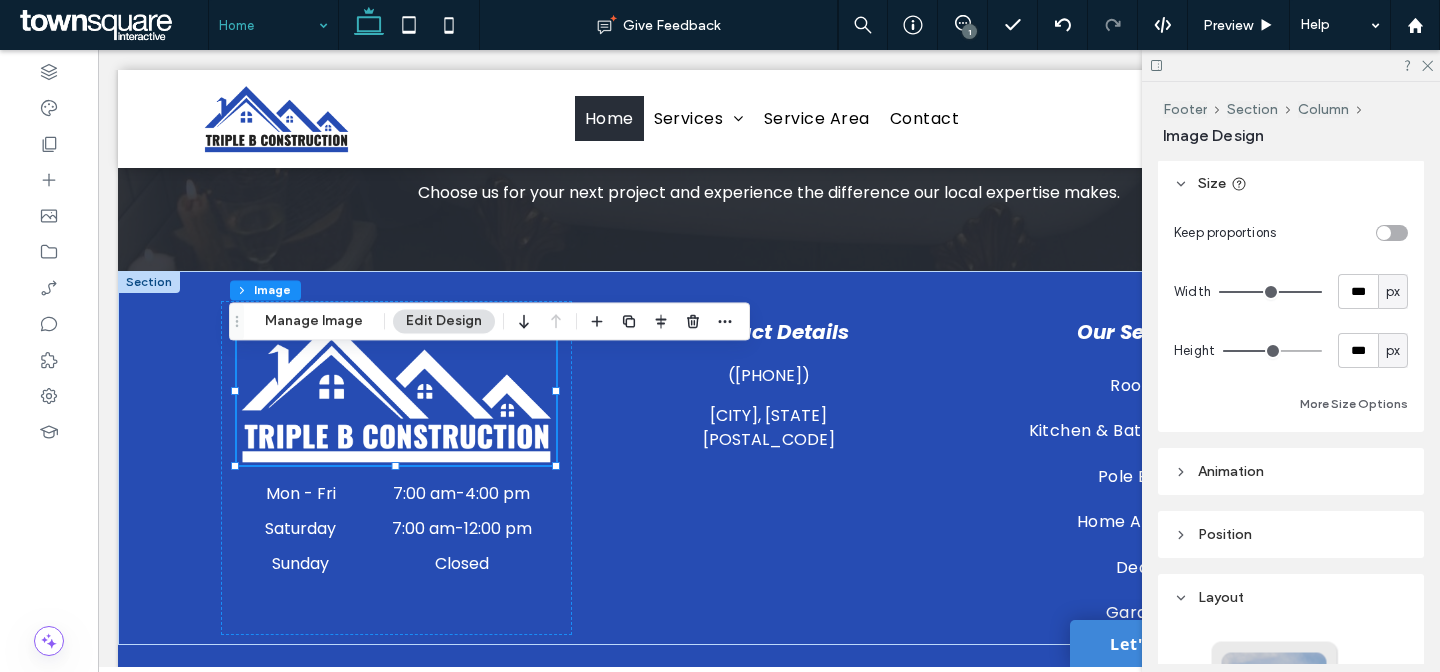 click at bounding box center (1392, 233) 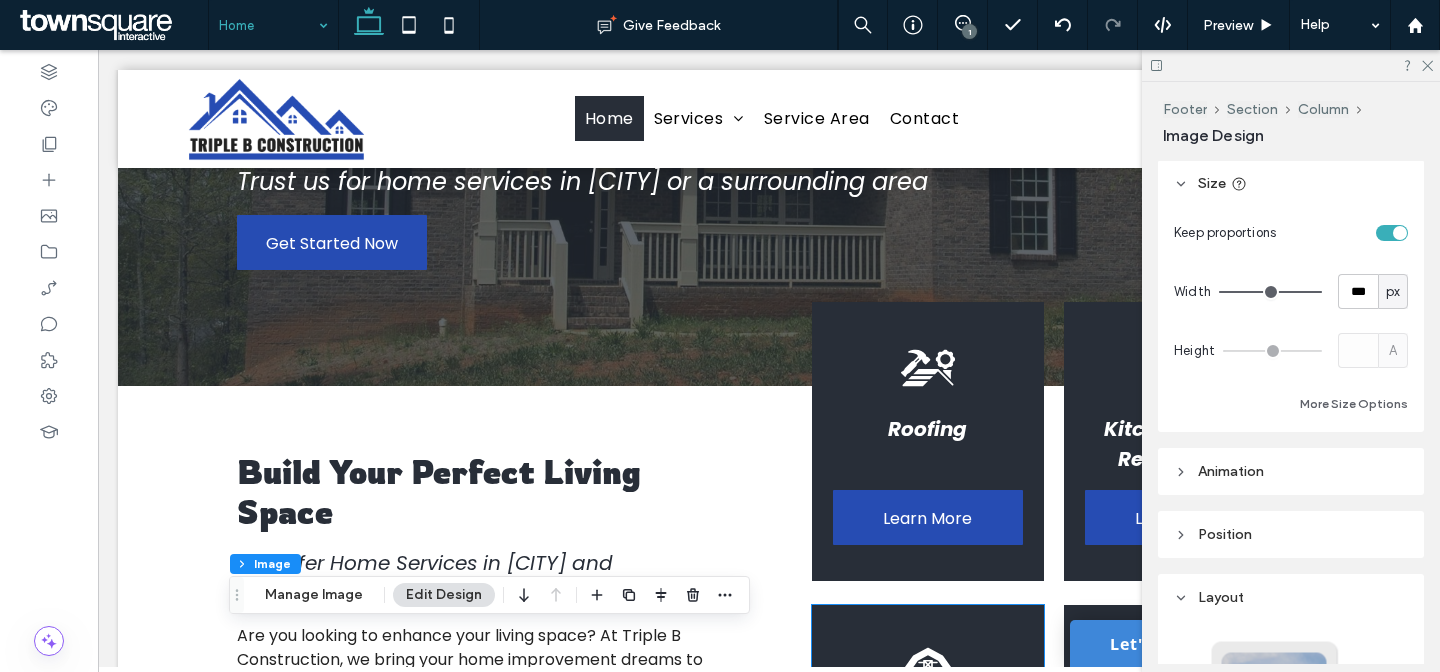 scroll, scrollTop: 0, scrollLeft: 0, axis: both 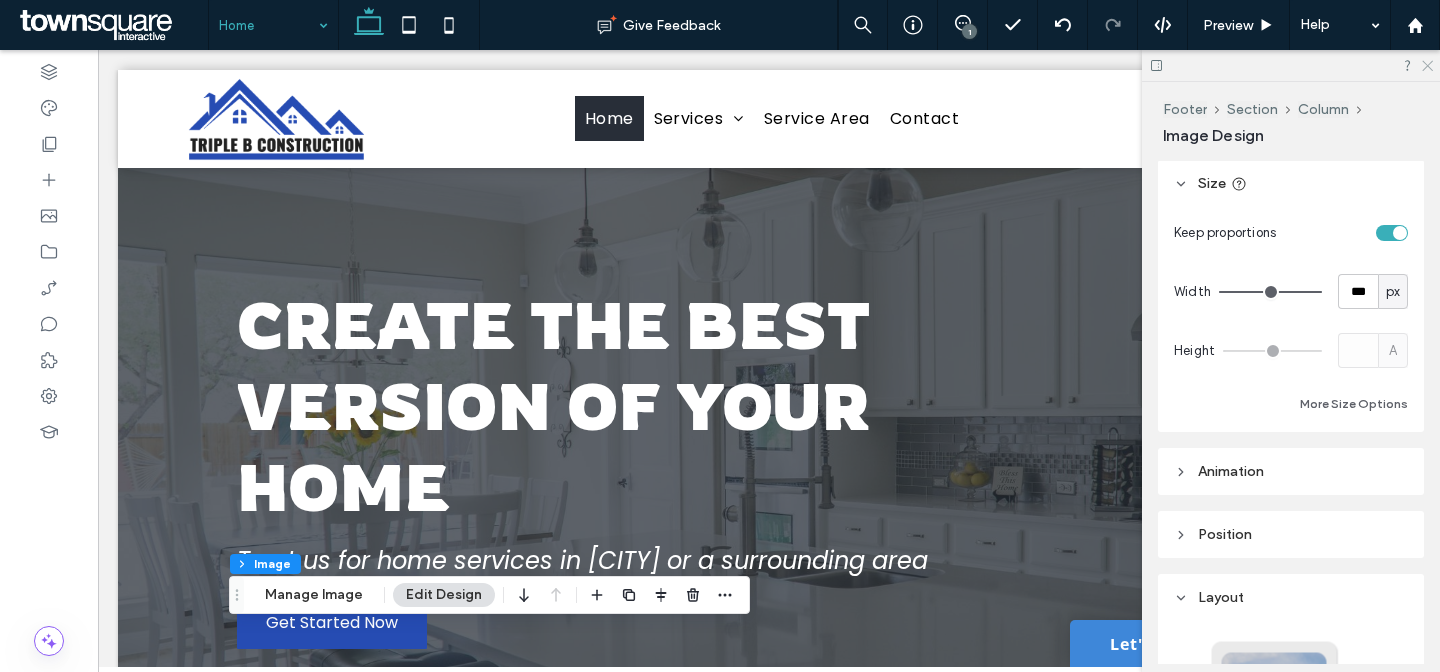 click 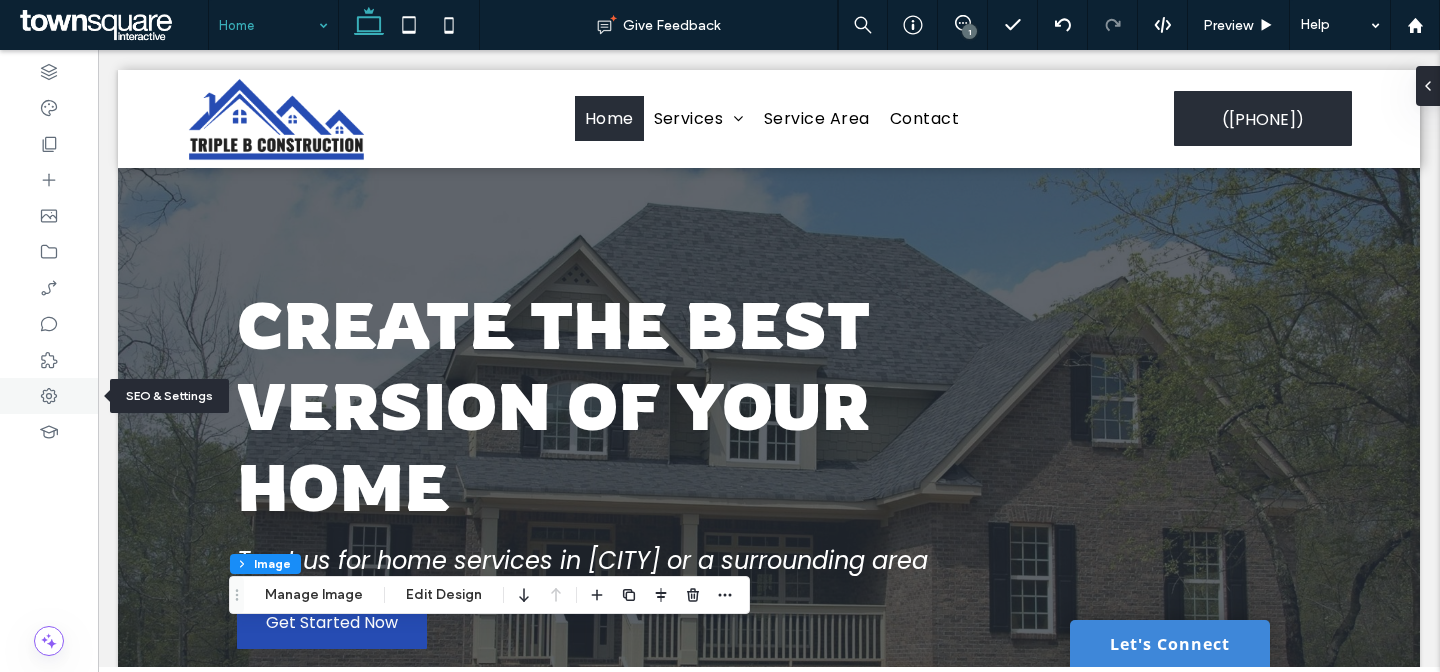 click 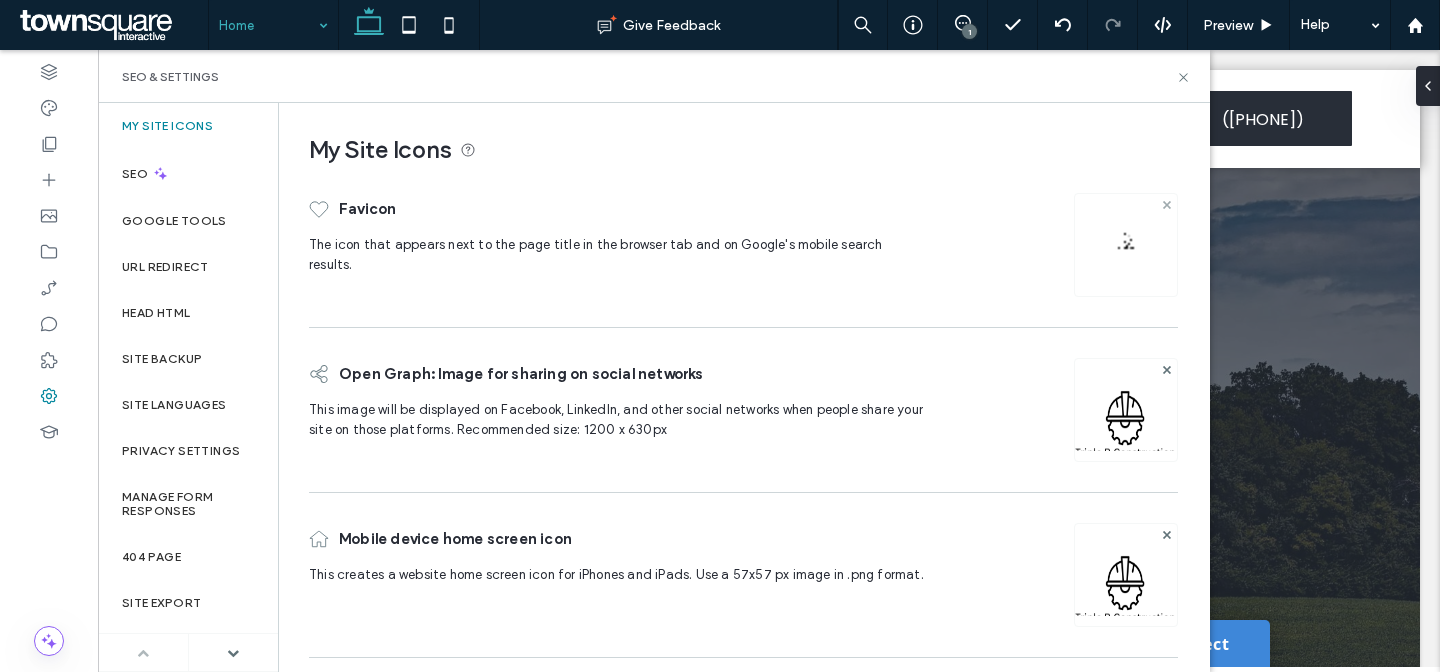 click at bounding box center [1167, 204] 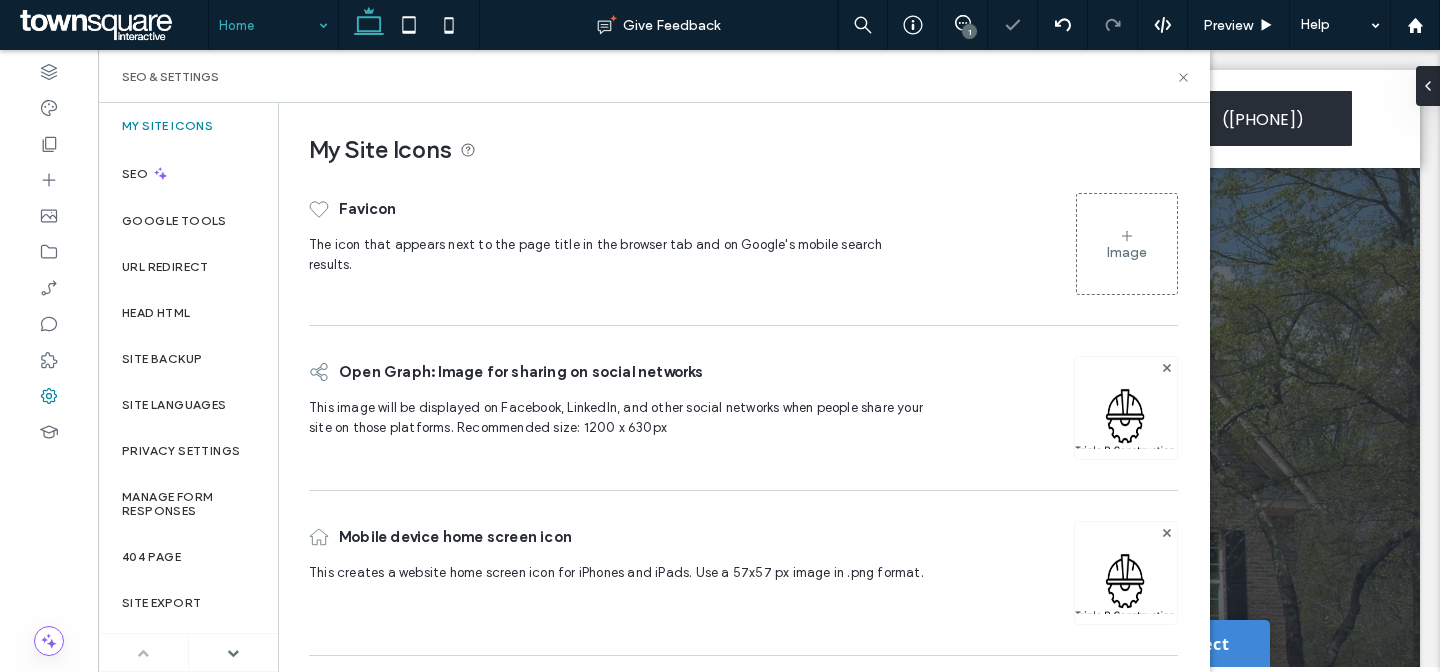 click on "Image" at bounding box center (1127, 252) 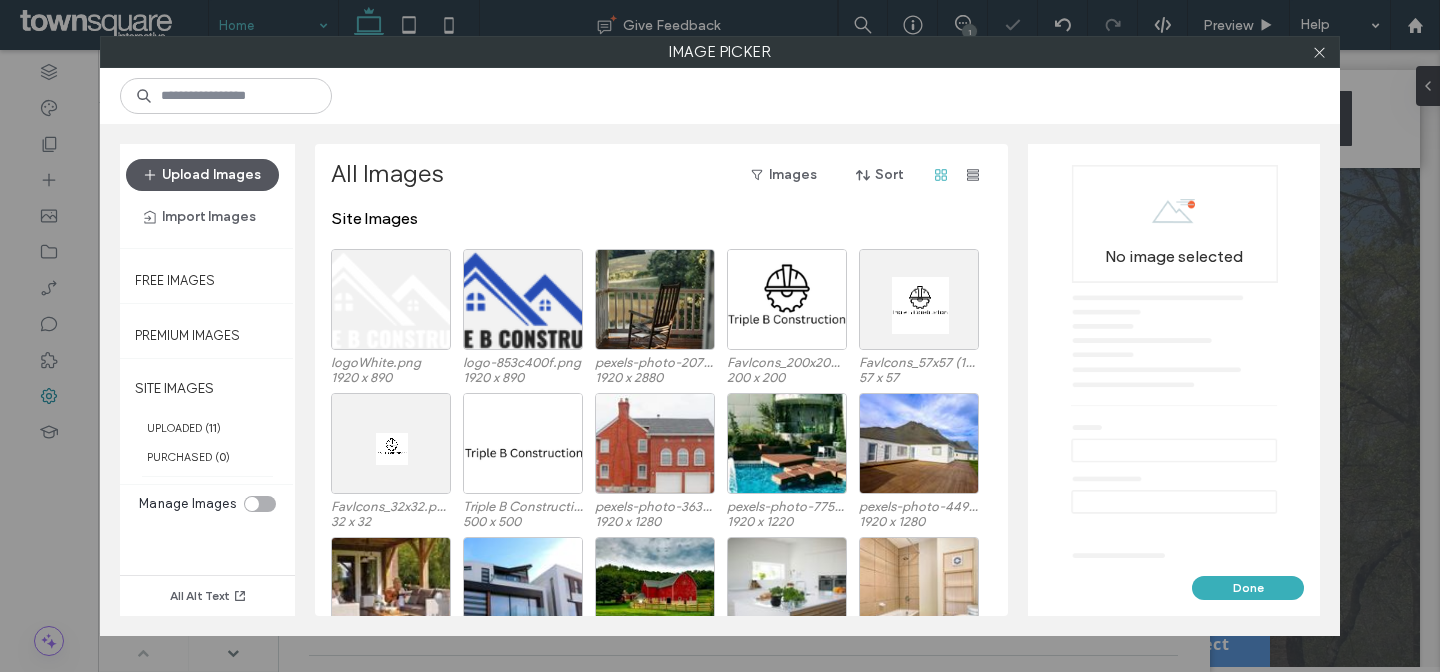 click on "Upload Images" at bounding box center [202, 175] 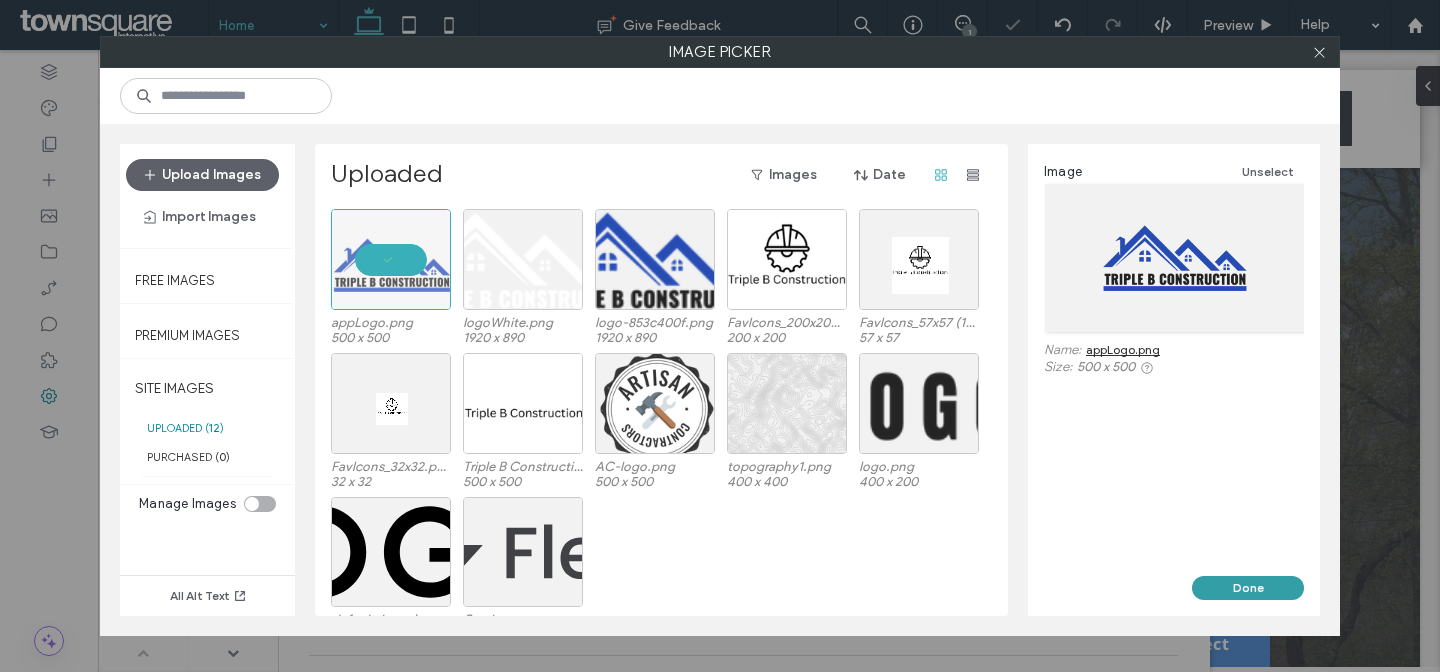 click on "Done" at bounding box center (1248, 588) 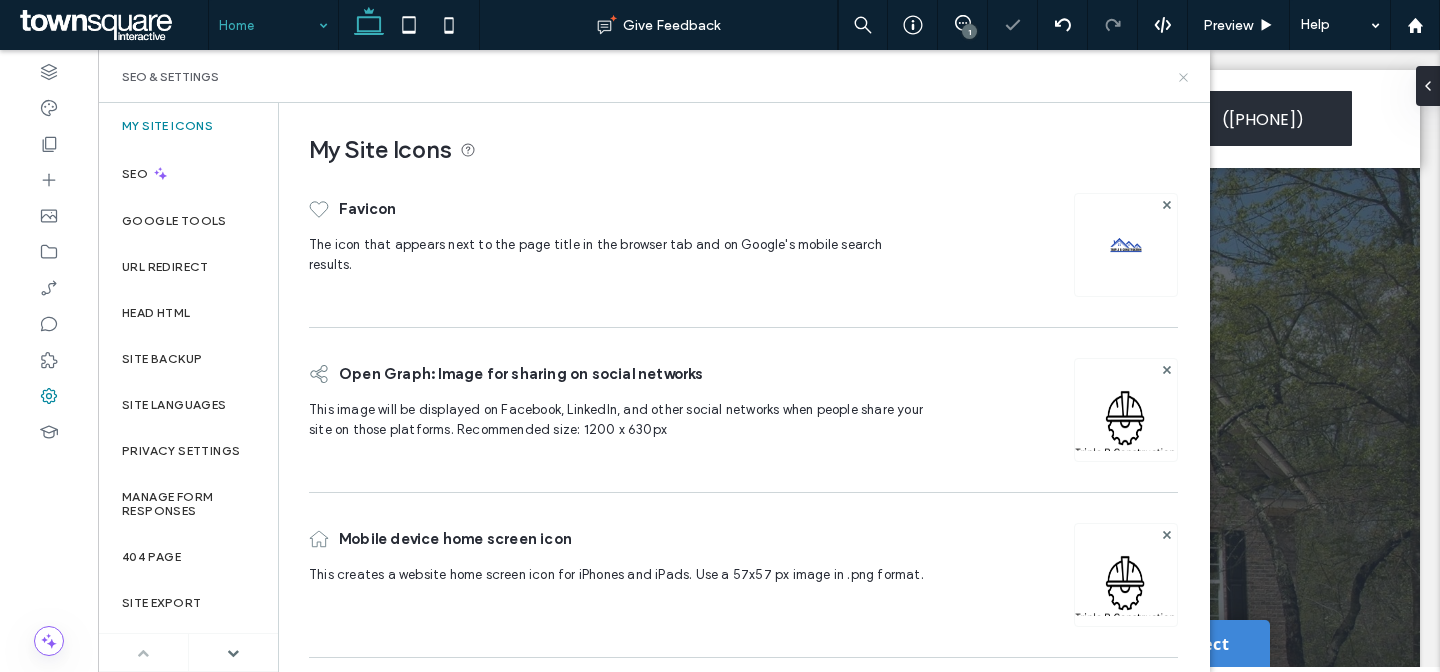 click 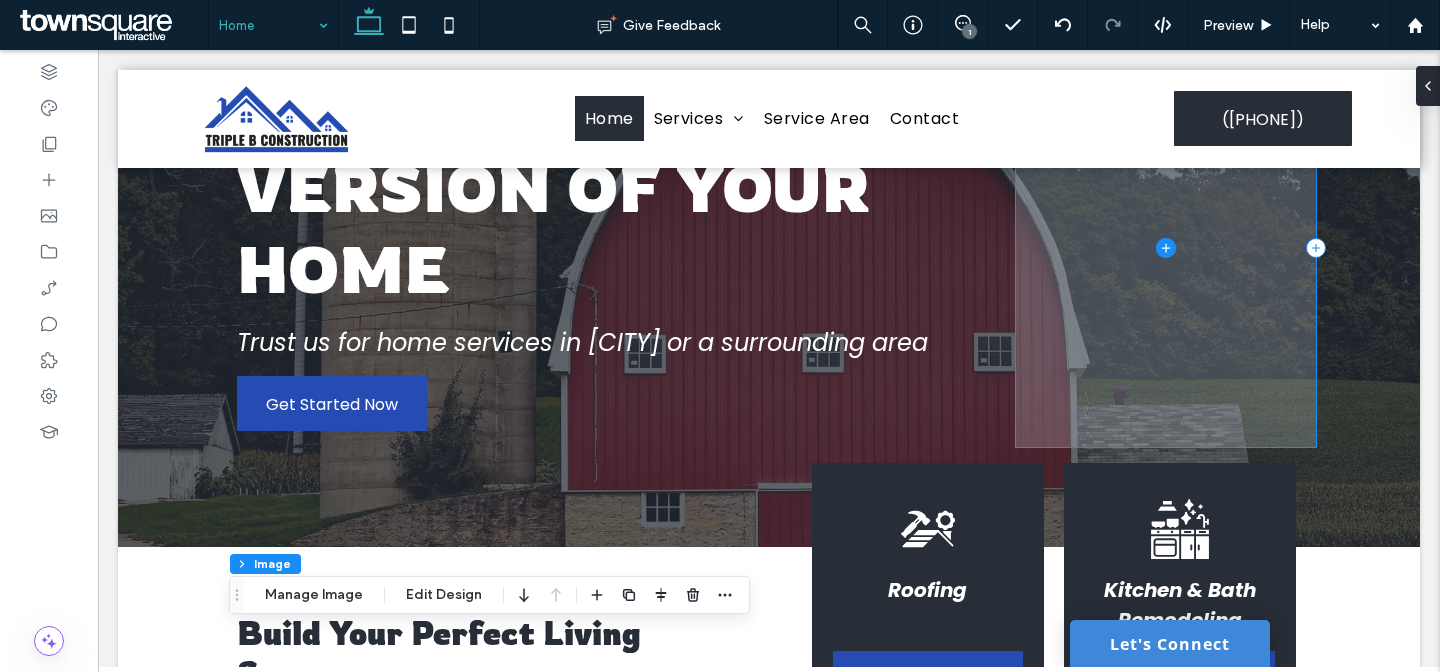 scroll, scrollTop: 0, scrollLeft: 0, axis: both 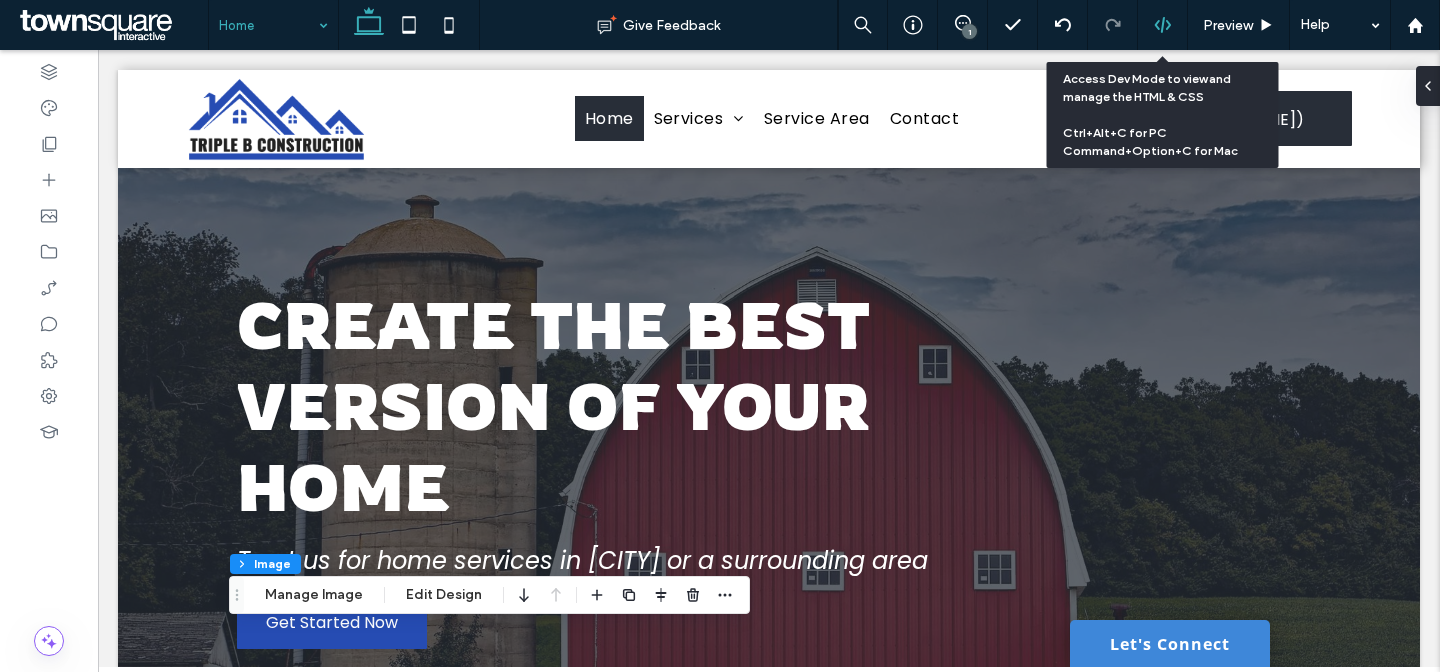 click at bounding box center [1162, 25] 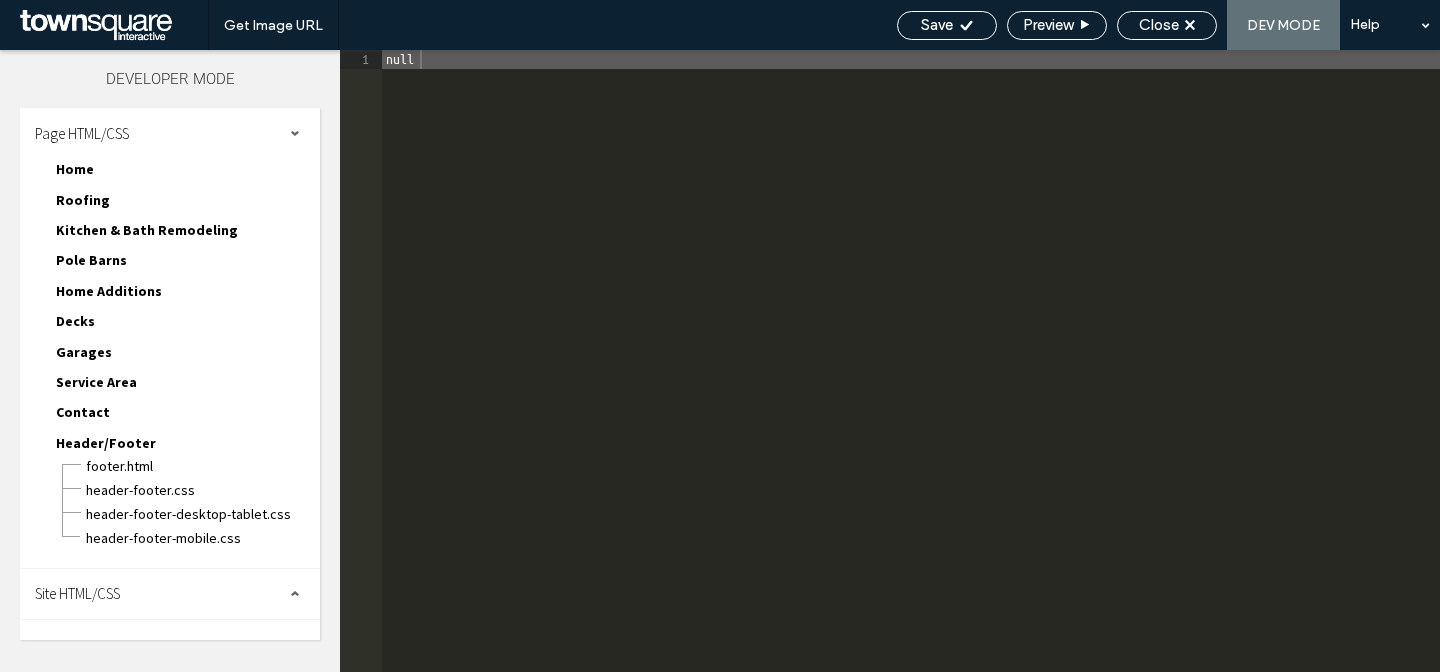 click on "Site HTML/CSS" at bounding box center (170, 594) 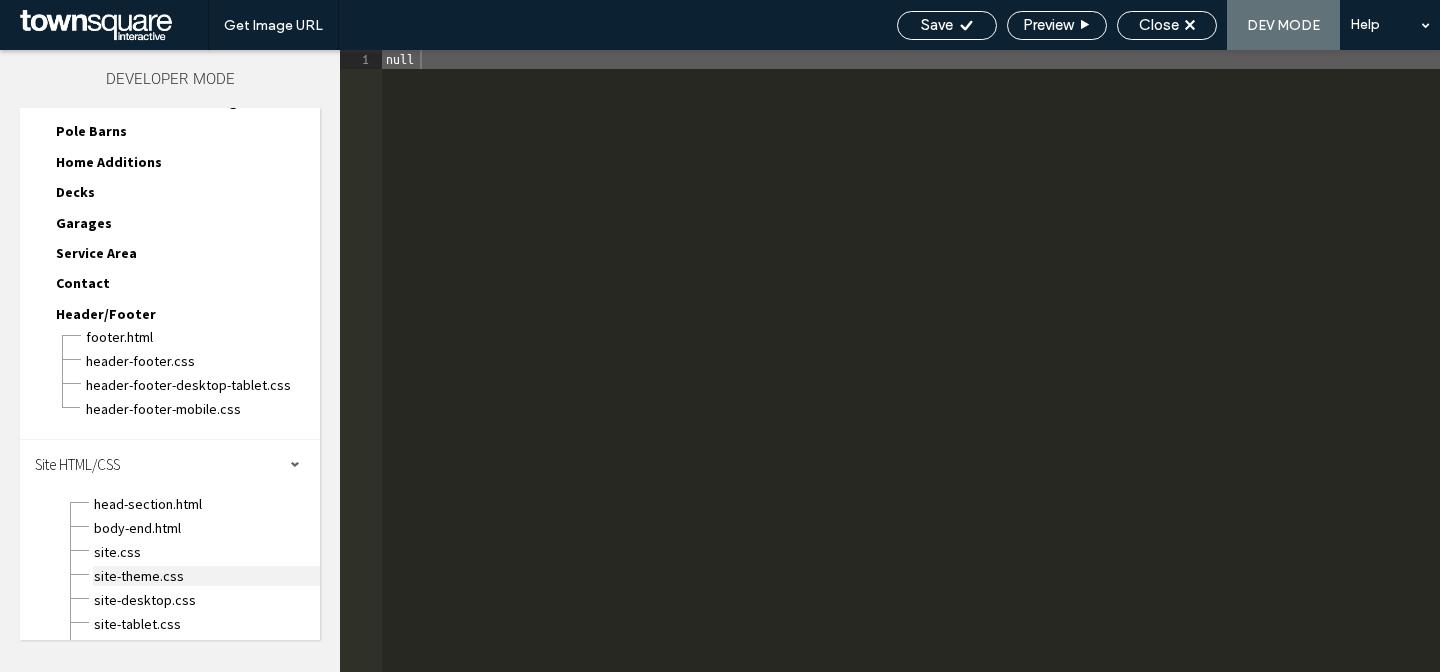 scroll, scrollTop: 136, scrollLeft: 0, axis: vertical 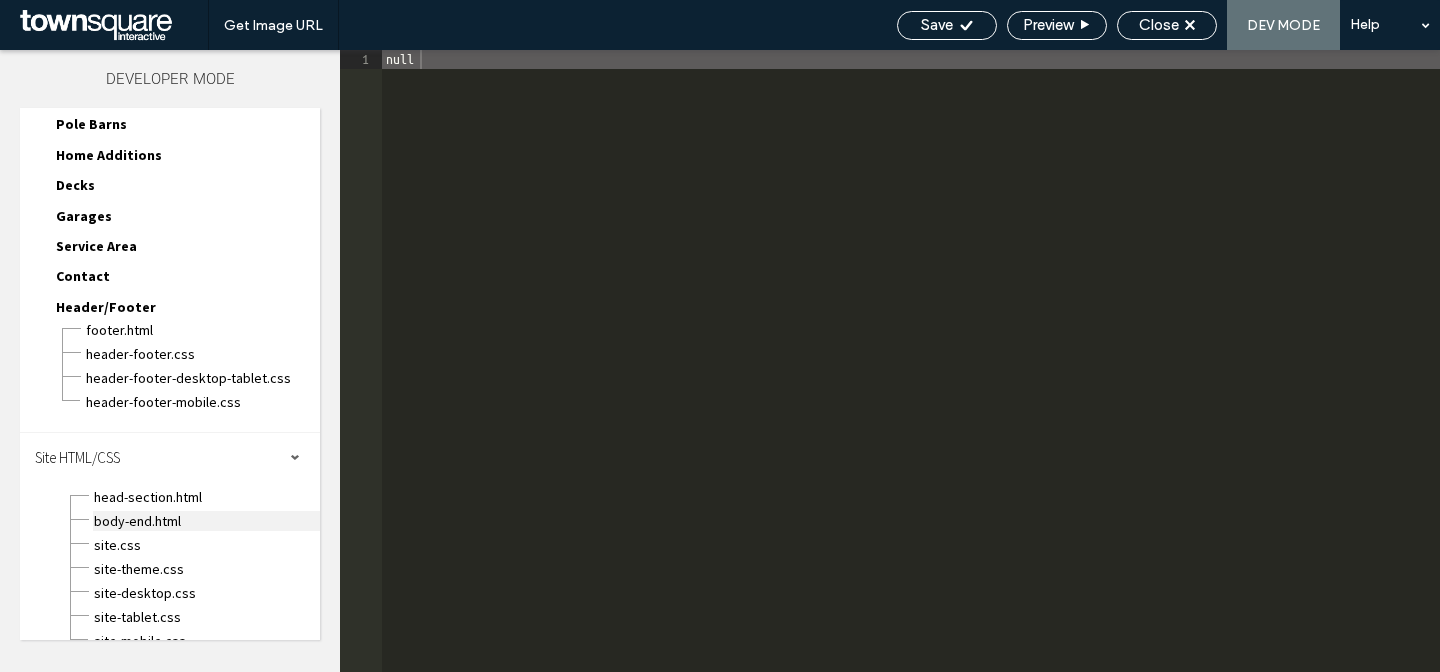 click on "body-end.html" at bounding box center [206, 521] 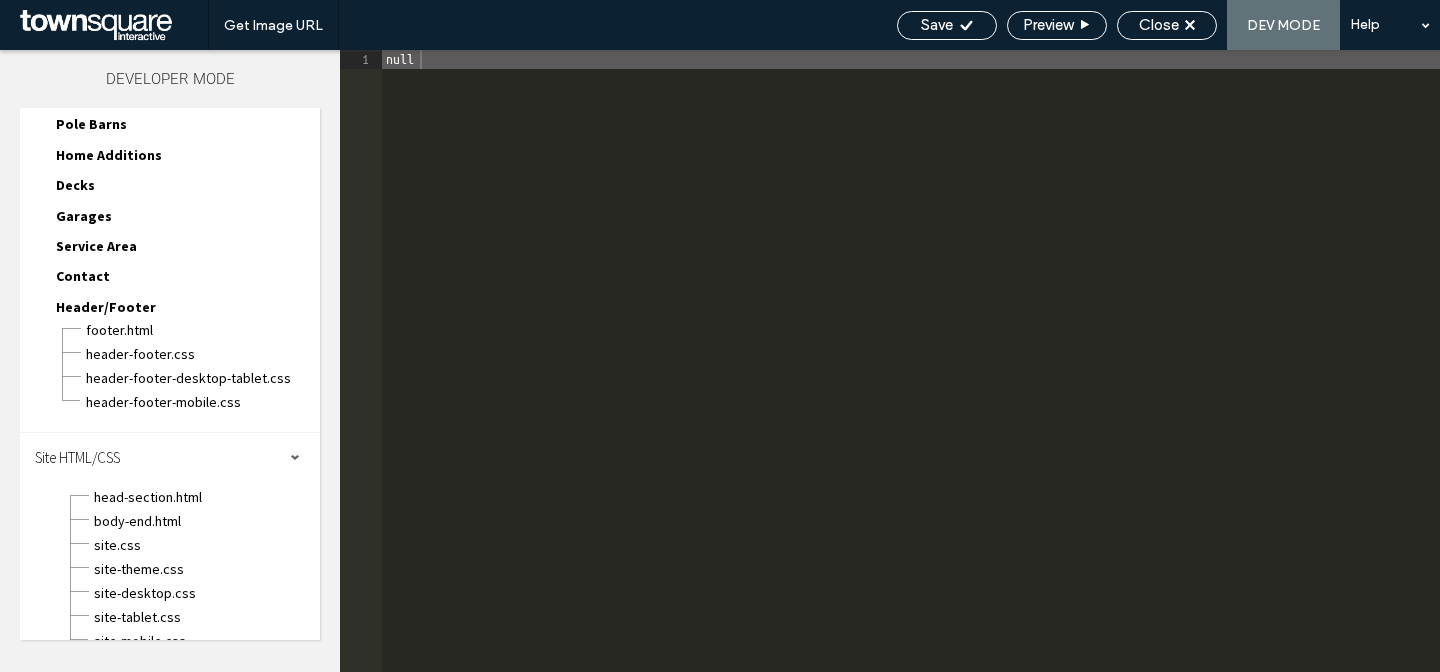 scroll, scrollTop: 1, scrollLeft: 0, axis: vertical 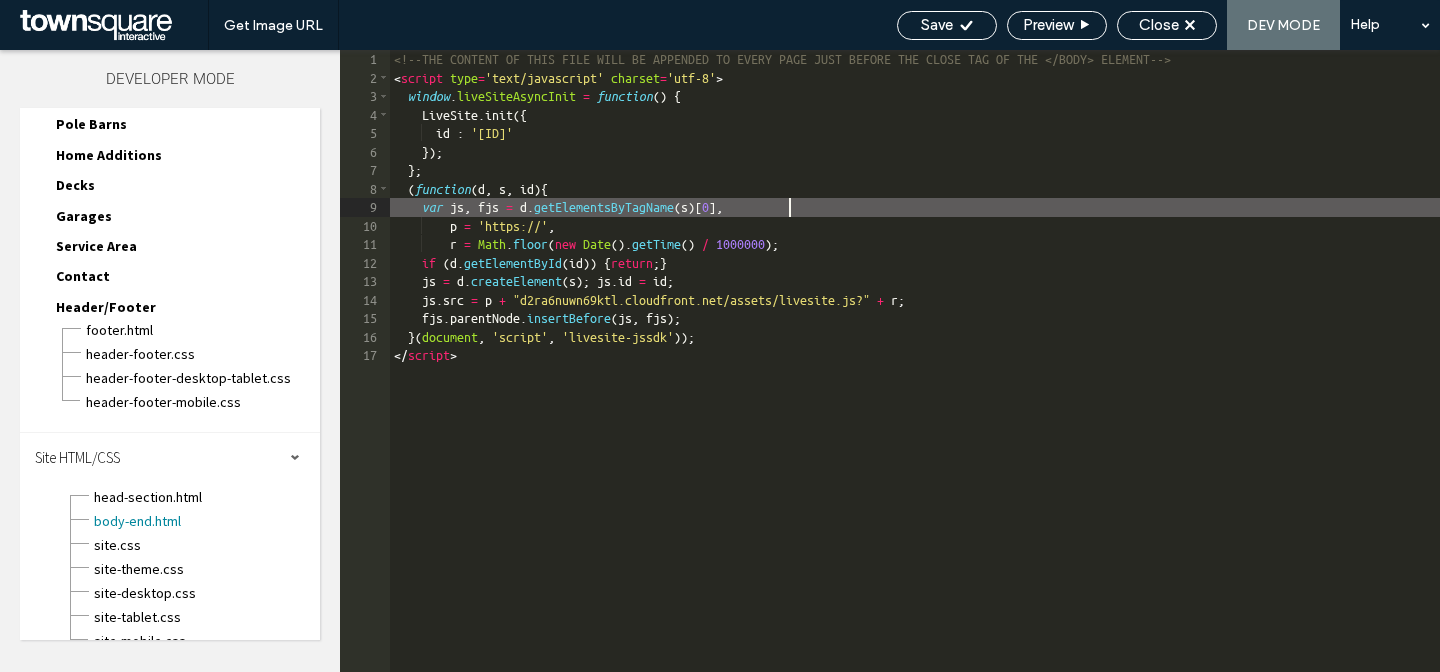 click on "<!--THE CONTENT OF THIS FILE WILL BE APPENDED TO EVERY PAGE JUST BEFORE THE CLOSE TAG OF THE </BODY> ELEMENT--> < script   type = 'text/javascript'   charset = 'utf-8' >    window . liveSiteAsyncInit   =   function ( )   {      LiveSite . init ({         id   :   'WI-BOTQJU042FOI3ORA2BSO'      }) ;    } ;    ( function ( d ,   s ,   id ) {      var   js ,   fjs   =   d . getElementsByTagName ( s ) [ 0 ] ,           p   =   'https://' ,           r   =   Math . floor ( new   Date ( ) . getTime ( )   /   1000000 ) ;      if   ( d . getElementById ( id ))   { return ; }      js   =   d . createElement ( s ) ;   js . id   =   id ;      js . src   =   p   +   "d2ra6nuwn69ktl.cloudfront.net/assets/livesite.js?"   +   r ;      fjs . parentNode . insertBefore ( js ,   fjs ) ;    } ( document ,   'script' ,   'livesite-jssdk' )) ; </ script >" at bounding box center (915, 379) 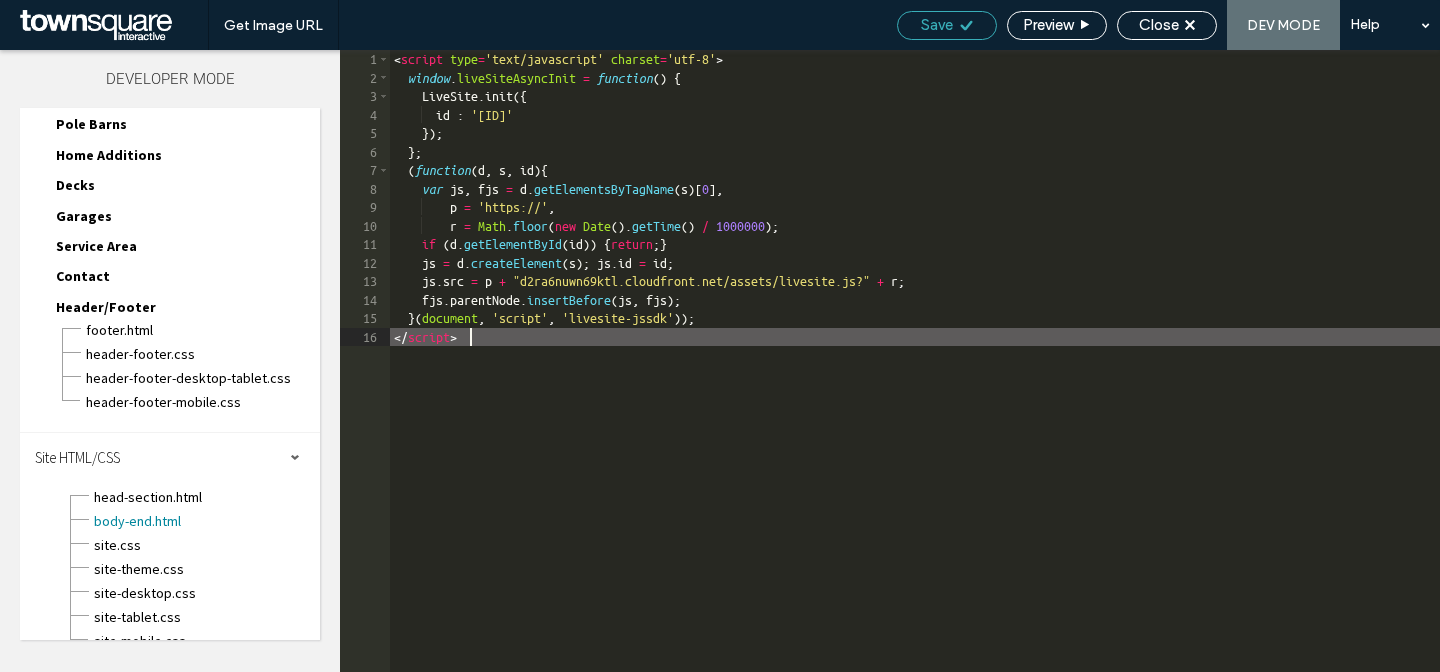 click on "Save" at bounding box center [937, 25] 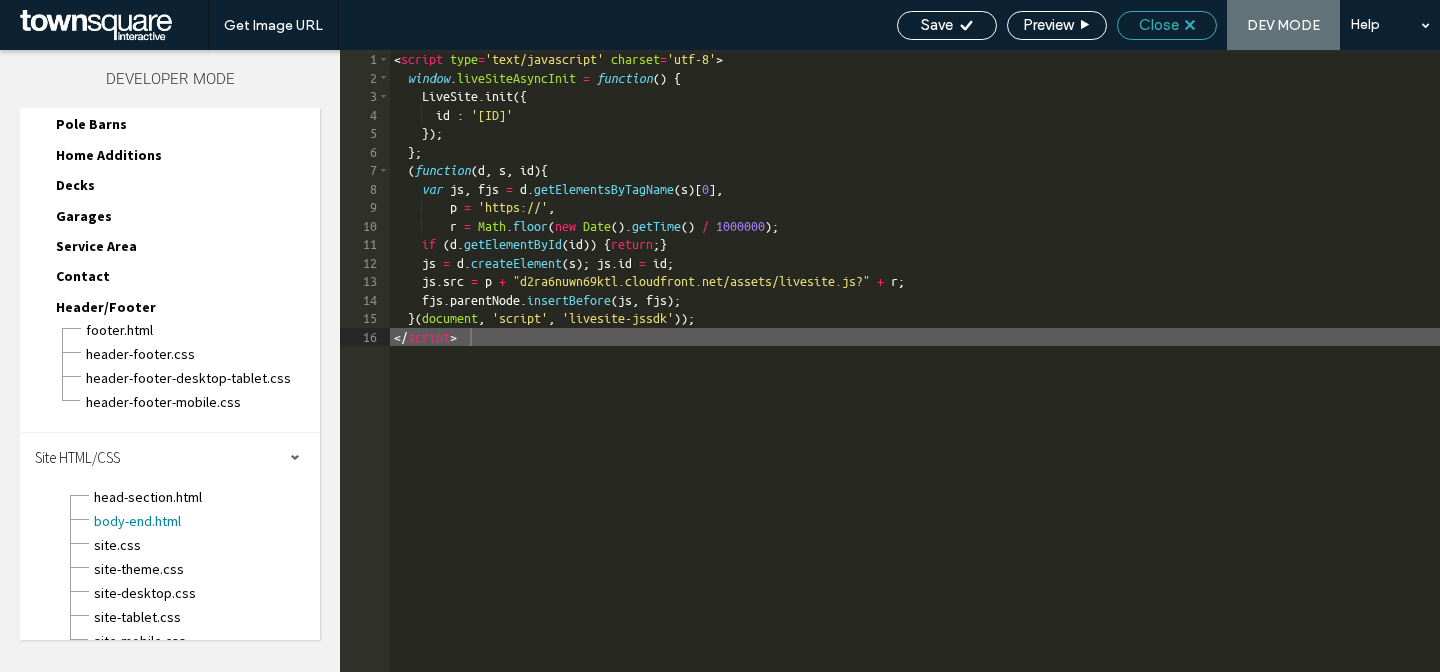 click on "Close" at bounding box center [1159, 25] 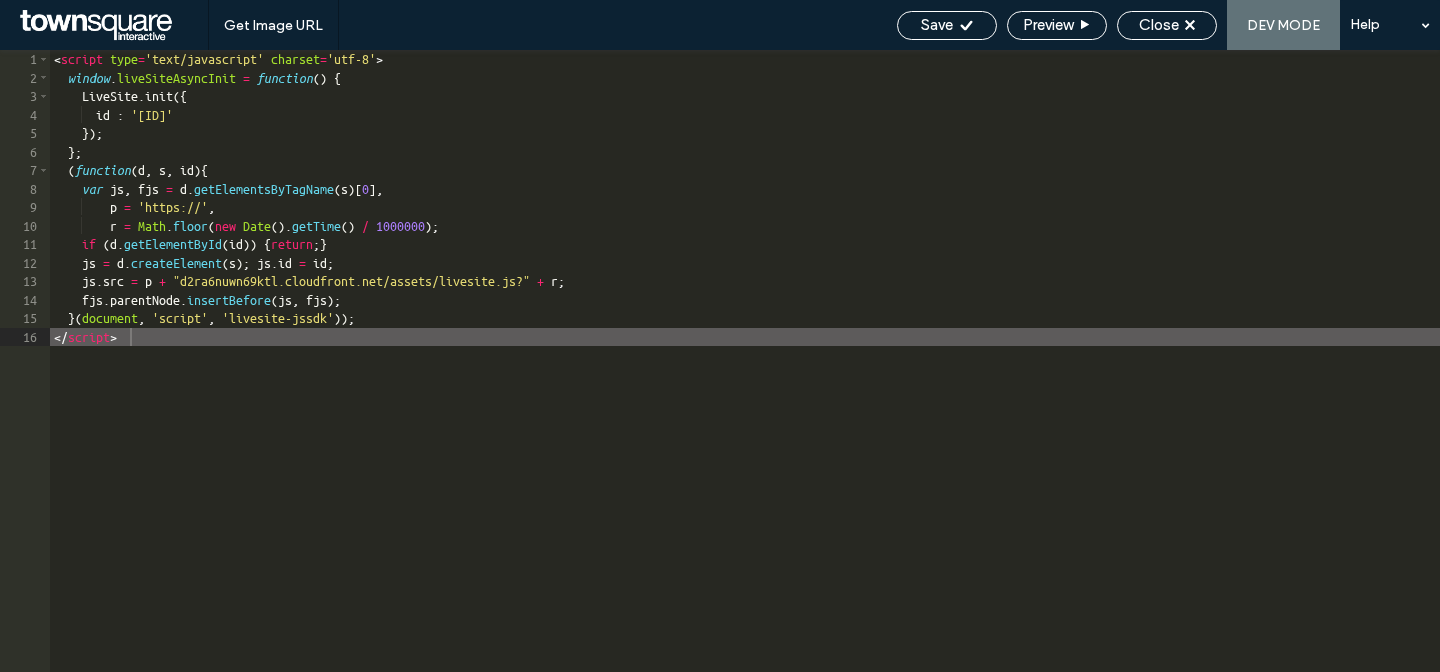 scroll, scrollTop: 109, scrollLeft: 0, axis: vertical 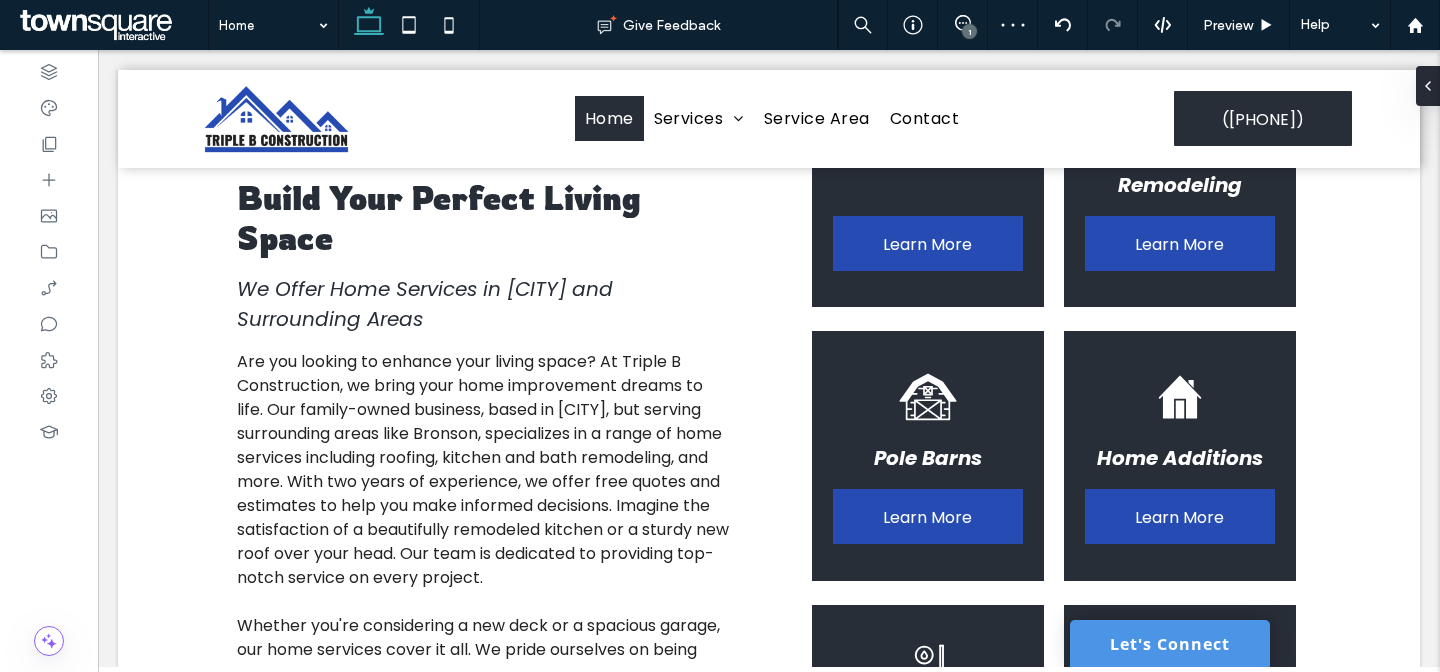 click on "Let's Connect" at bounding box center (1170, 643) 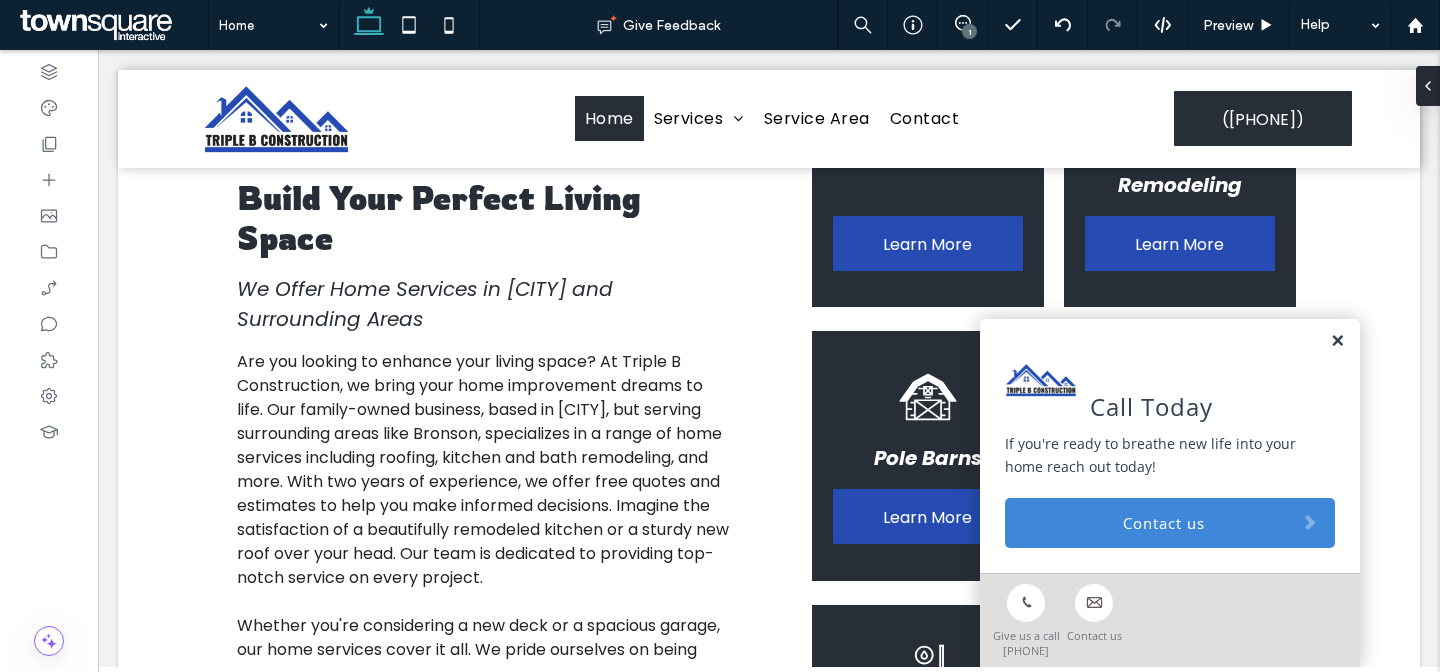 click at bounding box center (1337, 341) 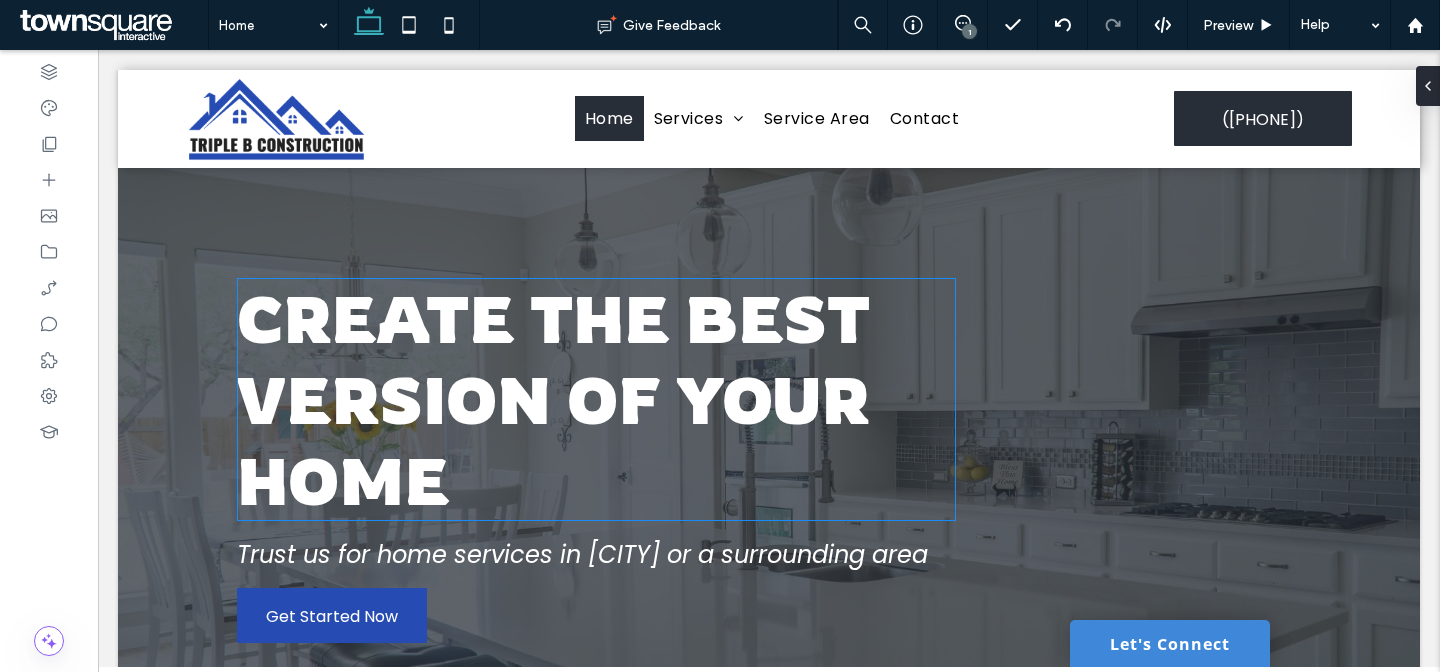 scroll, scrollTop: 0, scrollLeft: 0, axis: both 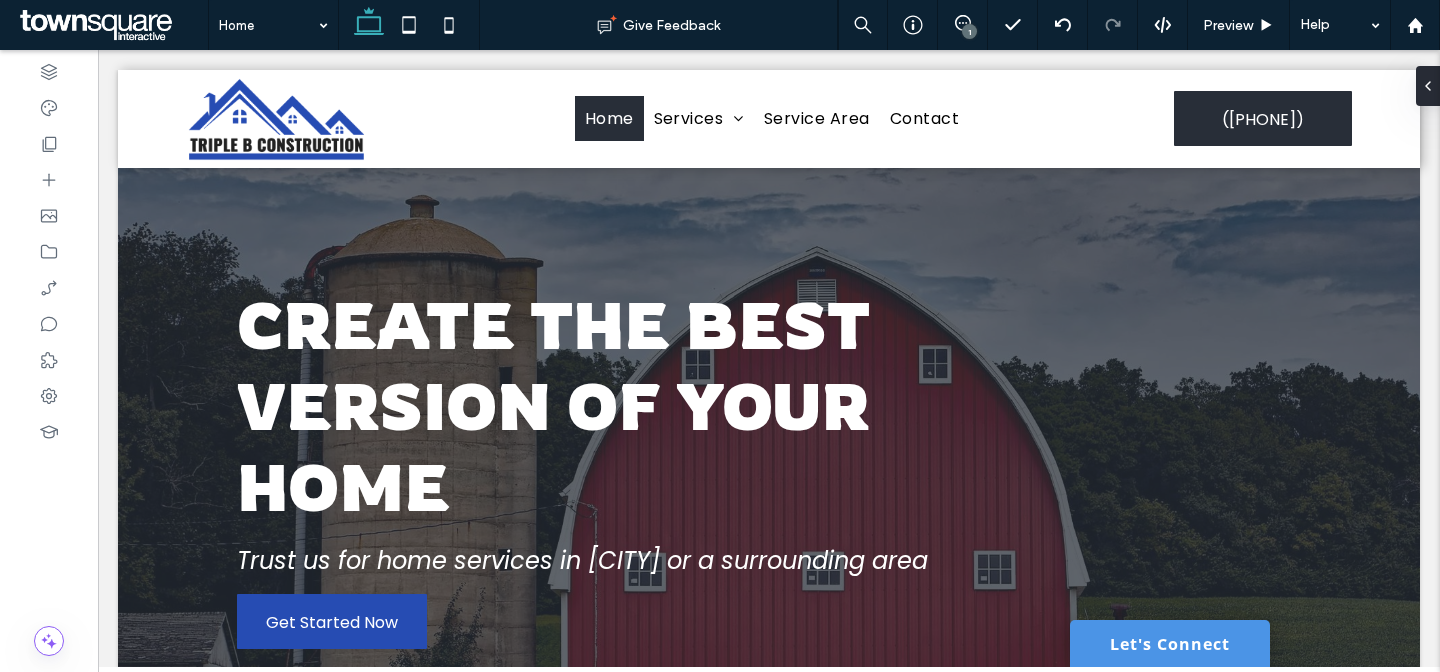 click on "Let's Connect" at bounding box center [1170, 643] 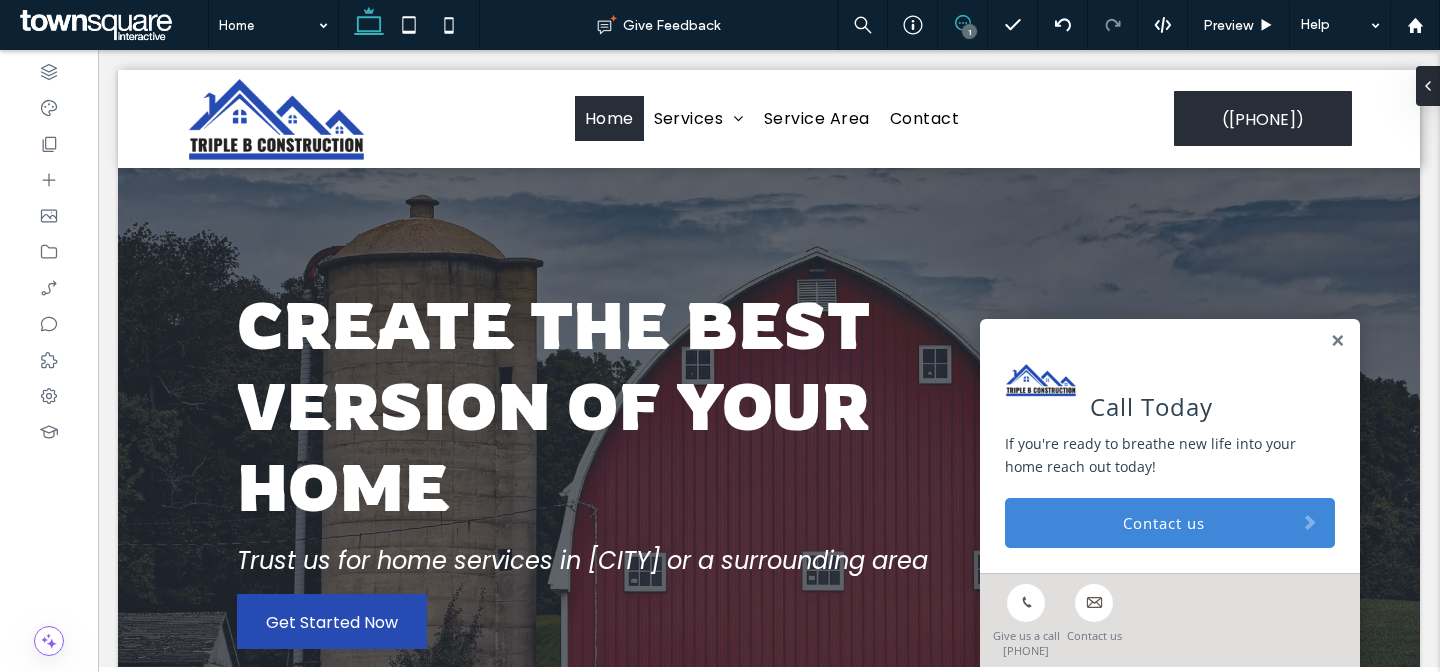 click 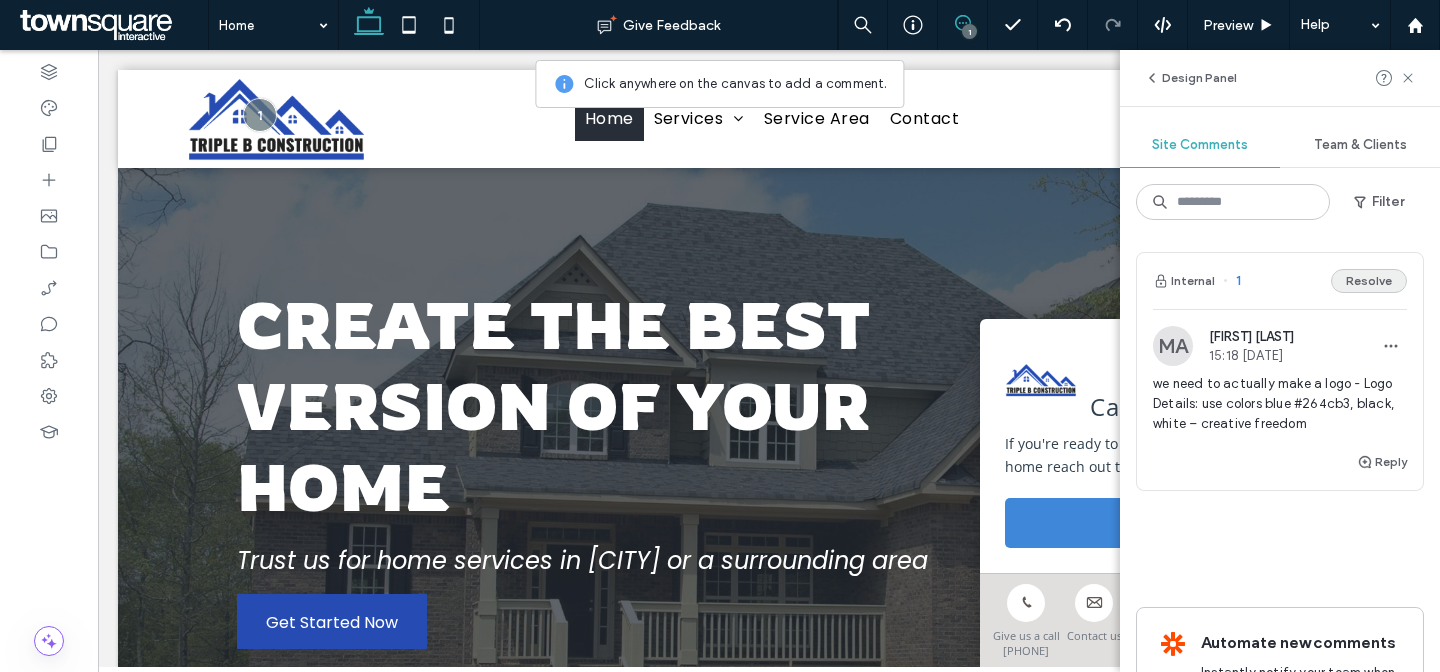 click on "Resolve" at bounding box center [1369, 281] 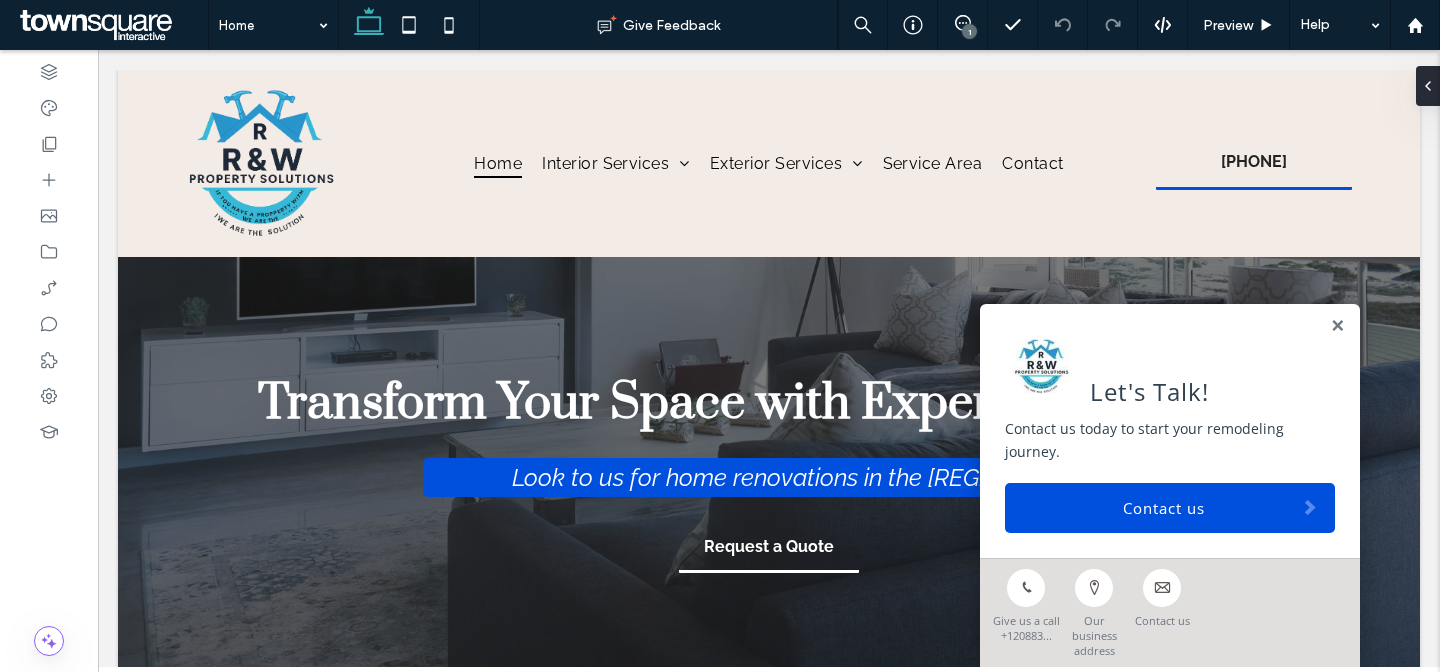 scroll, scrollTop: 0, scrollLeft: 0, axis: both 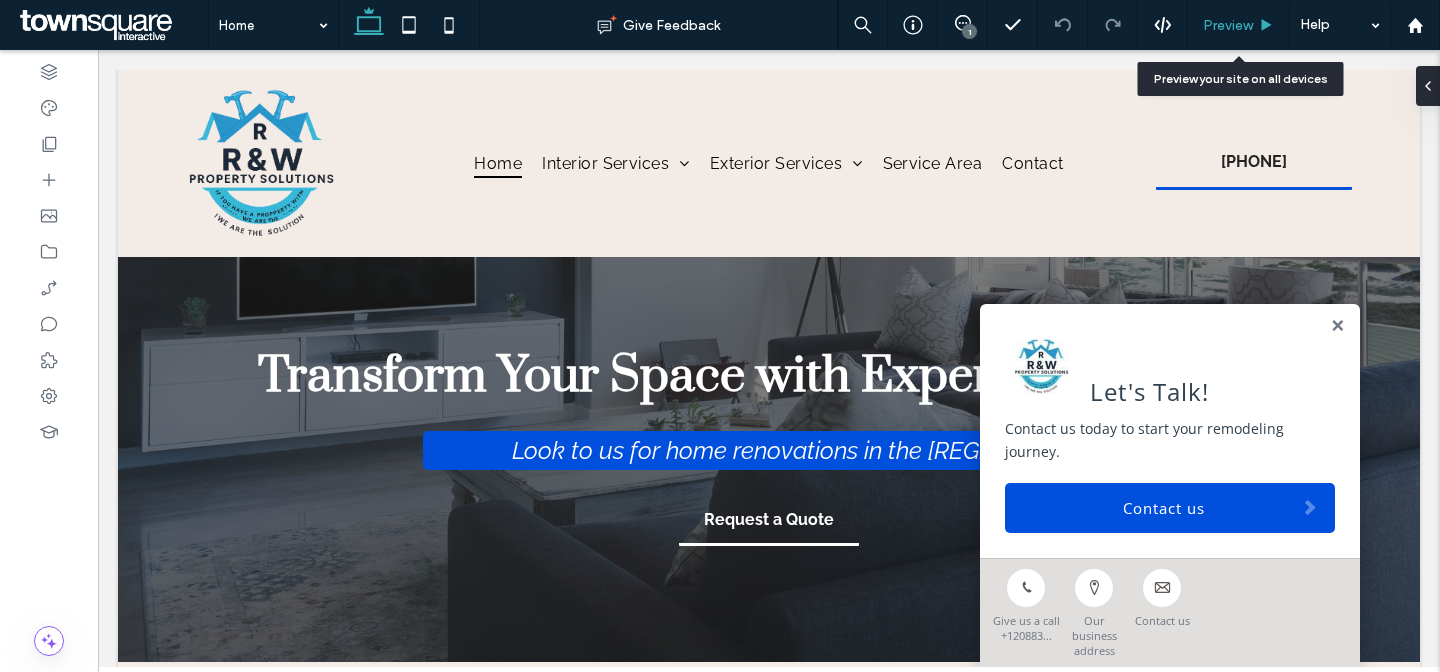 click on "Preview" at bounding box center (1228, 25) 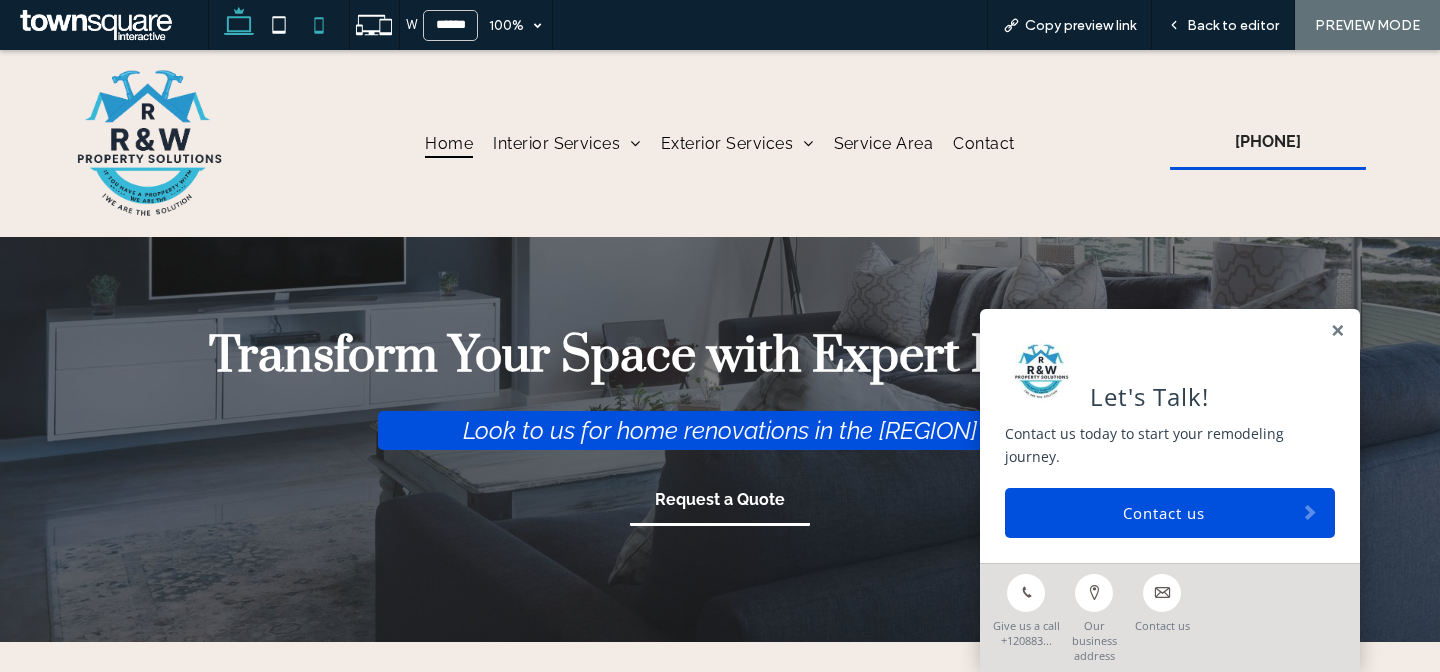 drag, startPoint x: 159, startPoint y: 51, endPoint x: 337, endPoint y: 5, distance: 183.84776 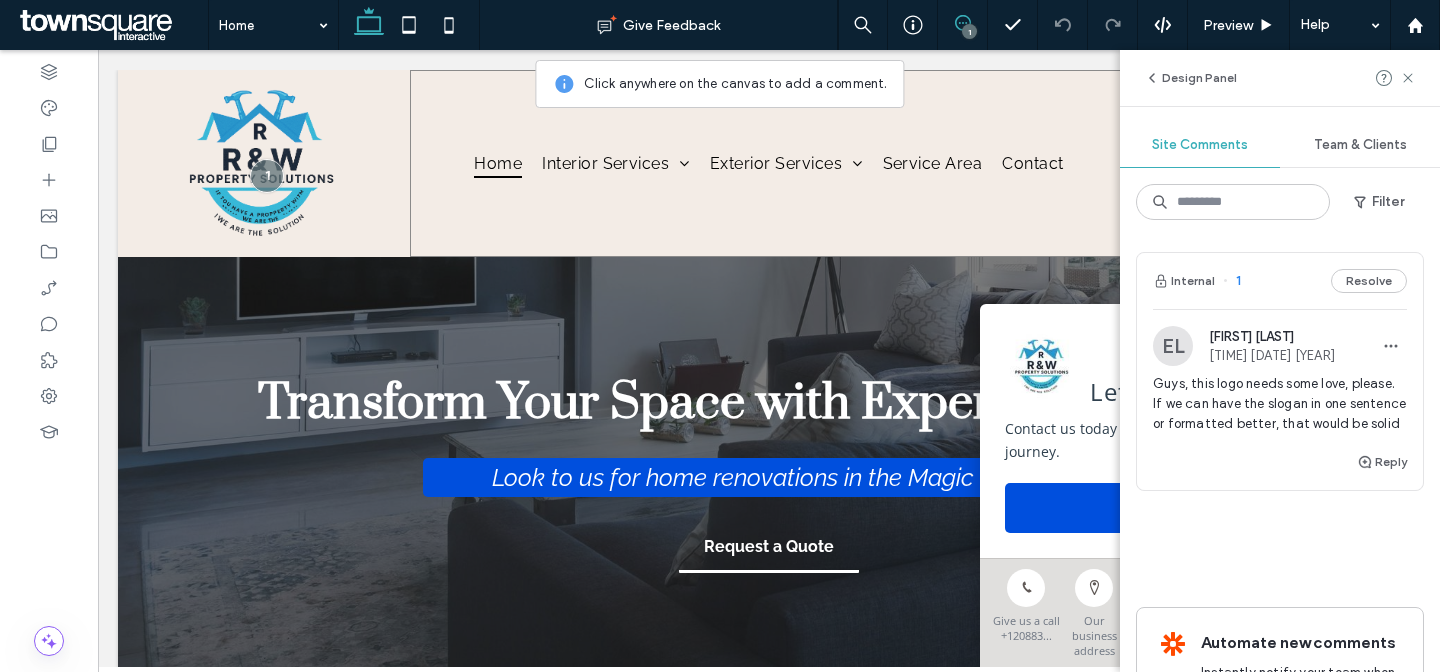 scroll, scrollTop: 0, scrollLeft: 0, axis: both 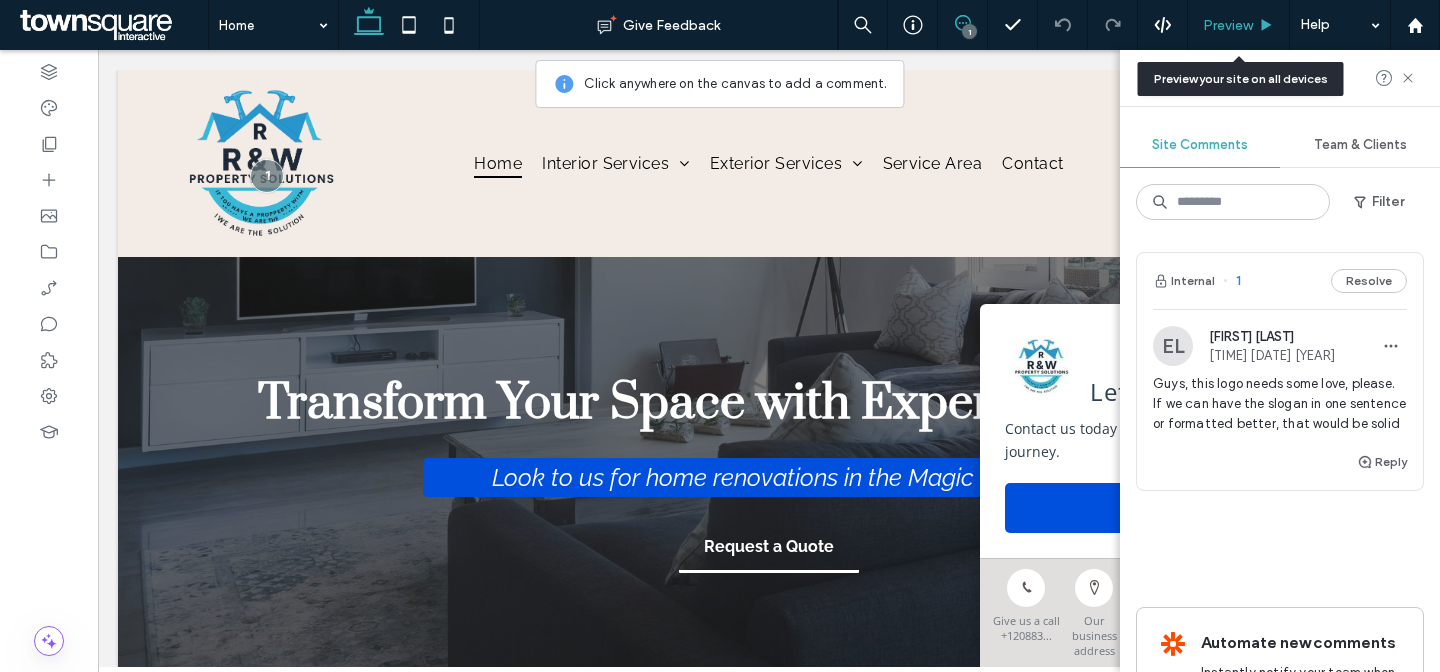 click on "Preview" at bounding box center (1239, 25) 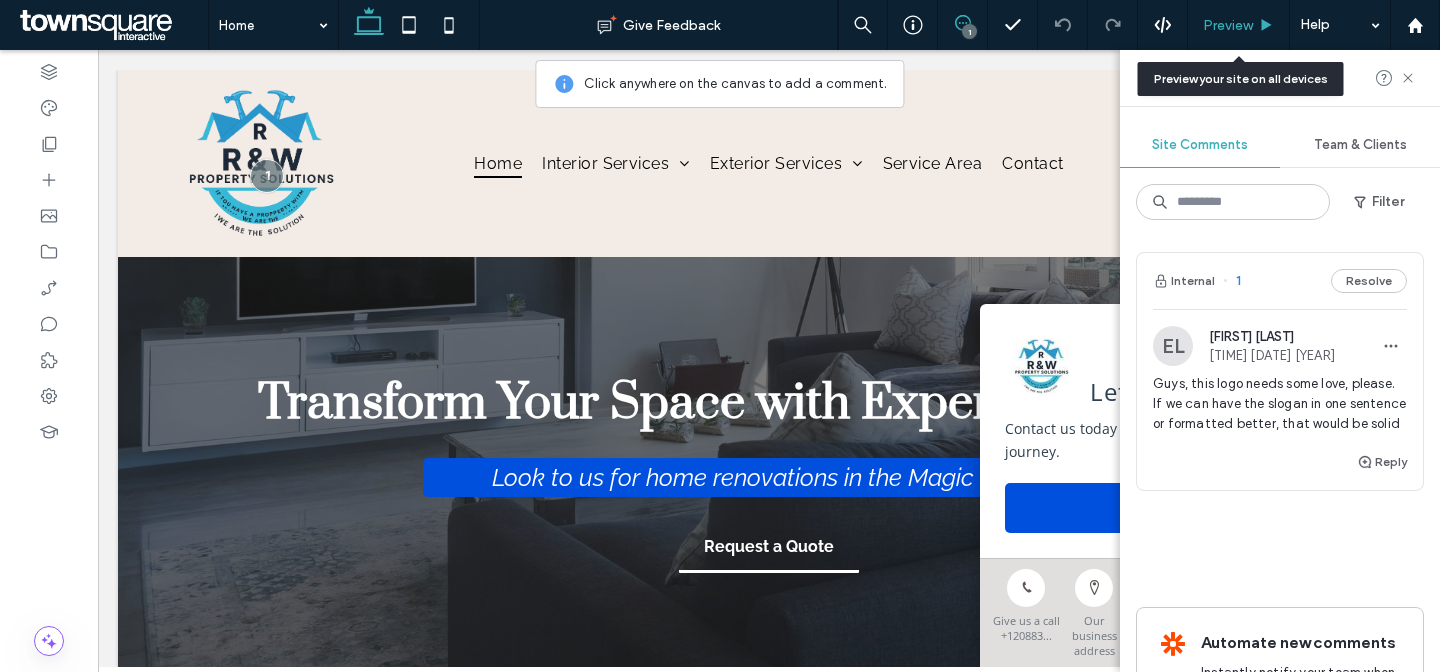 click on "Preview" at bounding box center (1228, 25) 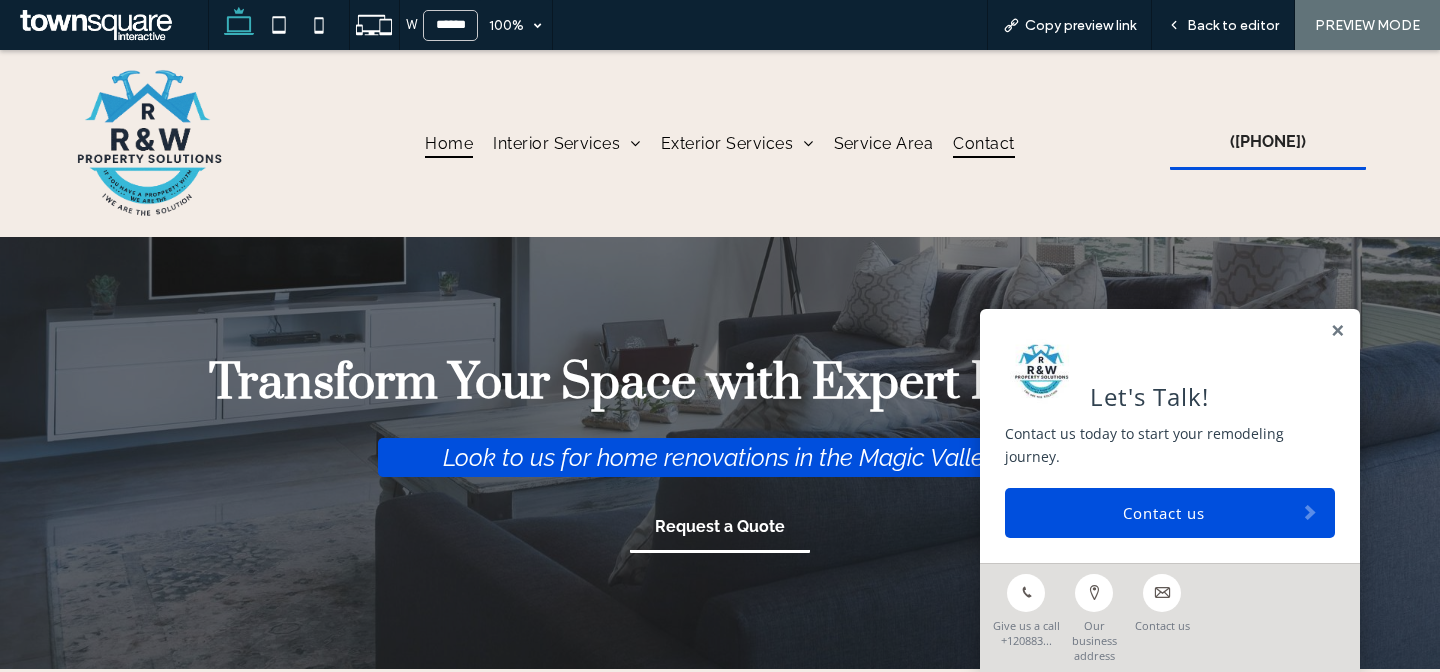 drag, startPoint x: 173, startPoint y: 57, endPoint x: 949, endPoint y: 83, distance: 776.4354 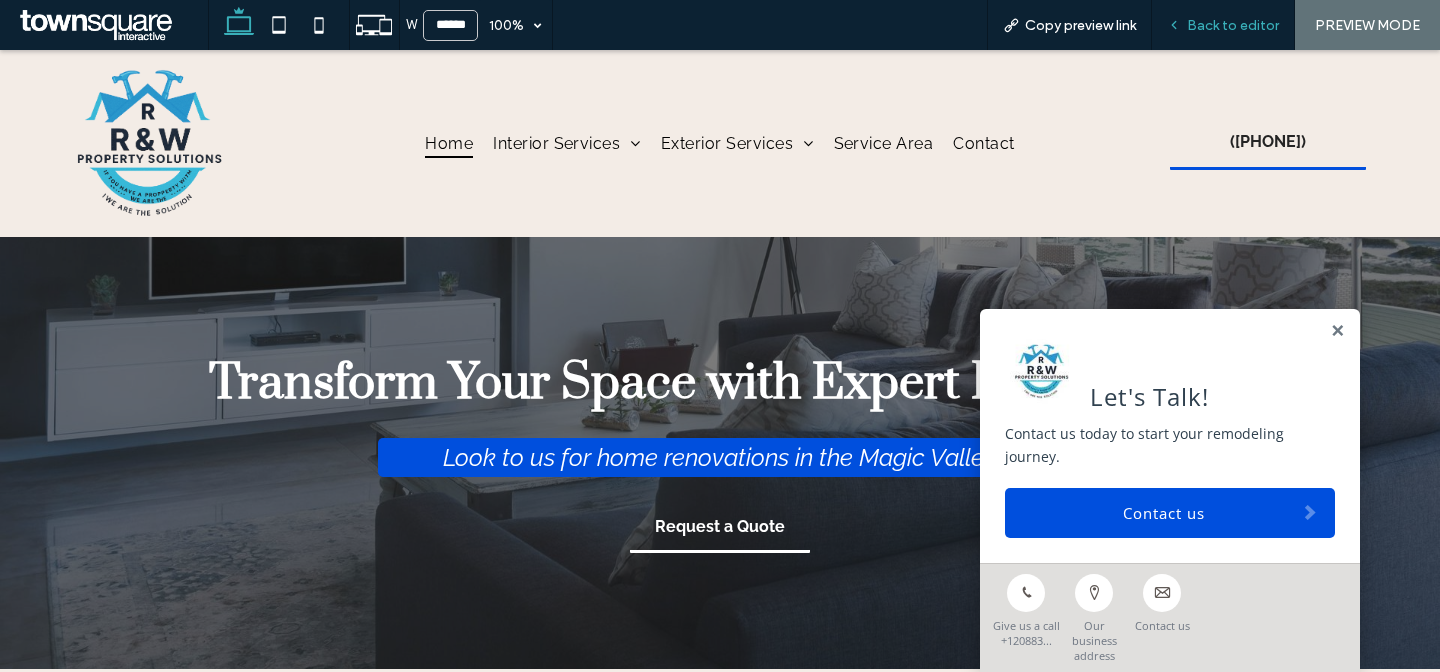 click on "Back to editor" at bounding box center [1223, 25] 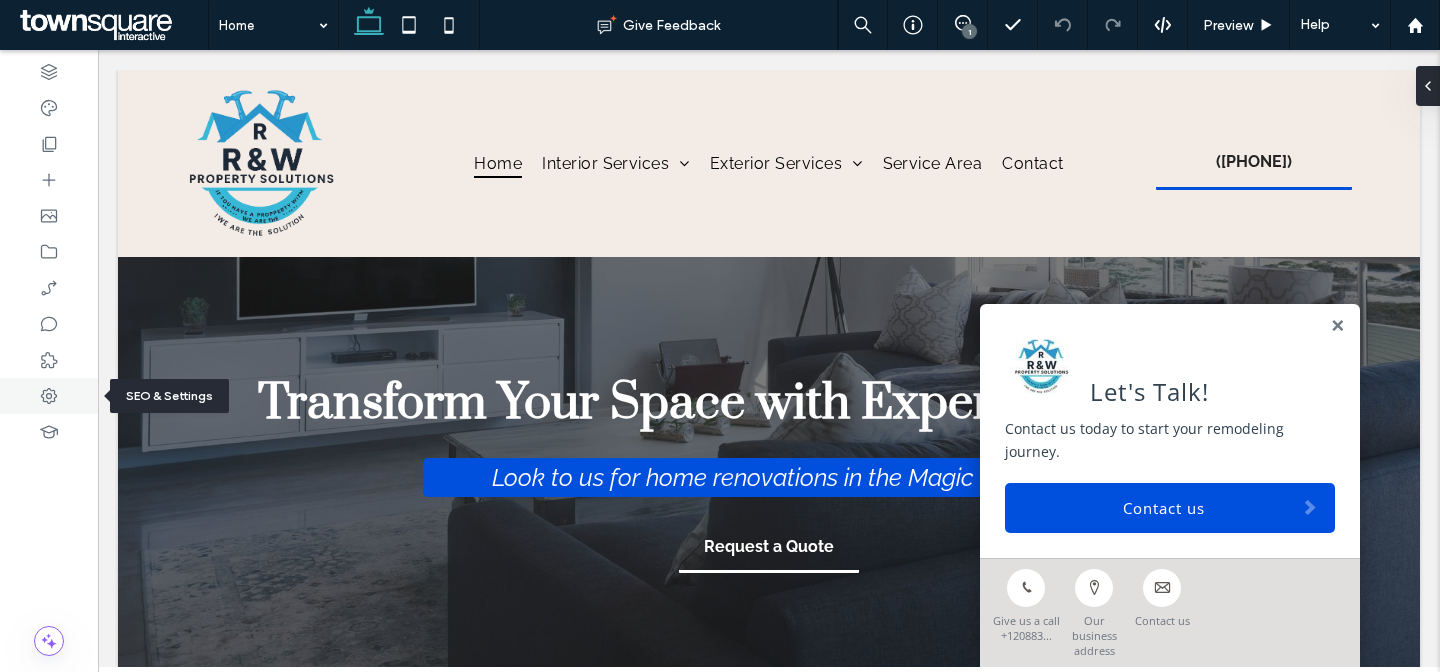 click 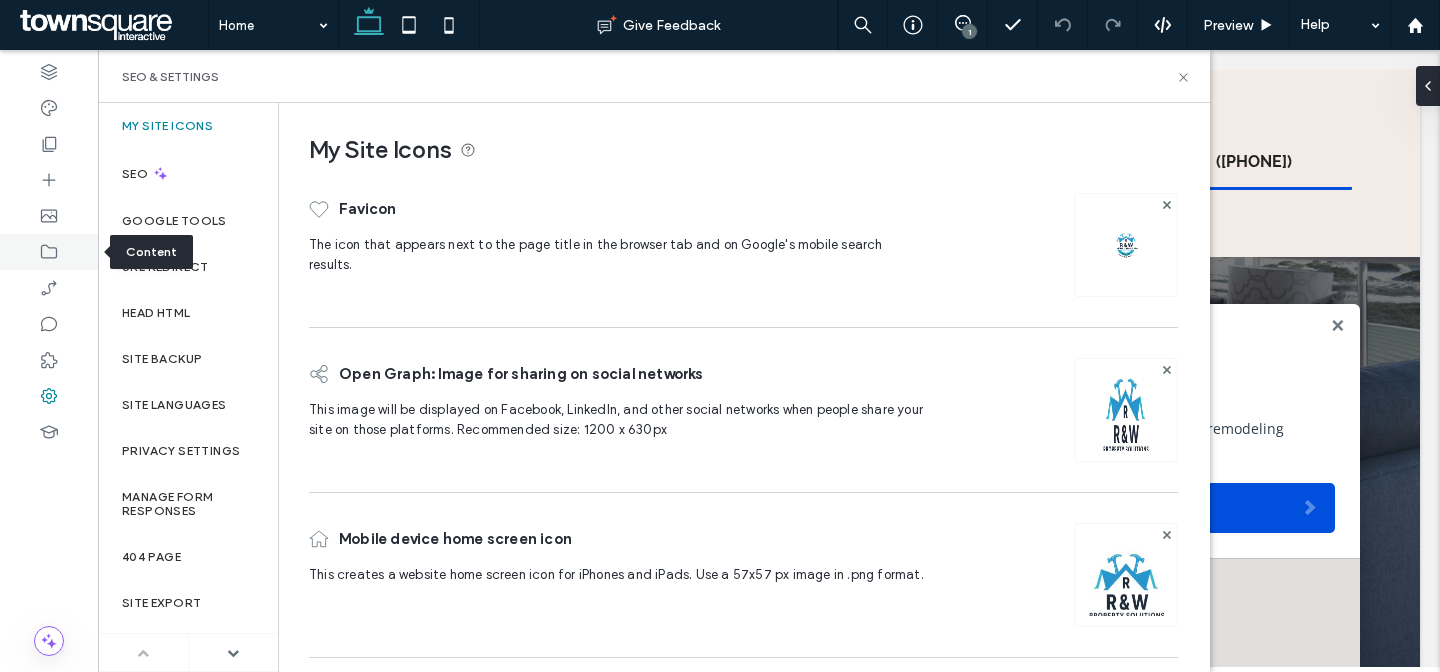 click 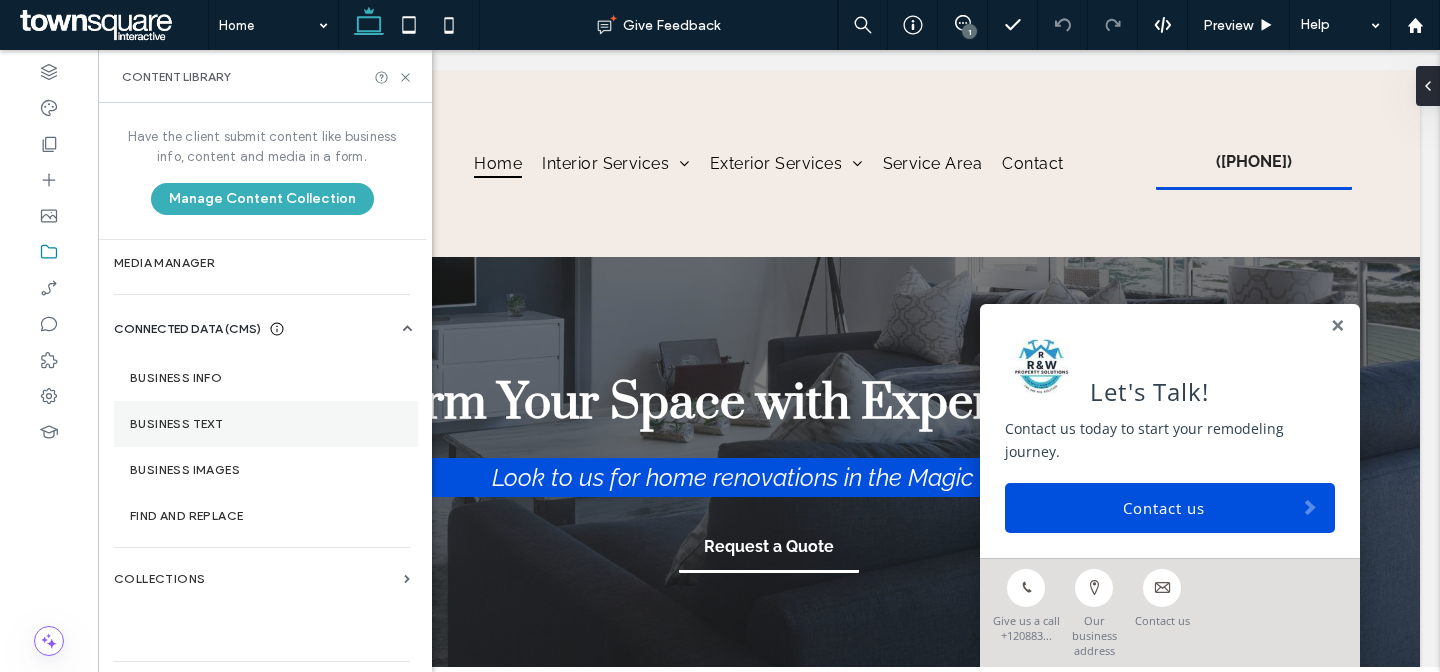 click on "Business Text" at bounding box center (266, 424) 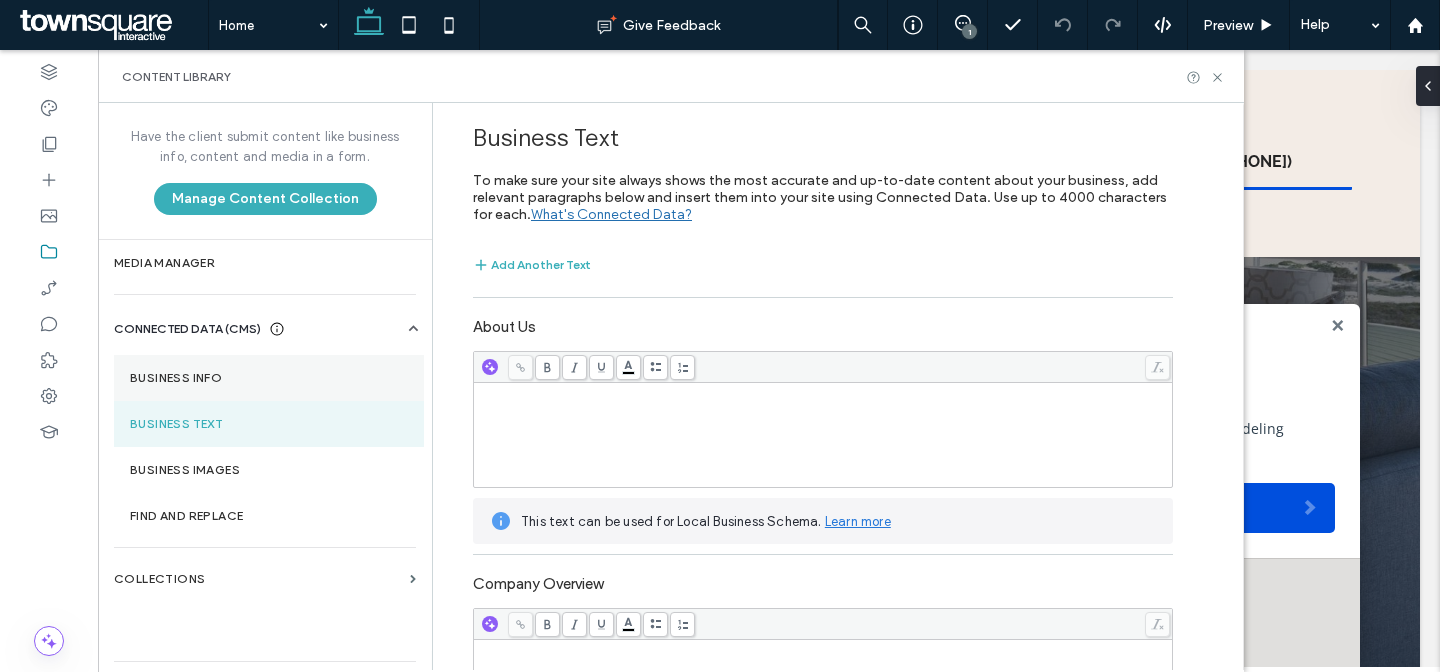 click on "Business Info" at bounding box center (269, 378) 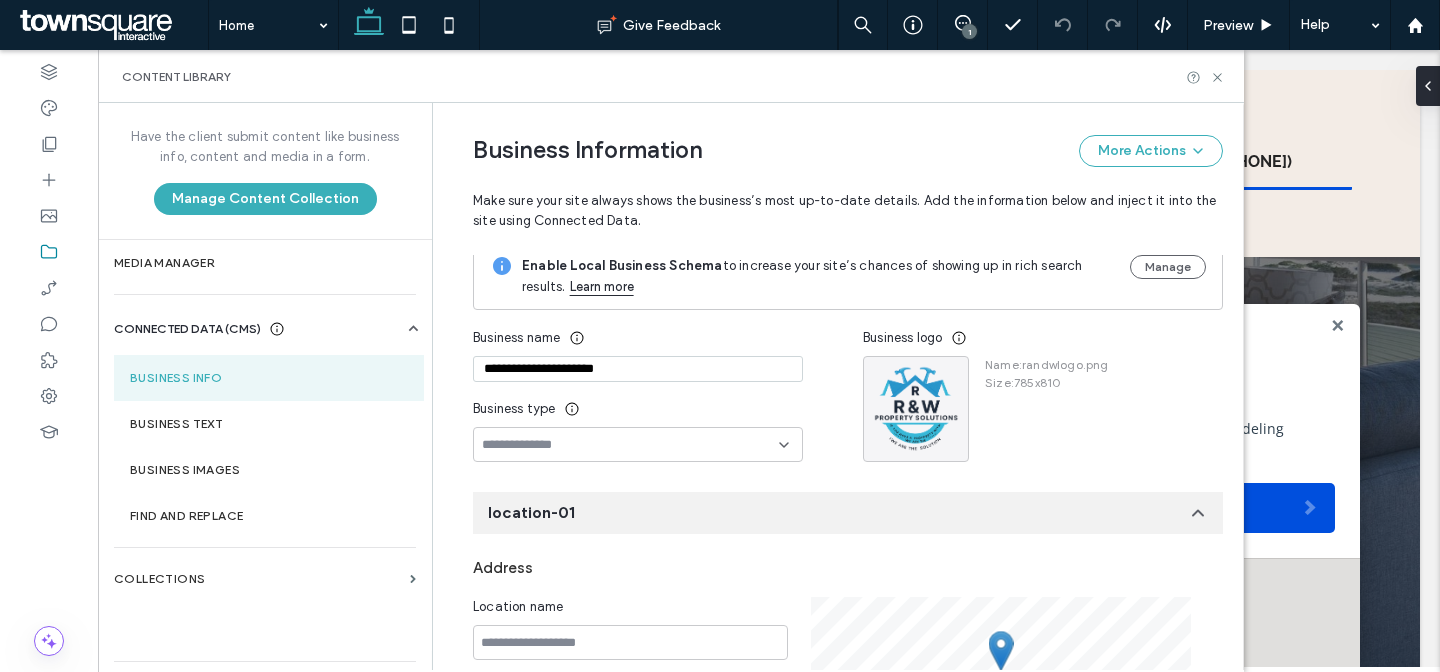 scroll, scrollTop: 0, scrollLeft: 0, axis: both 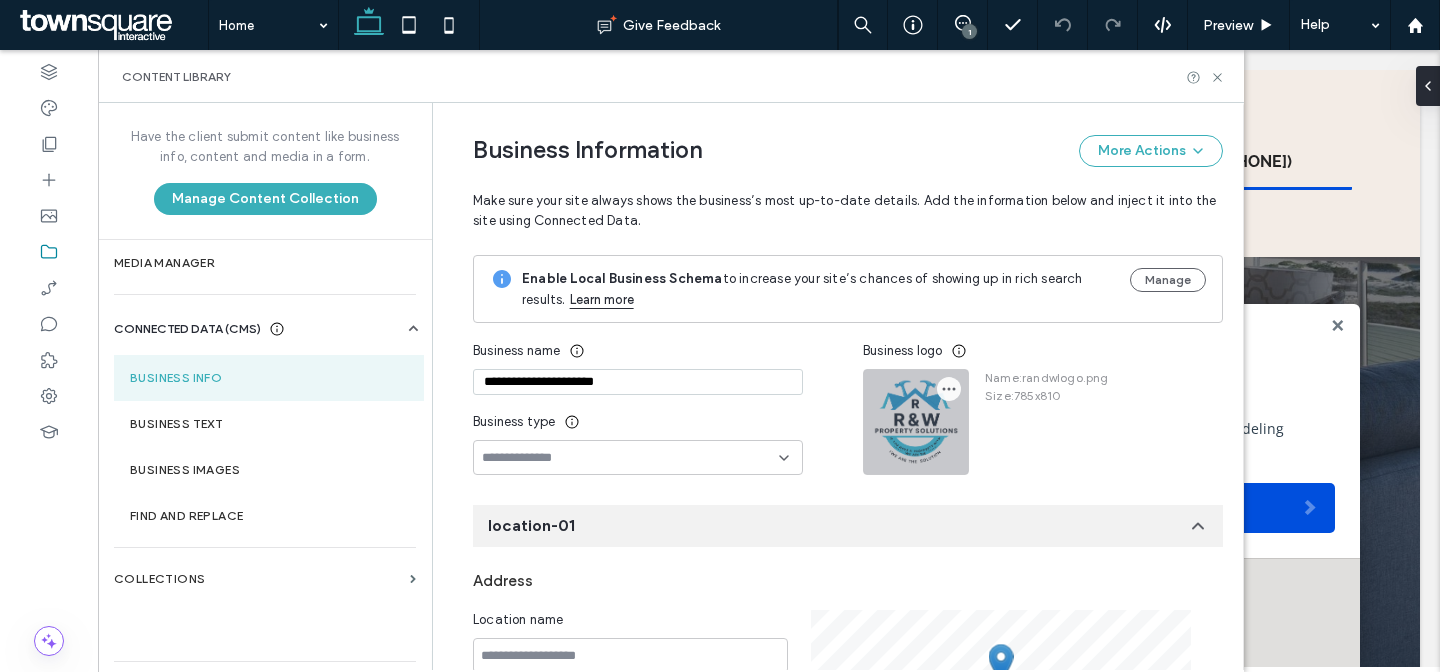 click 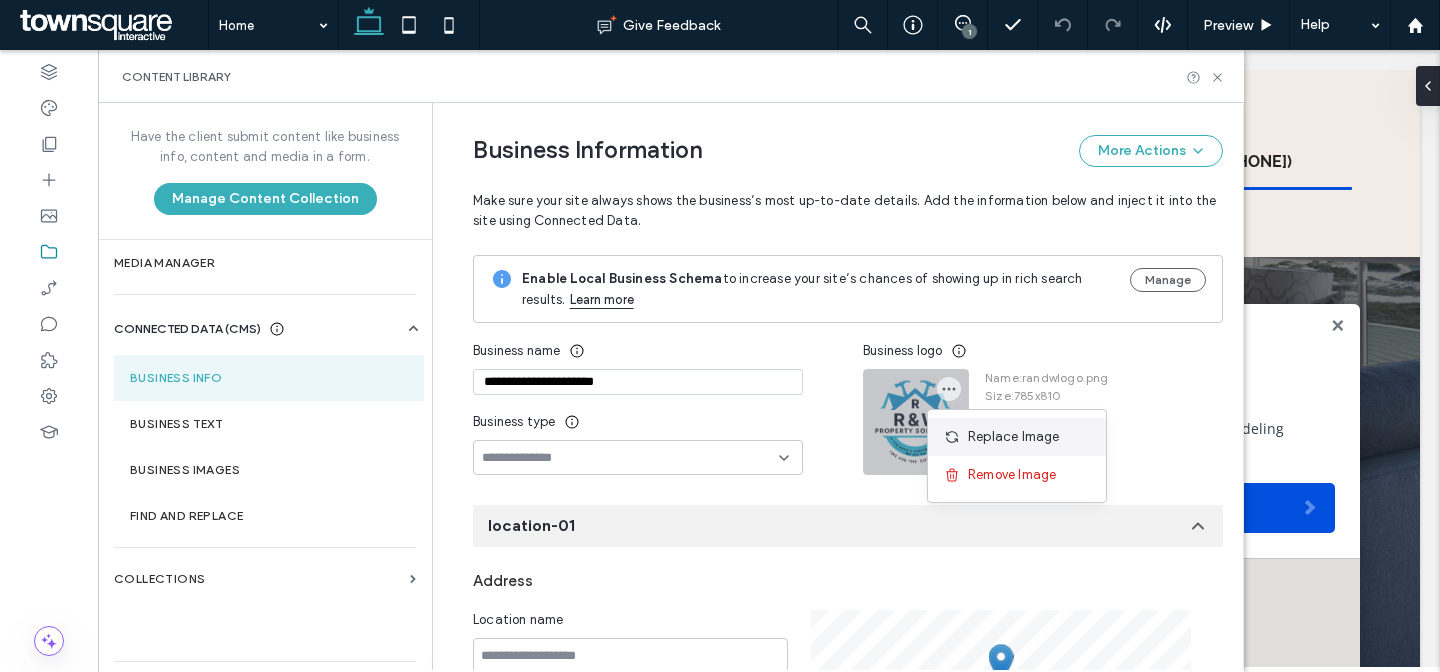 click on "Replace Image" at bounding box center [1014, 437] 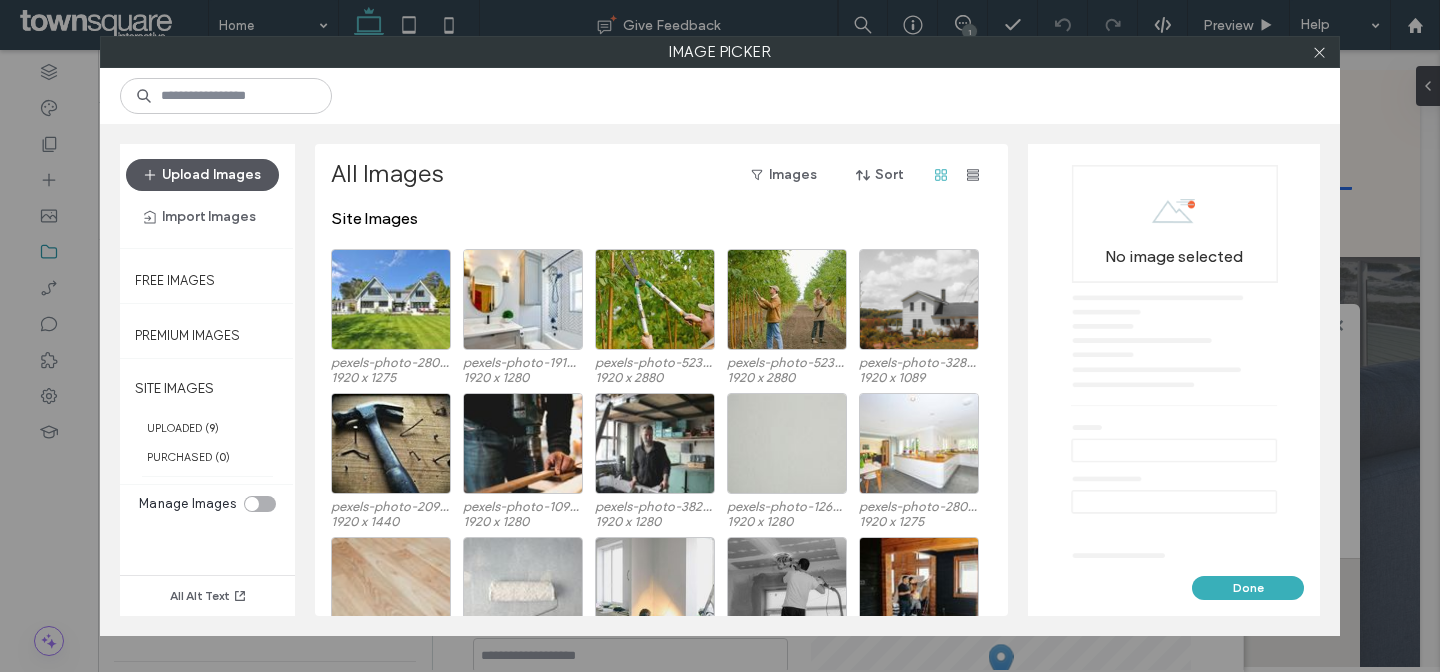 click on "Upload Images" at bounding box center (202, 175) 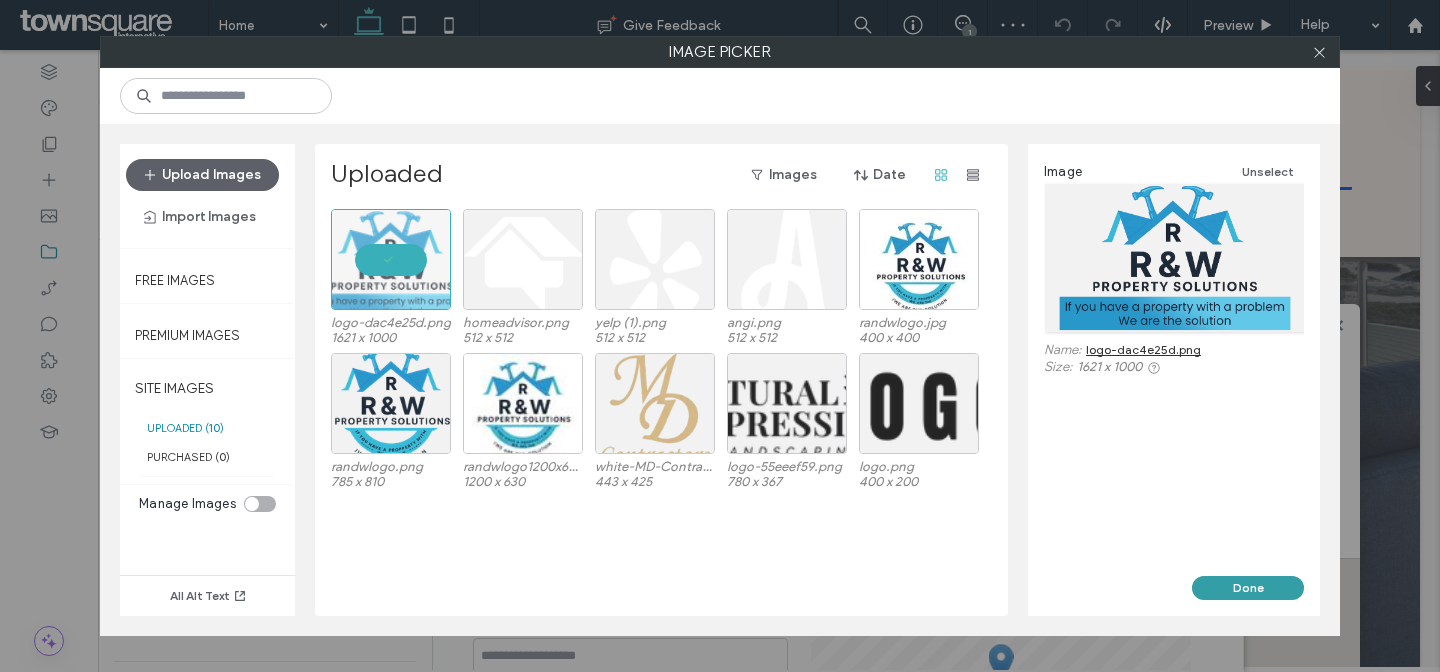 click on "Done" at bounding box center [1248, 588] 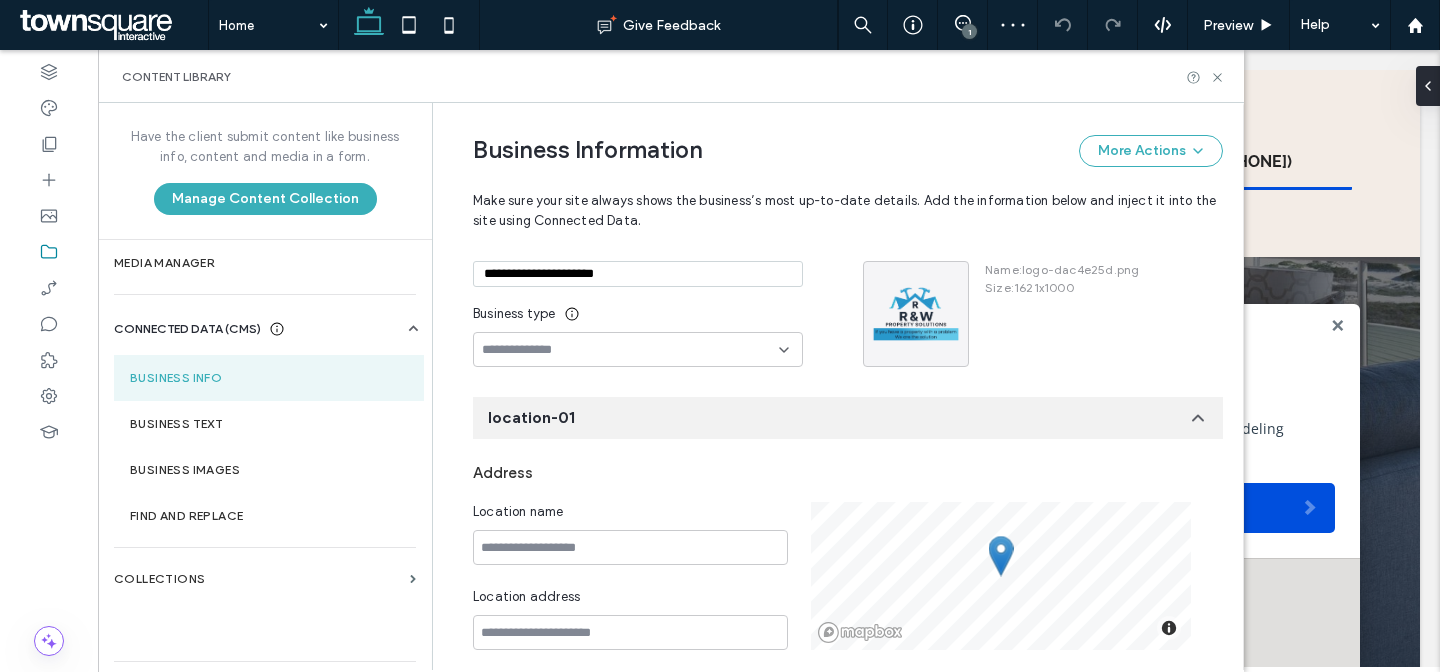 scroll, scrollTop: 126, scrollLeft: 0, axis: vertical 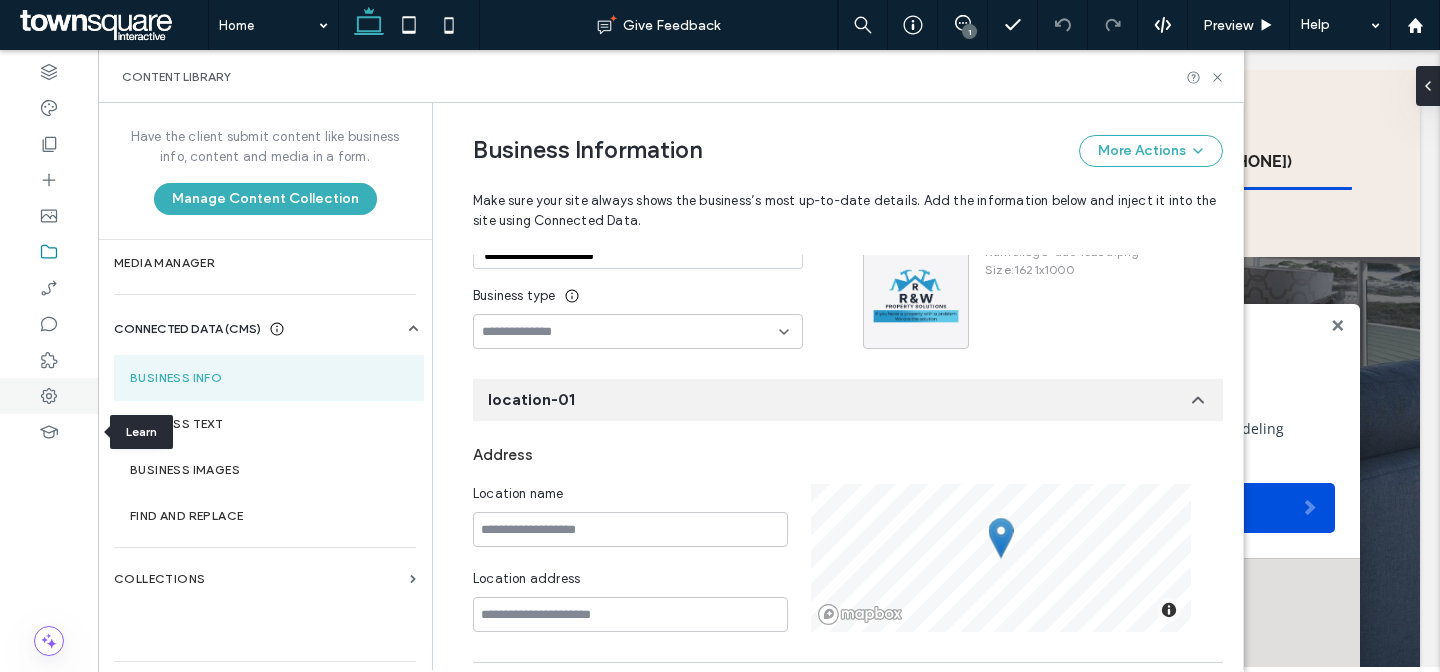 click 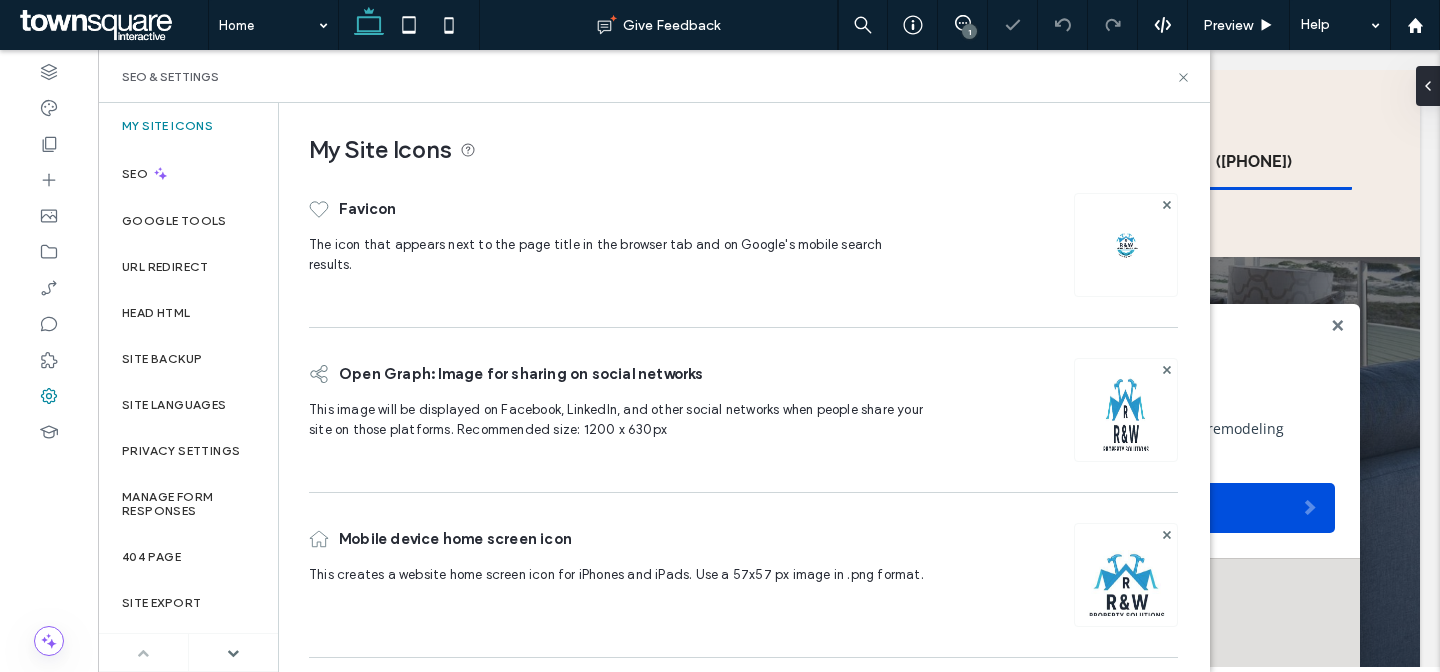 click at bounding box center (1126, 245) 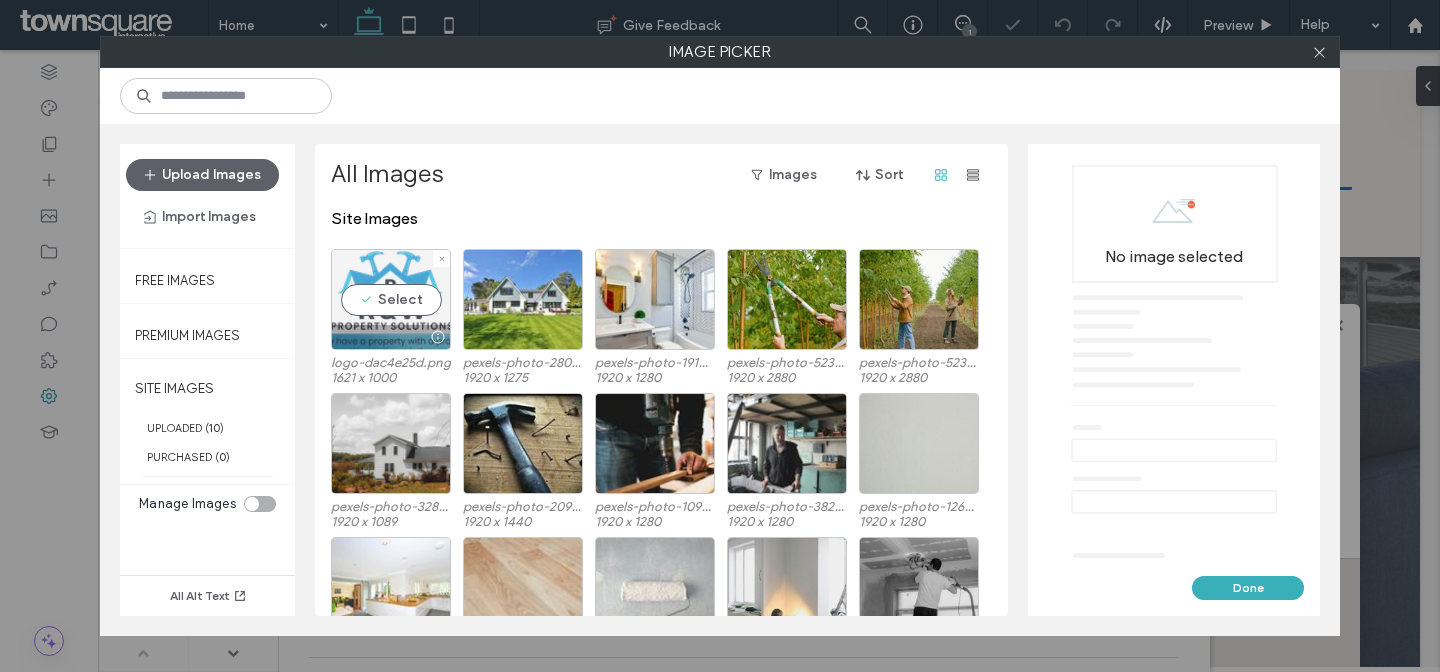 click on "Select" at bounding box center (391, 299) 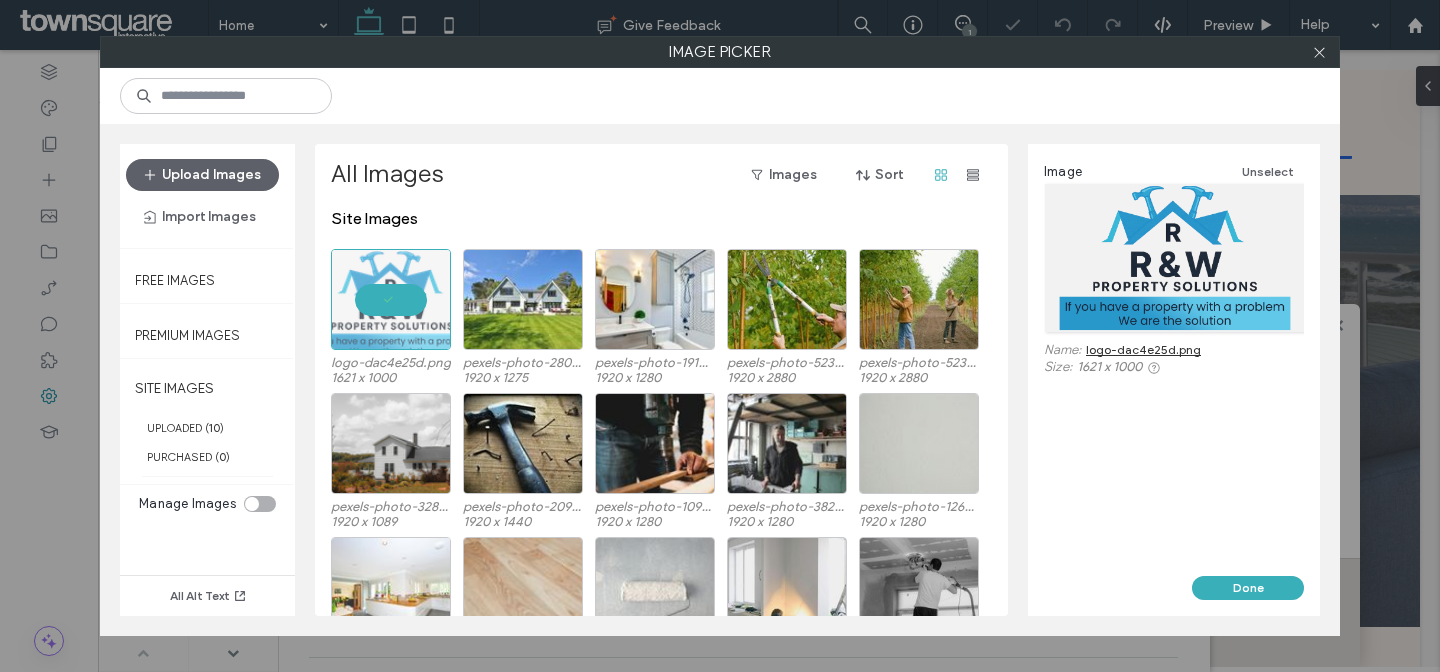 scroll, scrollTop: 0, scrollLeft: 0, axis: both 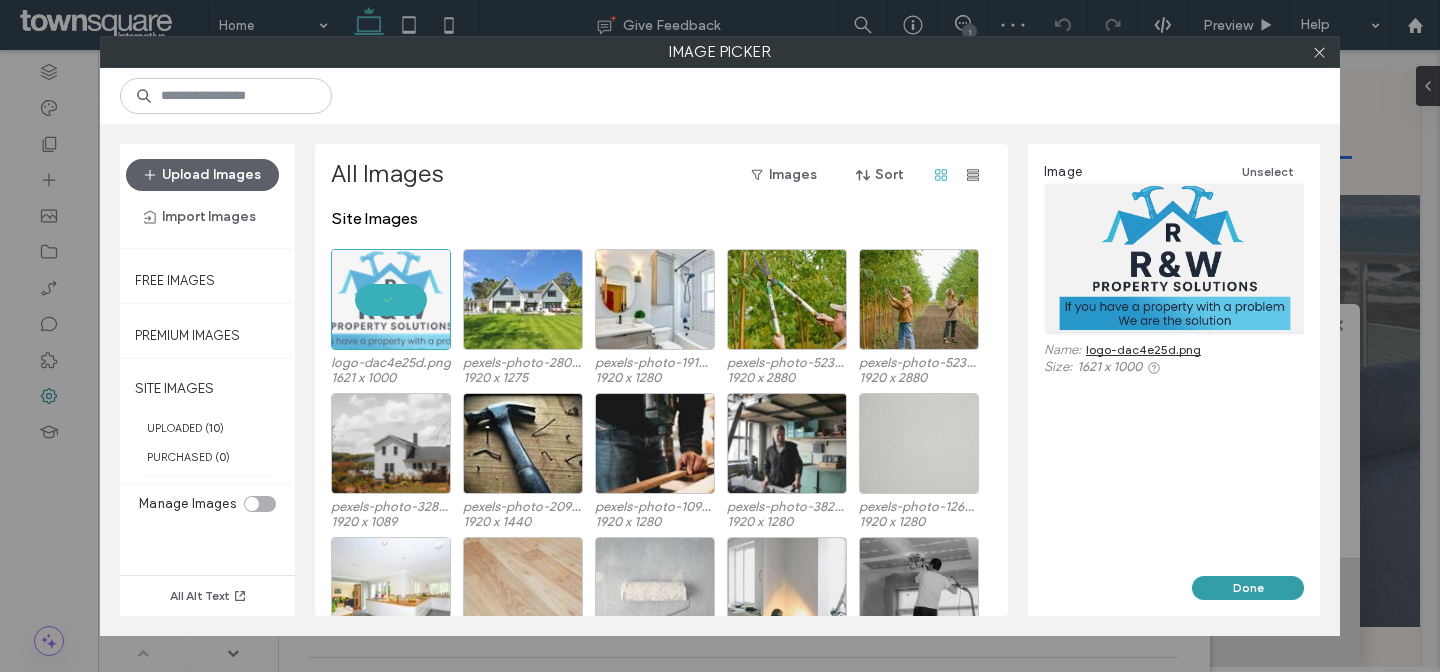 click on "Done" at bounding box center (1248, 588) 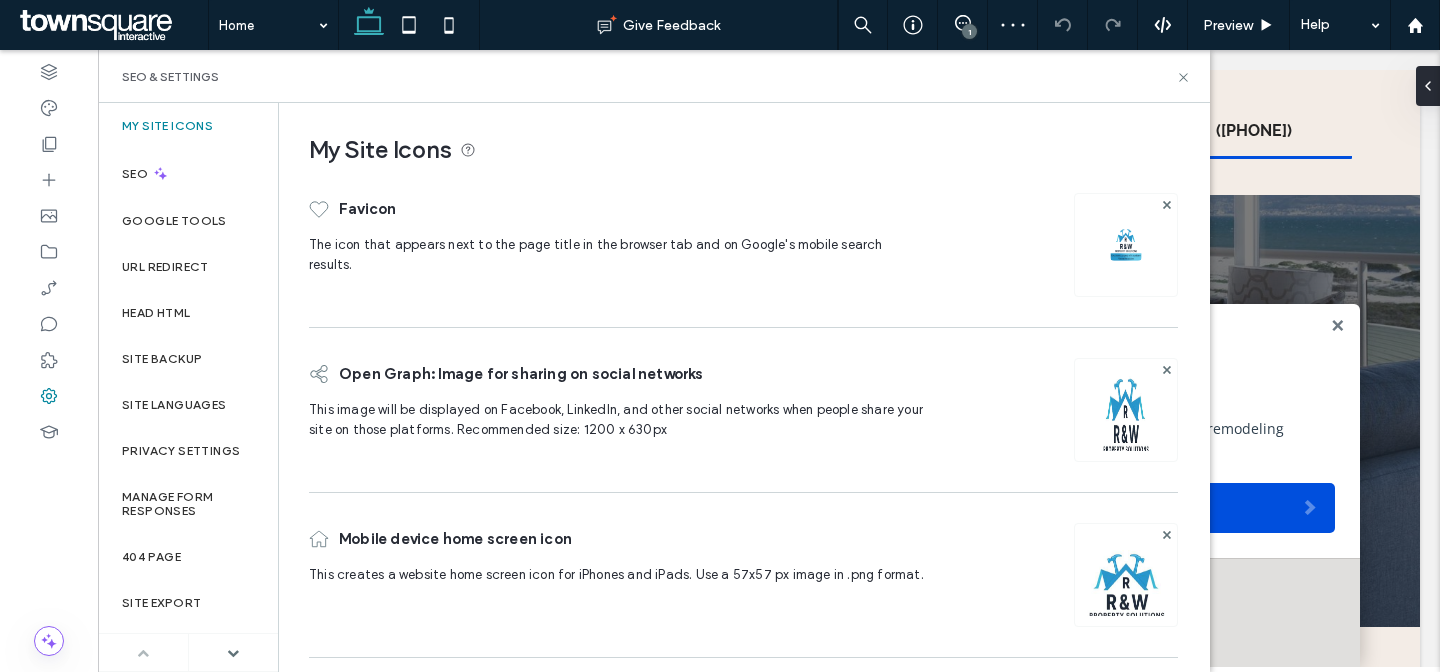 click on "SEO & Settings" at bounding box center [654, 76] 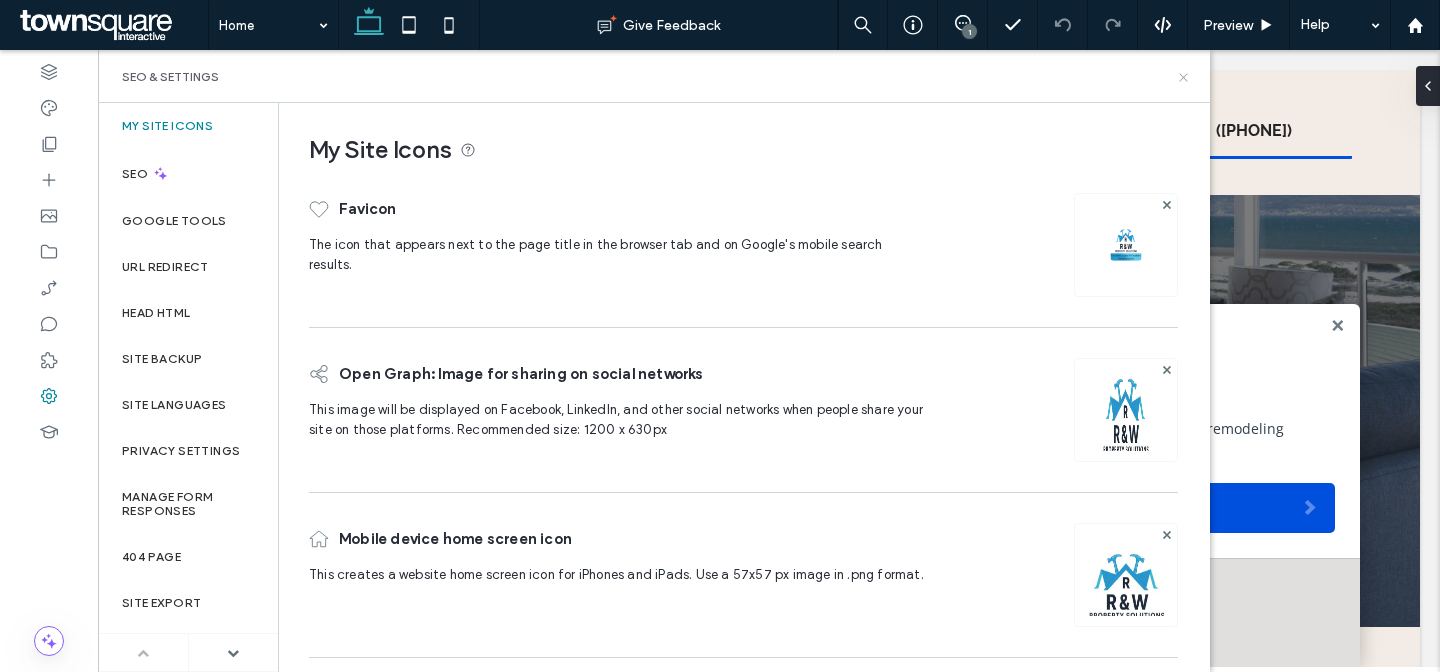 click 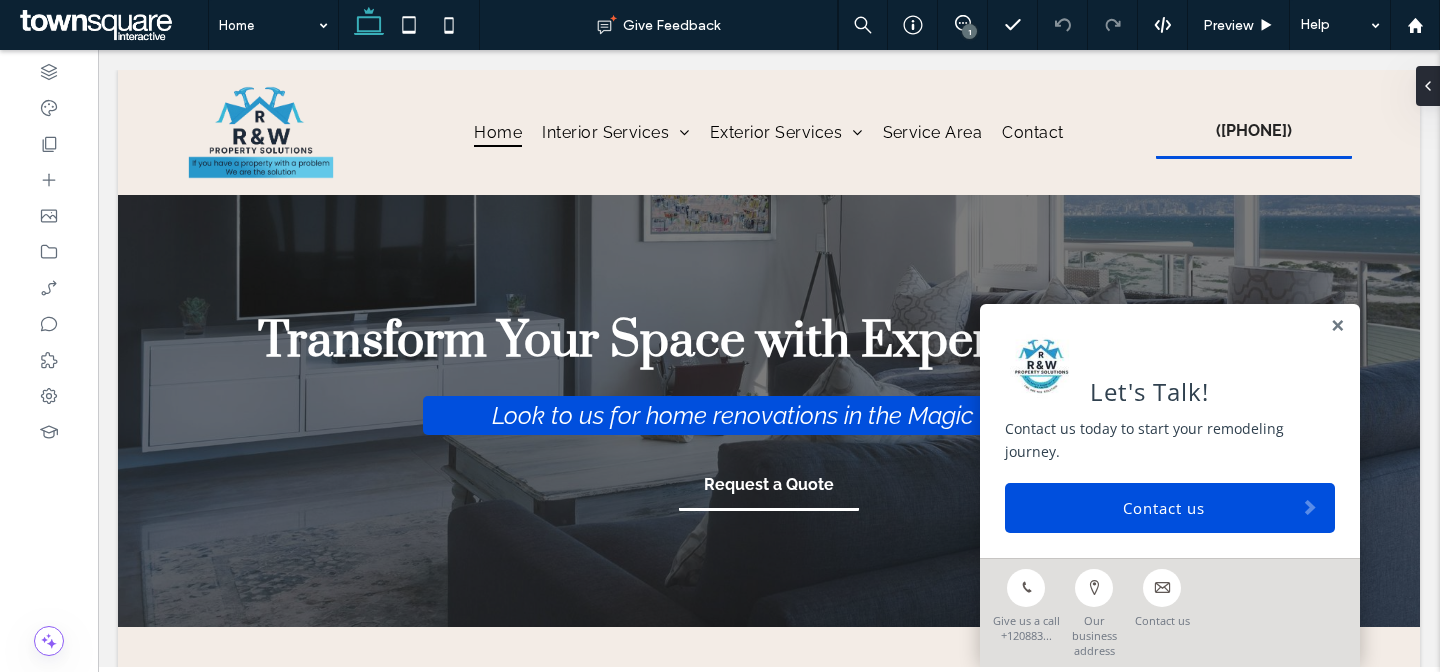click on "1" at bounding box center [969, 31] 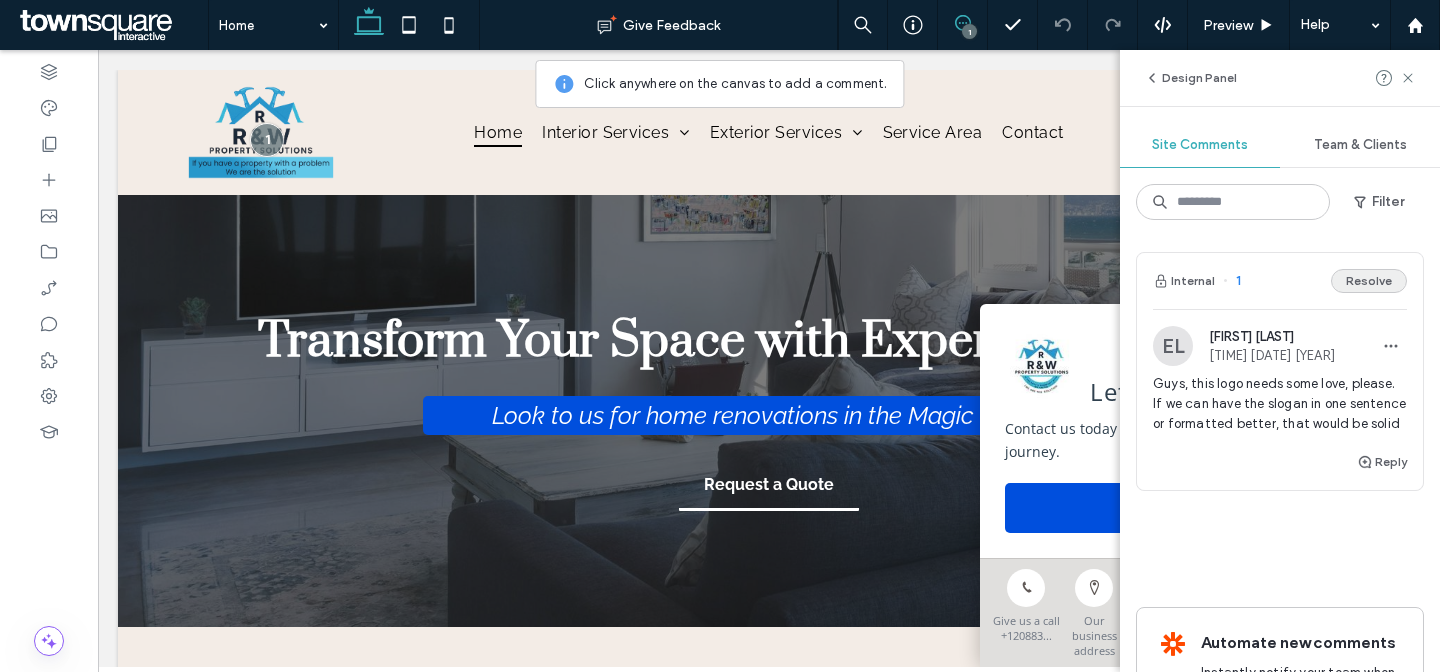 click on "Resolve" at bounding box center [1369, 281] 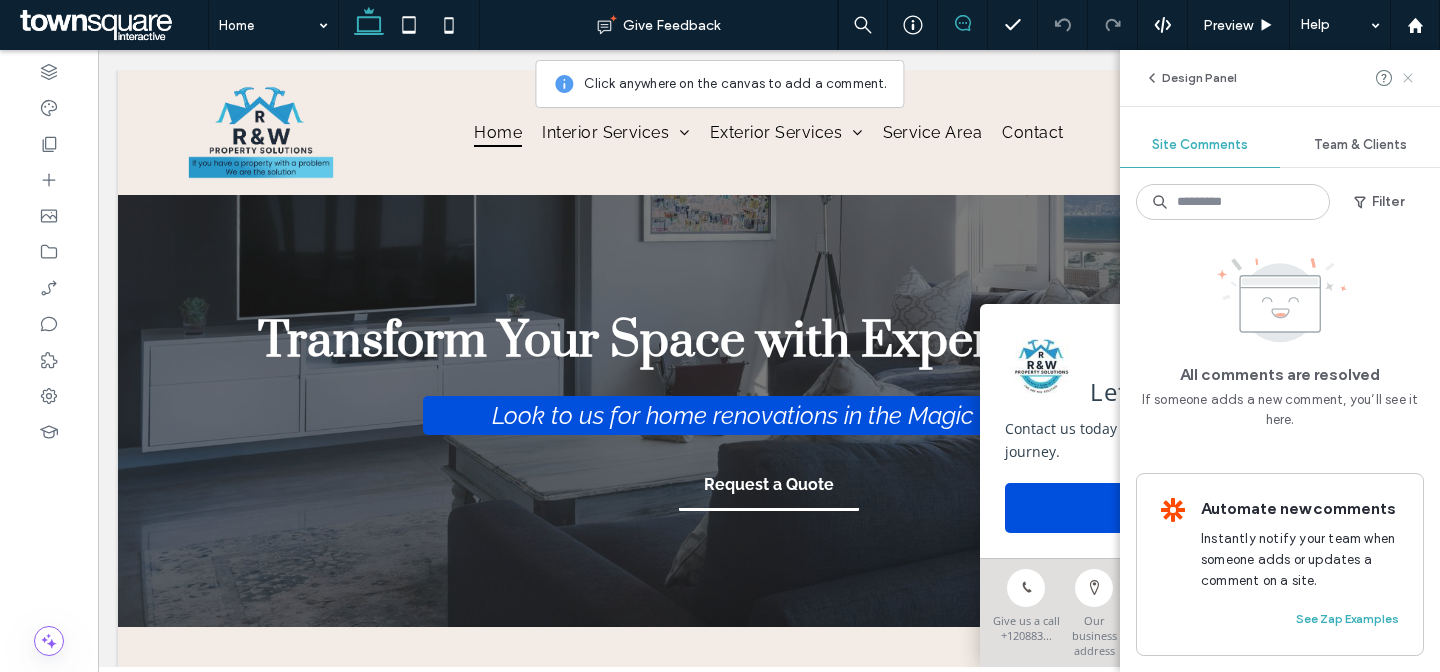 click 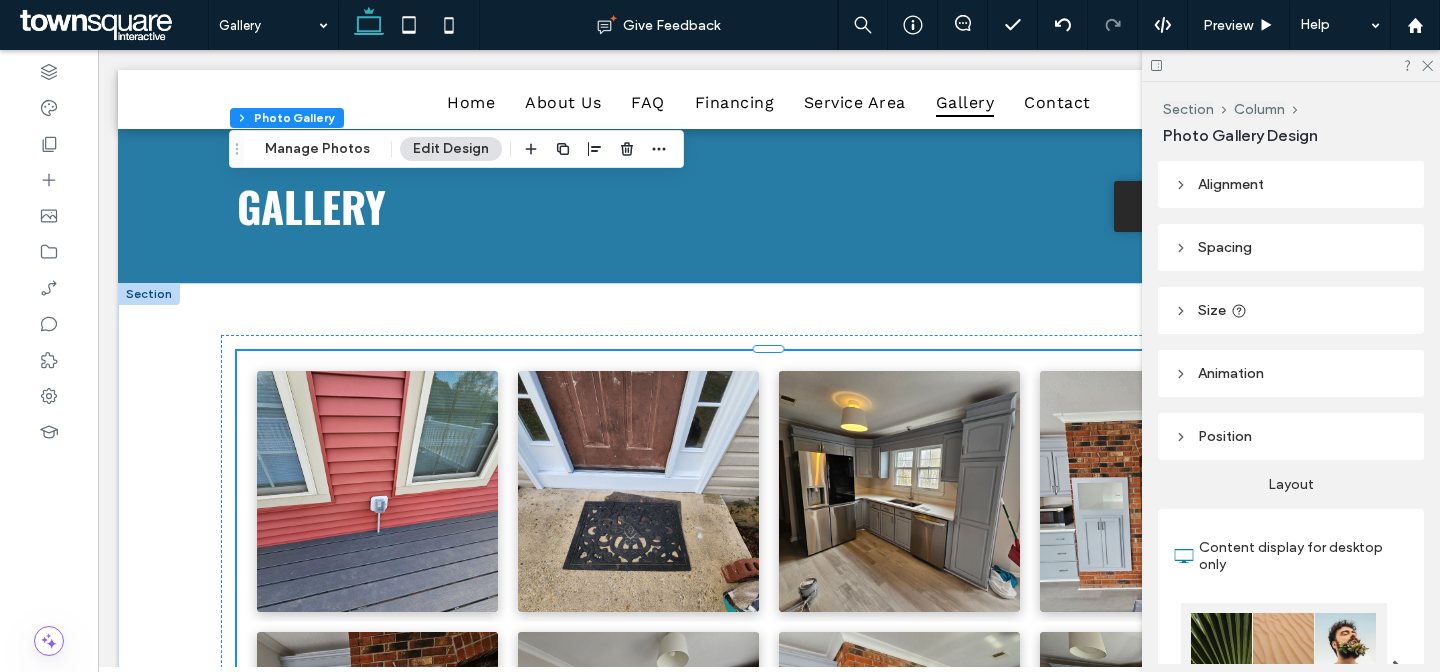 scroll, scrollTop: 19003, scrollLeft: 0, axis: vertical 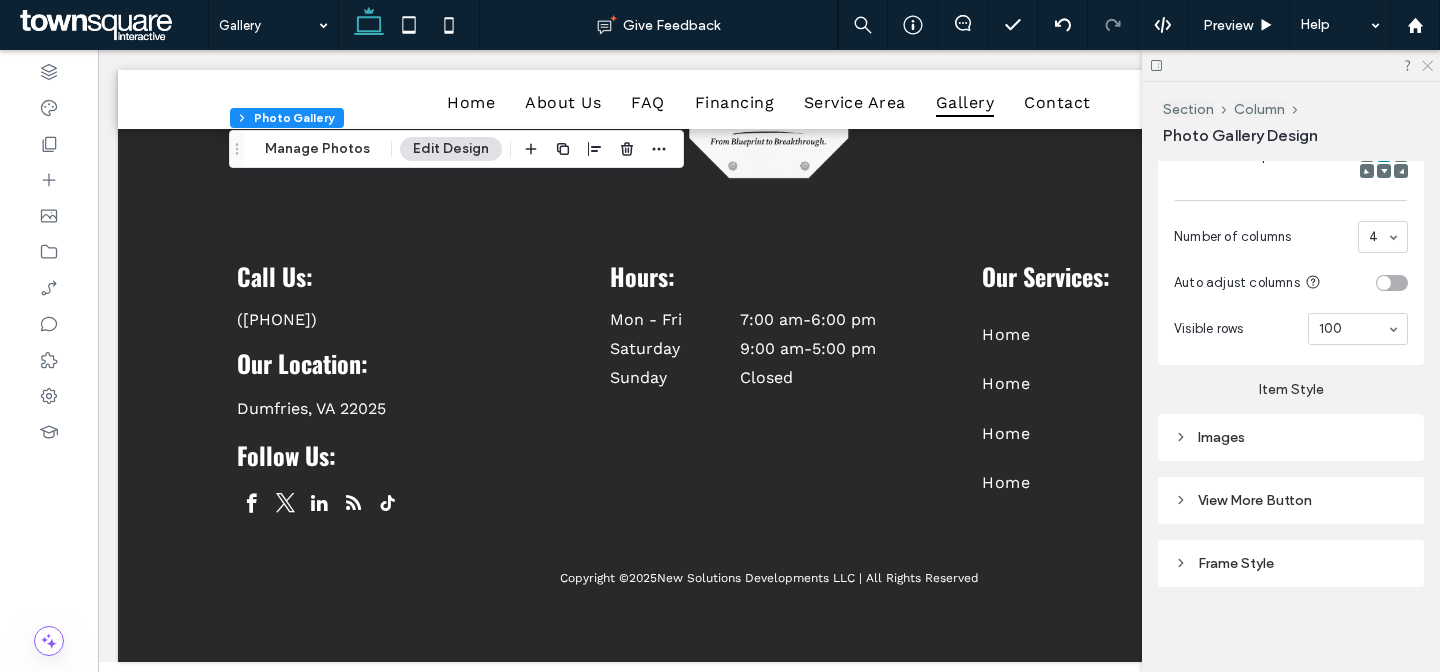 click 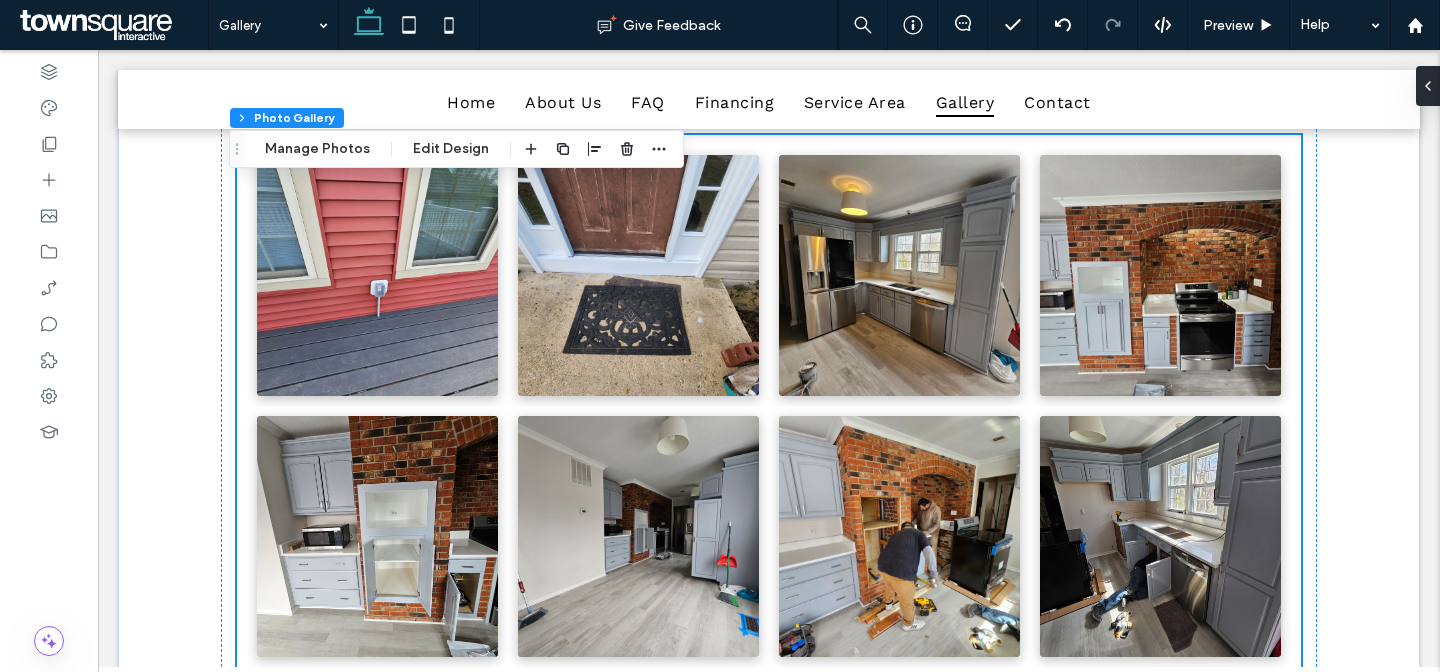scroll, scrollTop: 0, scrollLeft: 0, axis: both 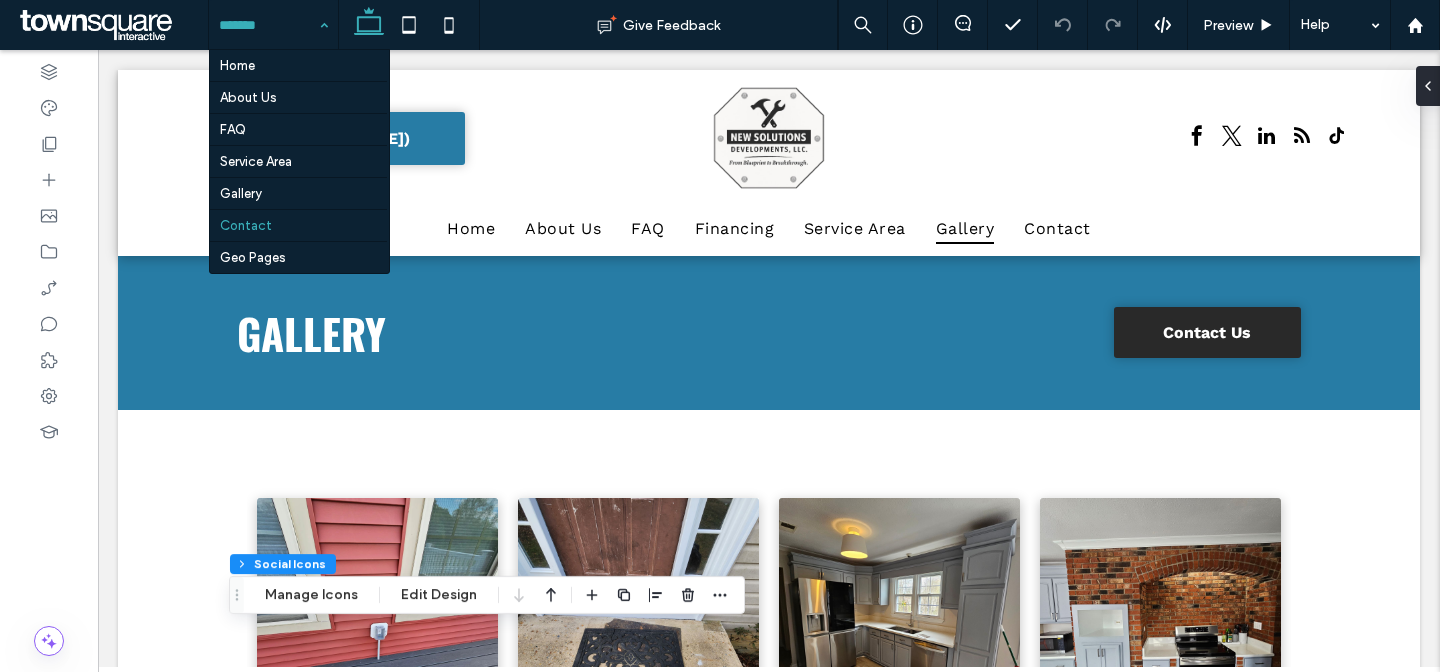 click on "Home About Us FAQ Service Area Gallery Contact Geo Pages" at bounding box center [273, 25] 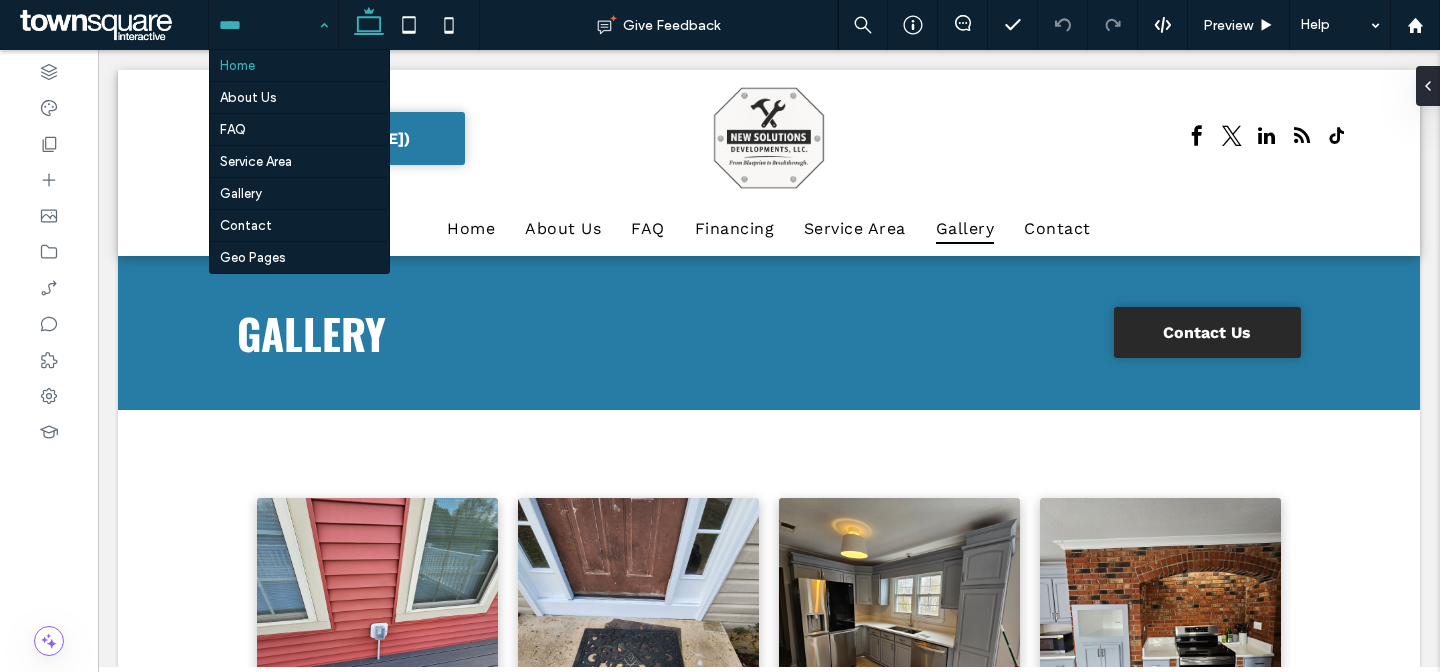 click on "Home About Us FAQ Service Area Gallery Contact Geo Pages" at bounding box center (273, 25) 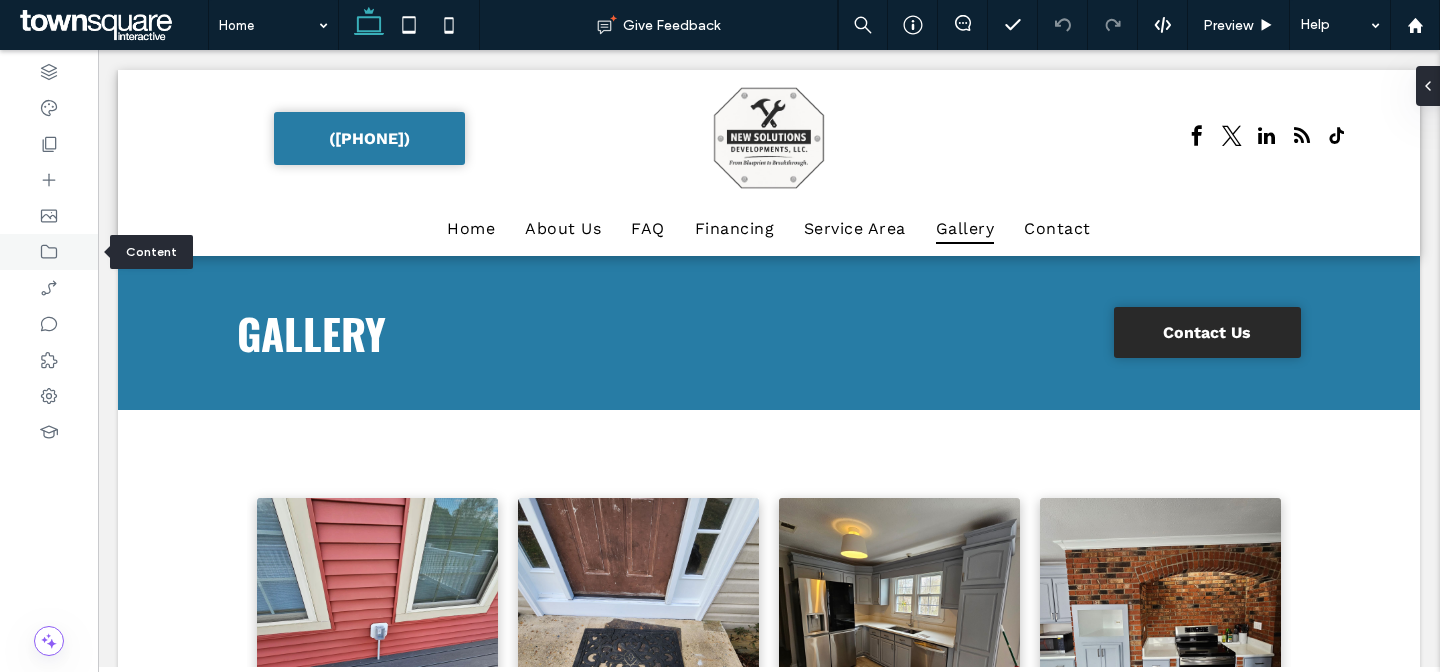 click 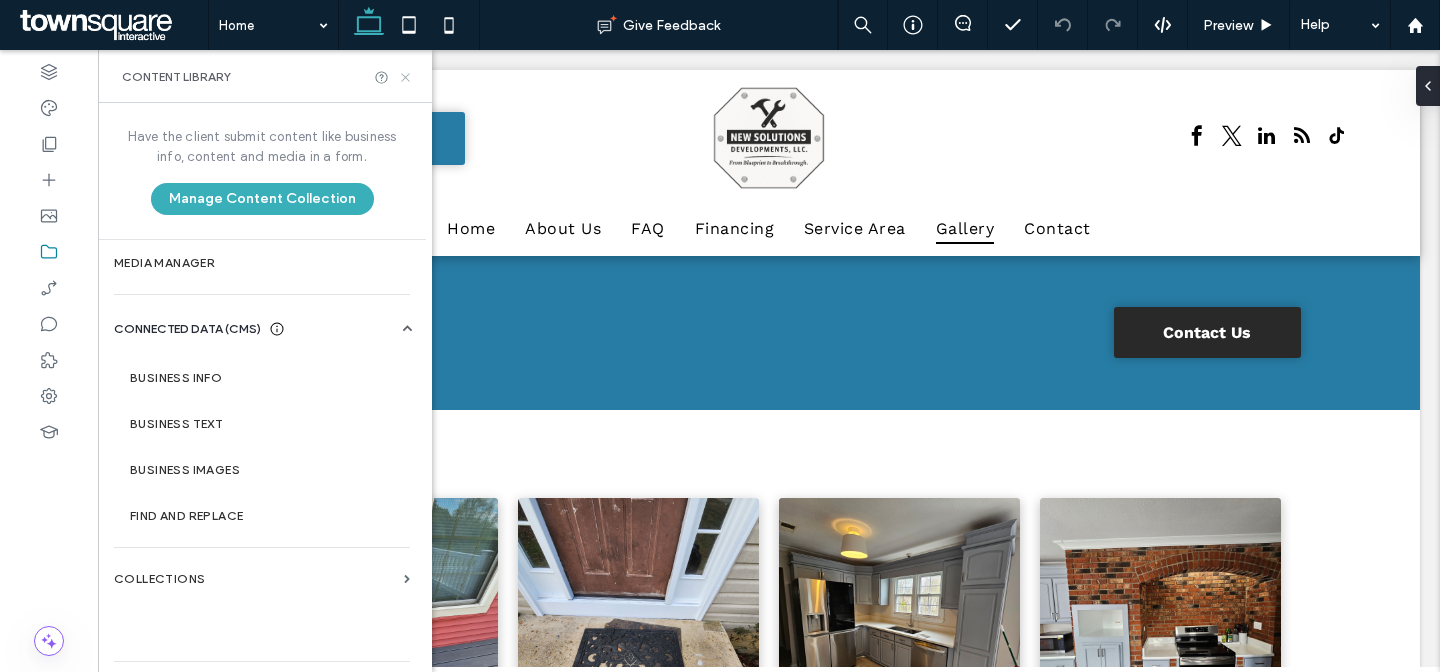 click 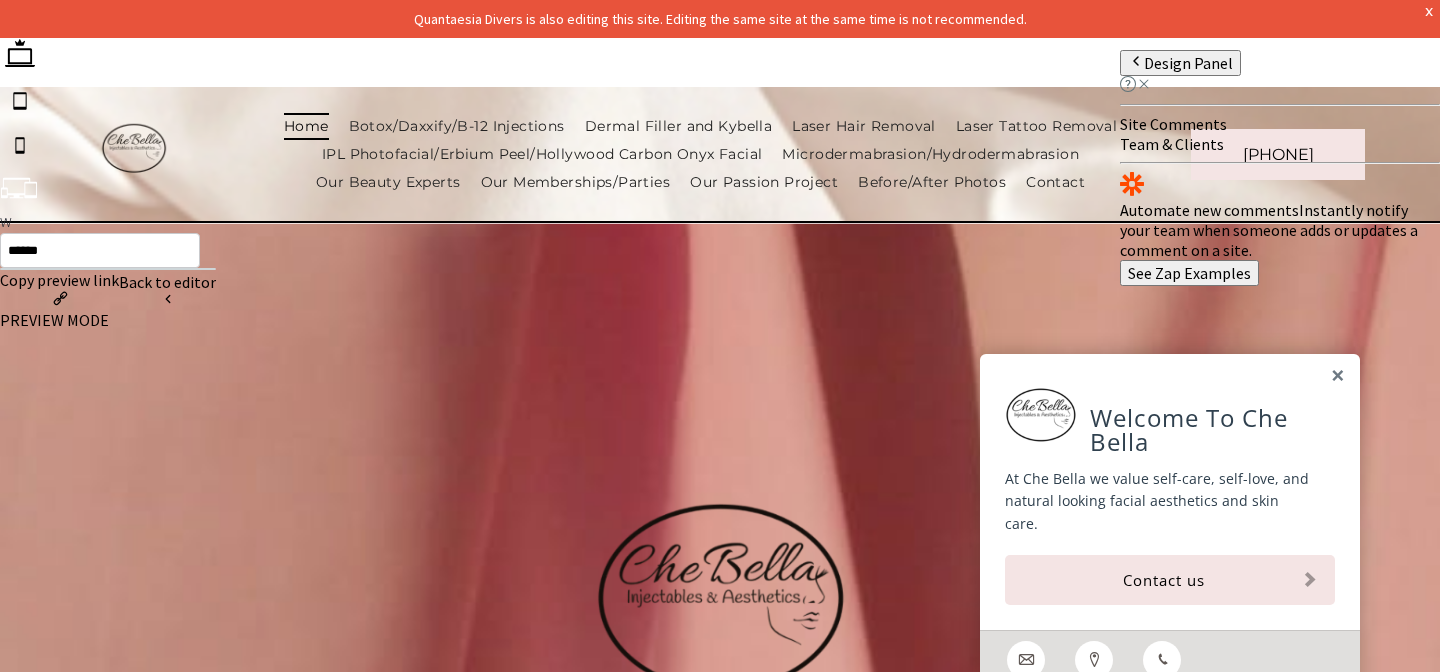 scroll, scrollTop: 0, scrollLeft: 0, axis: both 